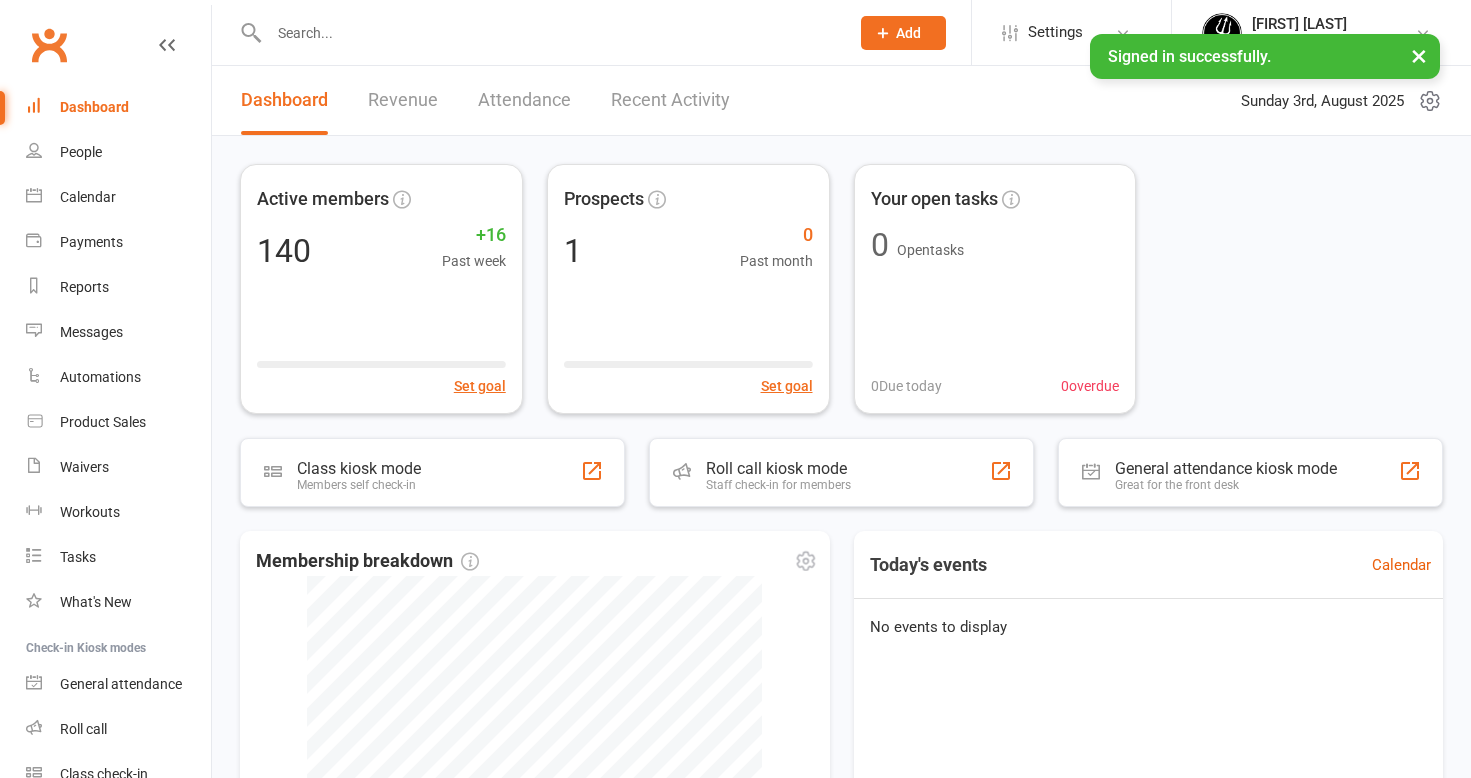 scroll, scrollTop: 0, scrollLeft: 0, axis: both 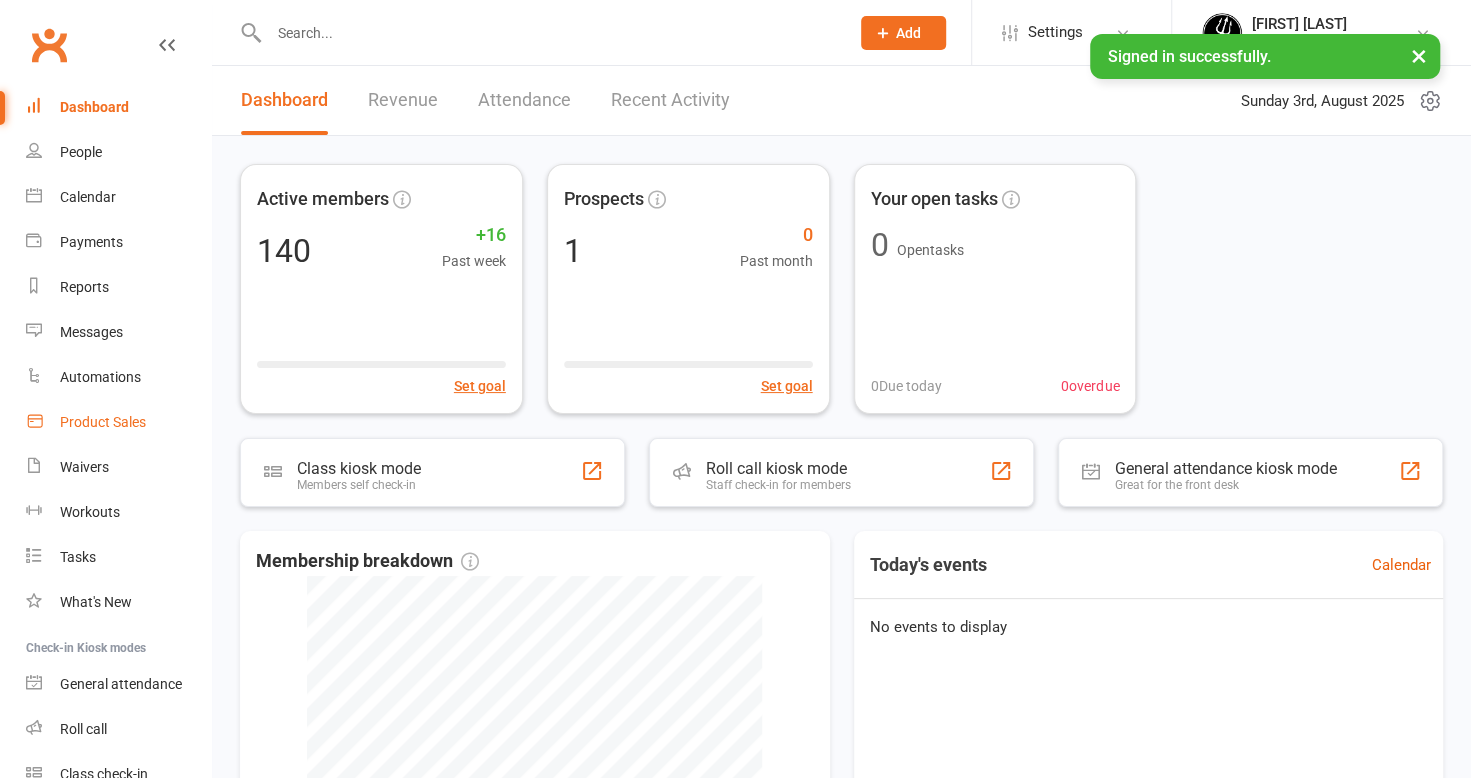 click on "Product Sales" at bounding box center (103, 422) 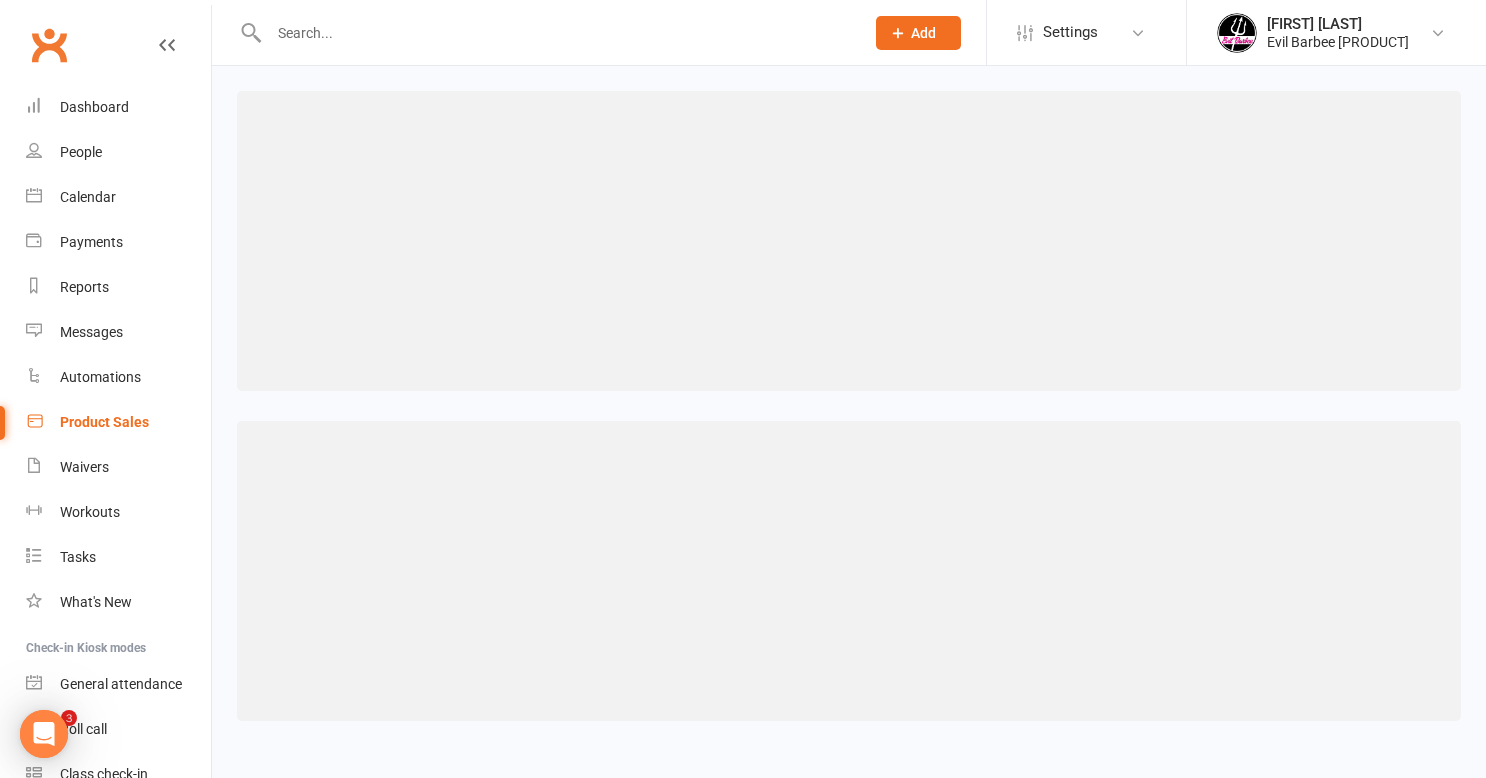 scroll, scrollTop: 0, scrollLeft: 0, axis: both 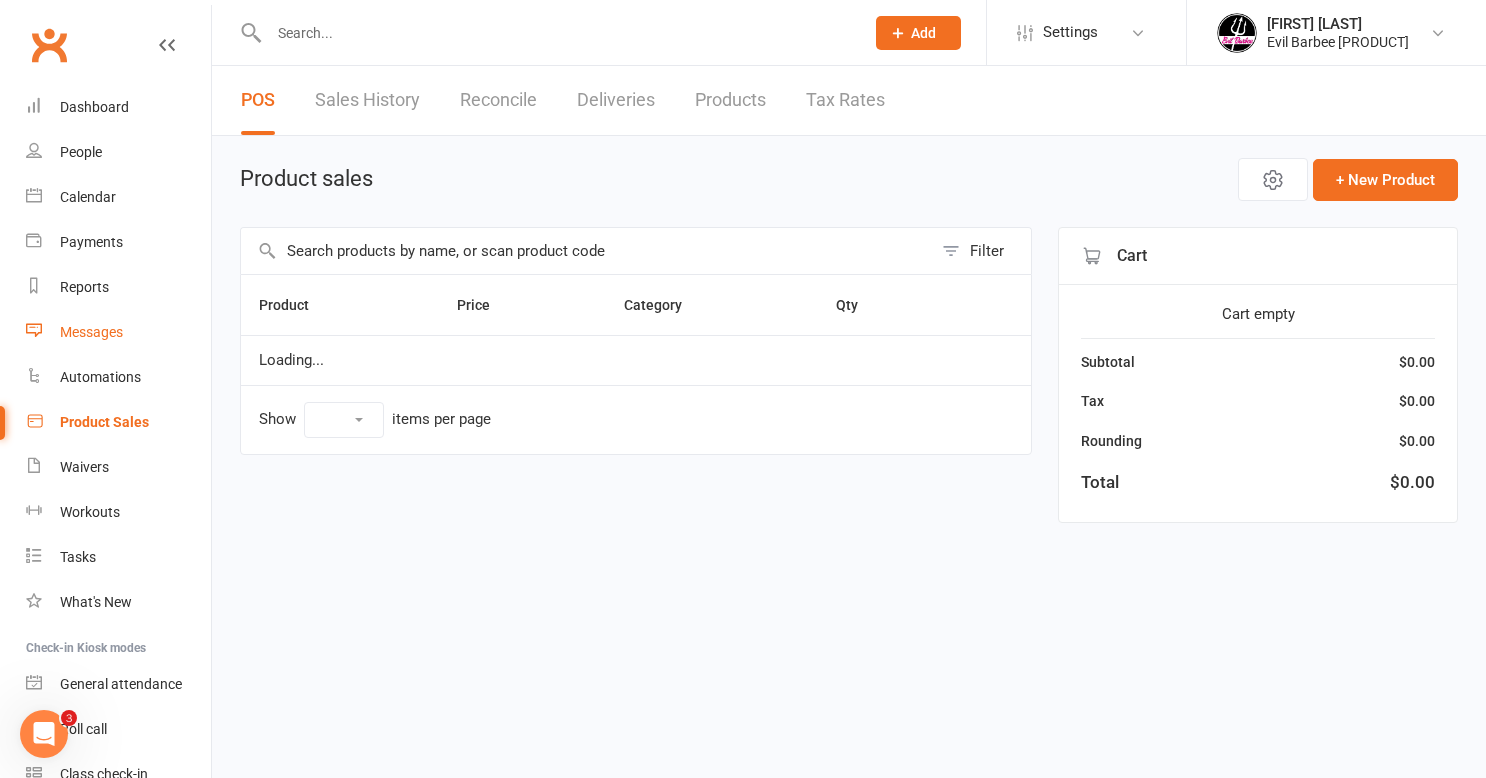 select on "50" 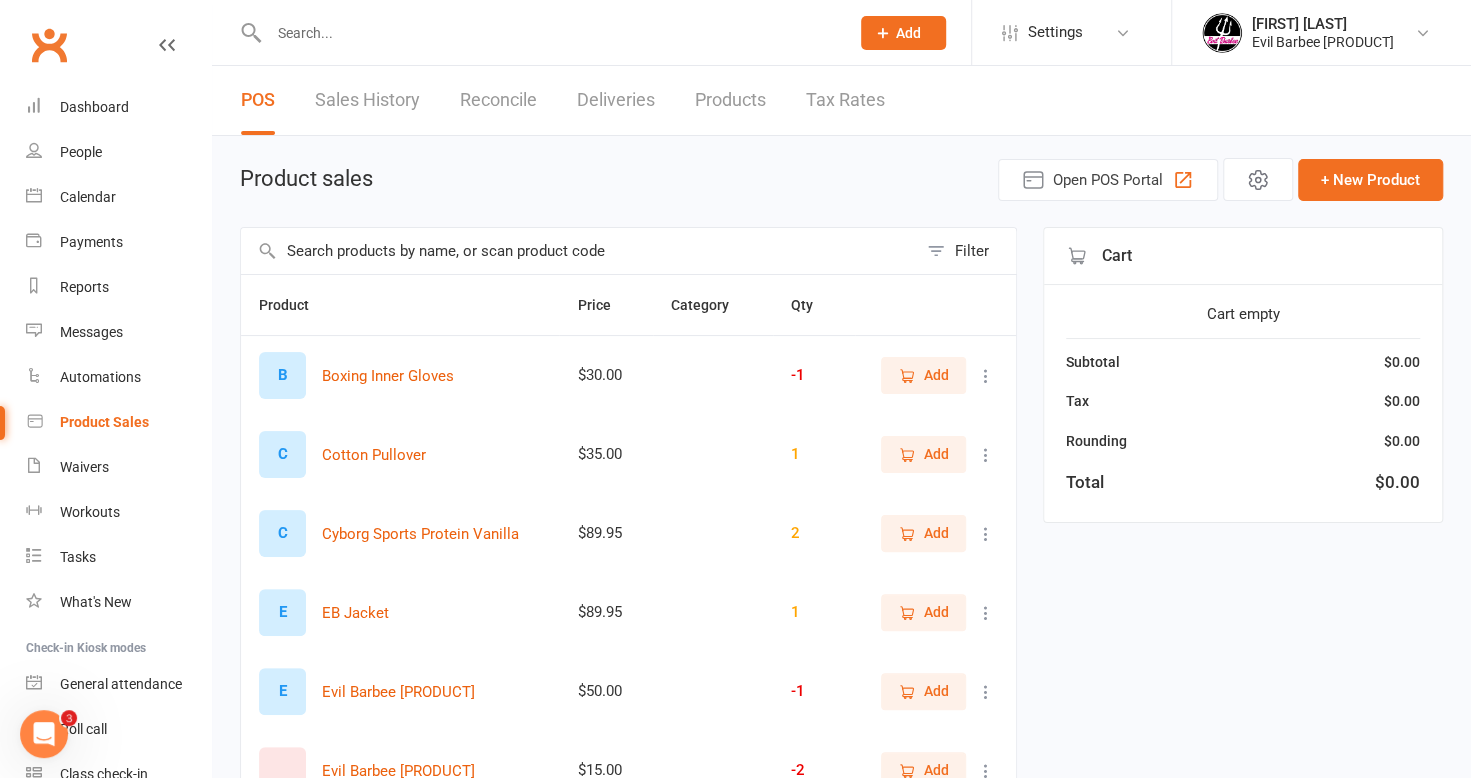 click on "Sales History" at bounding box center [367, 100] 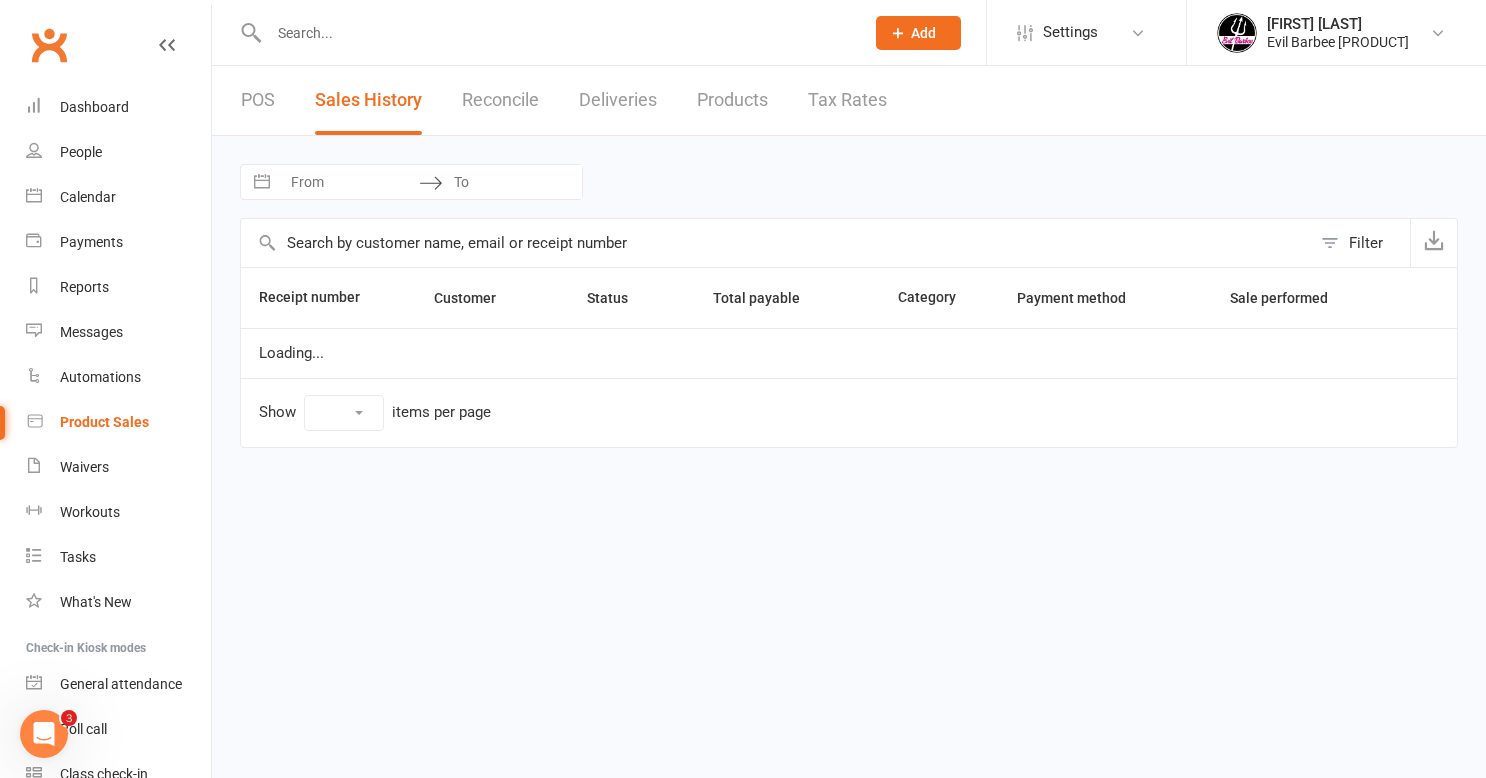 select on "25" 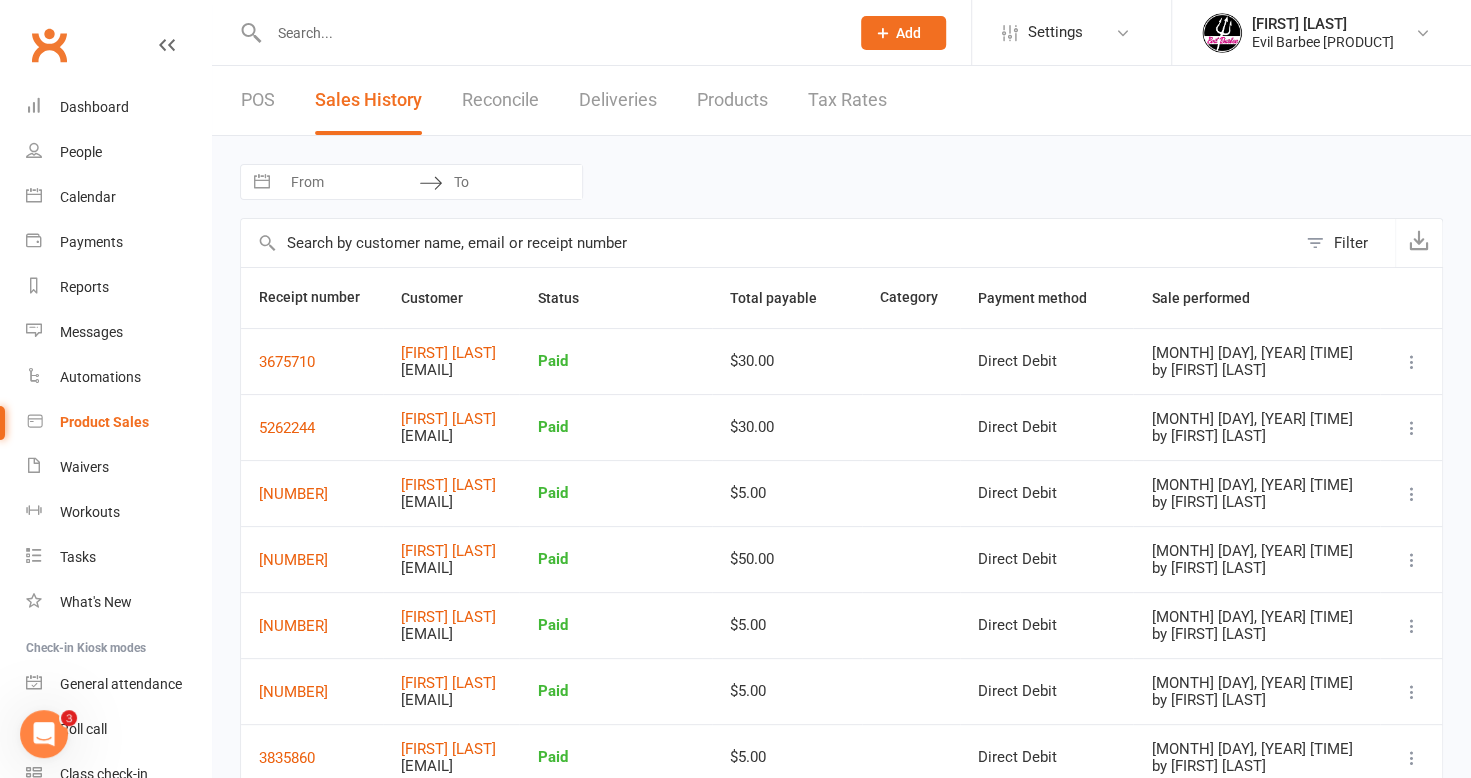 click at bounding box center [349, 182] 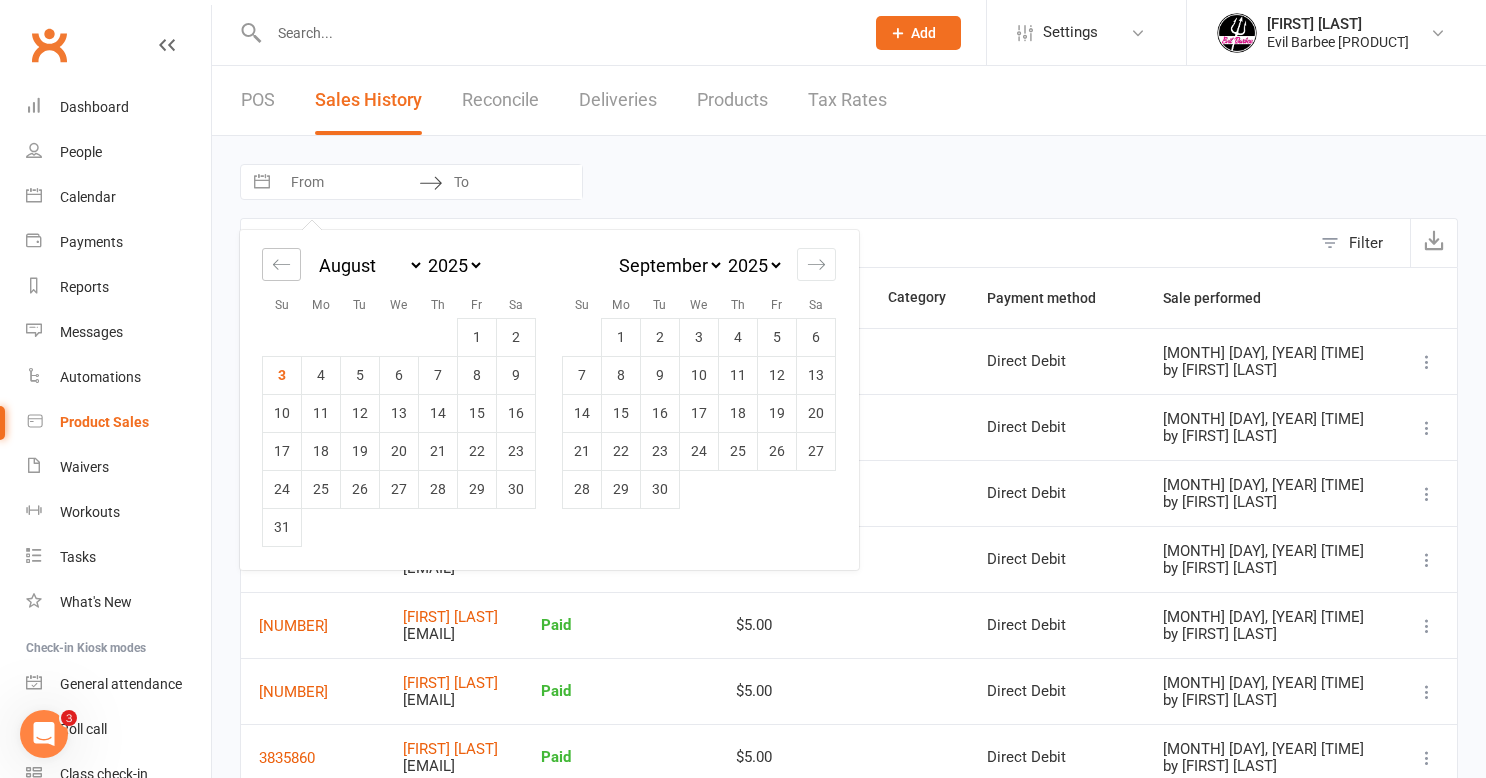 click at bounding box center [281, 264] 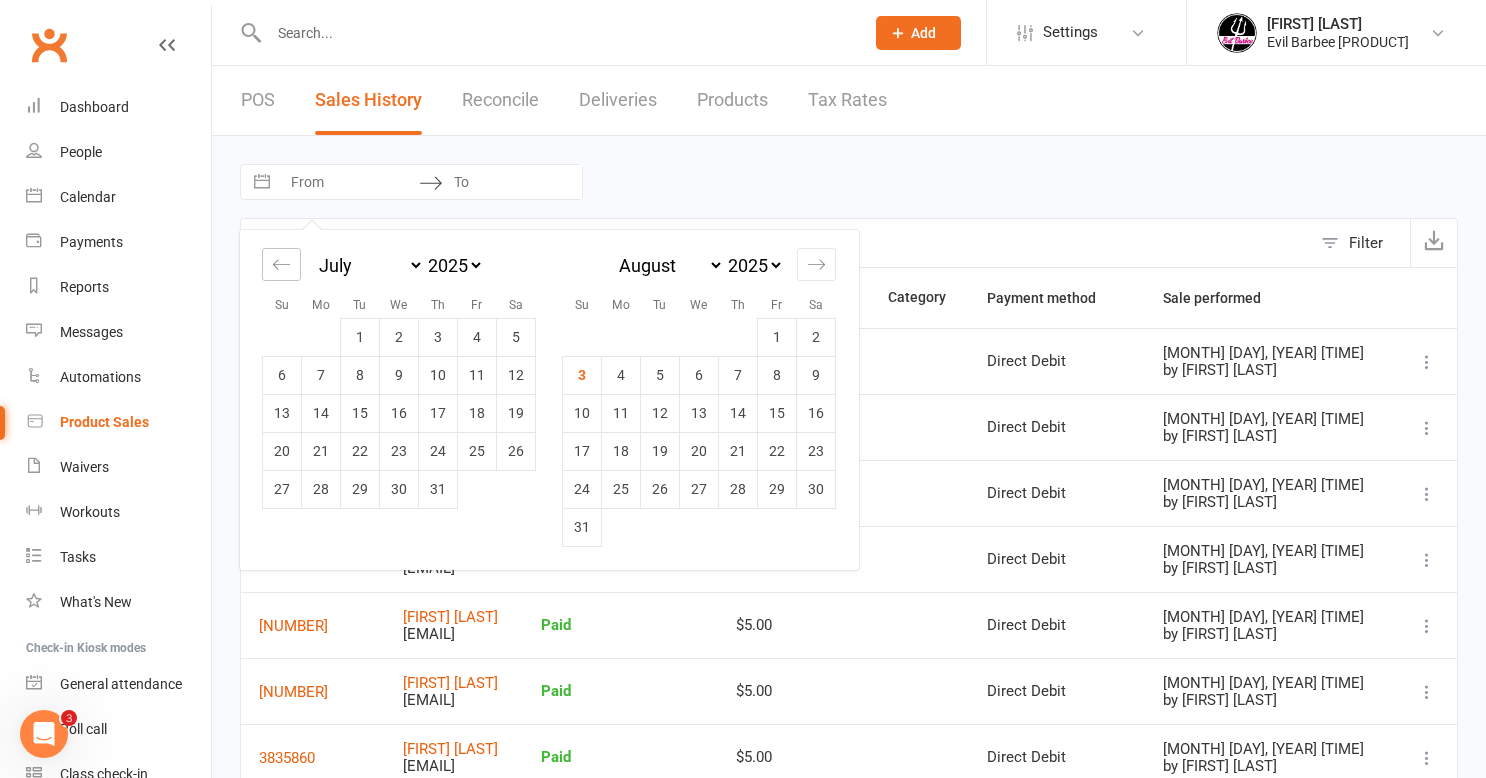 click at bounding box center [281, 264] 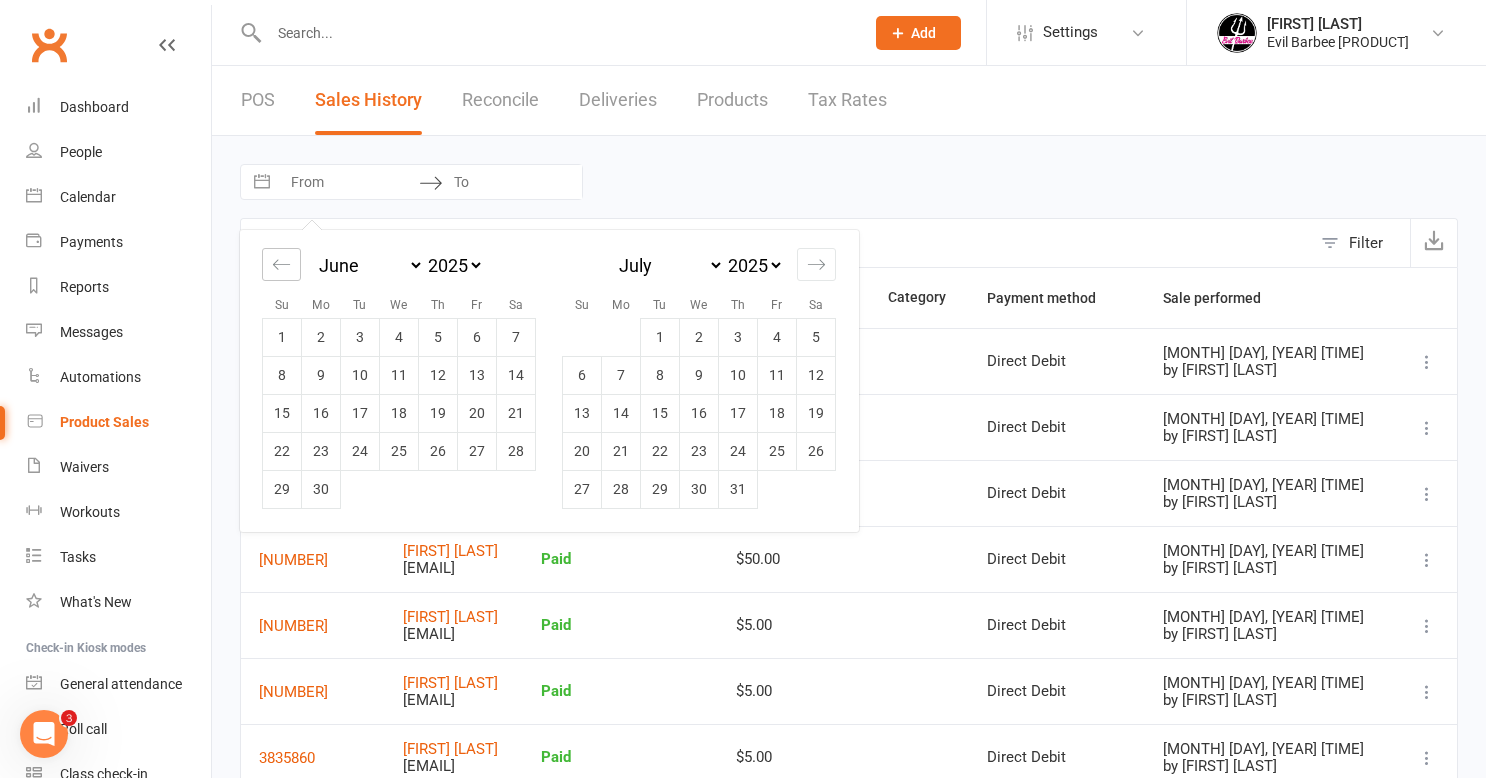 click at bounding box center (281, 264) 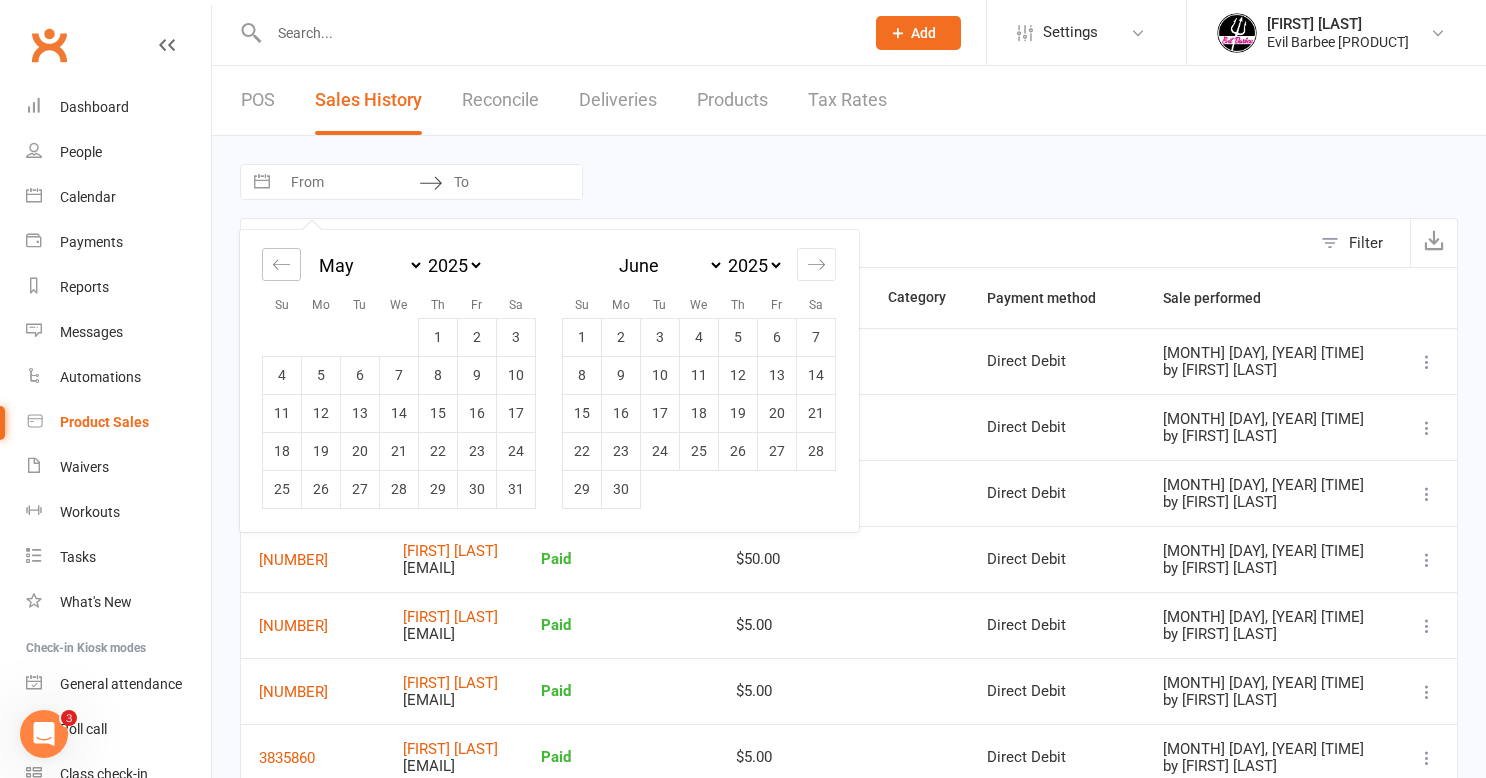 click at bounding box center [281, 264] 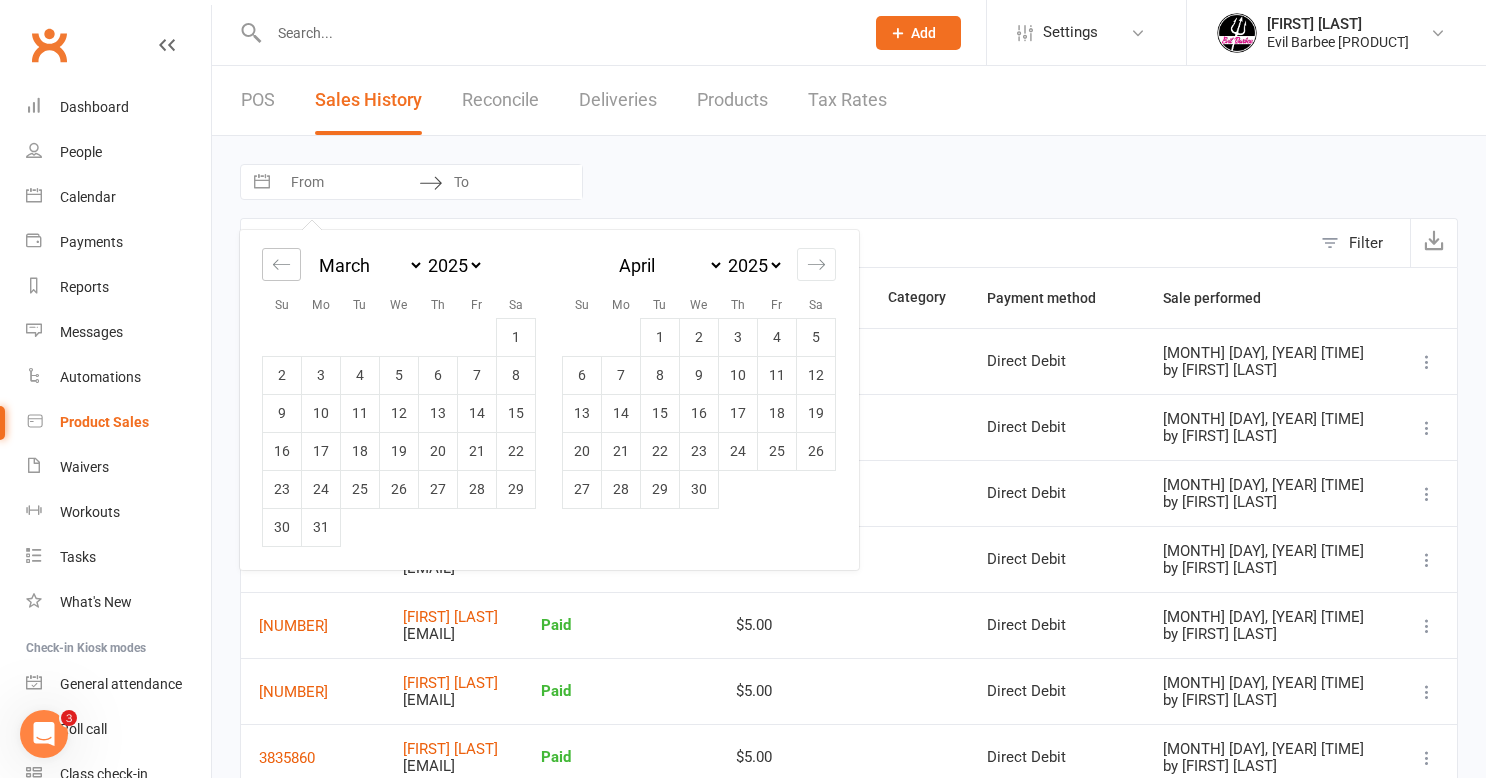 click at bounding box center [281, 264] 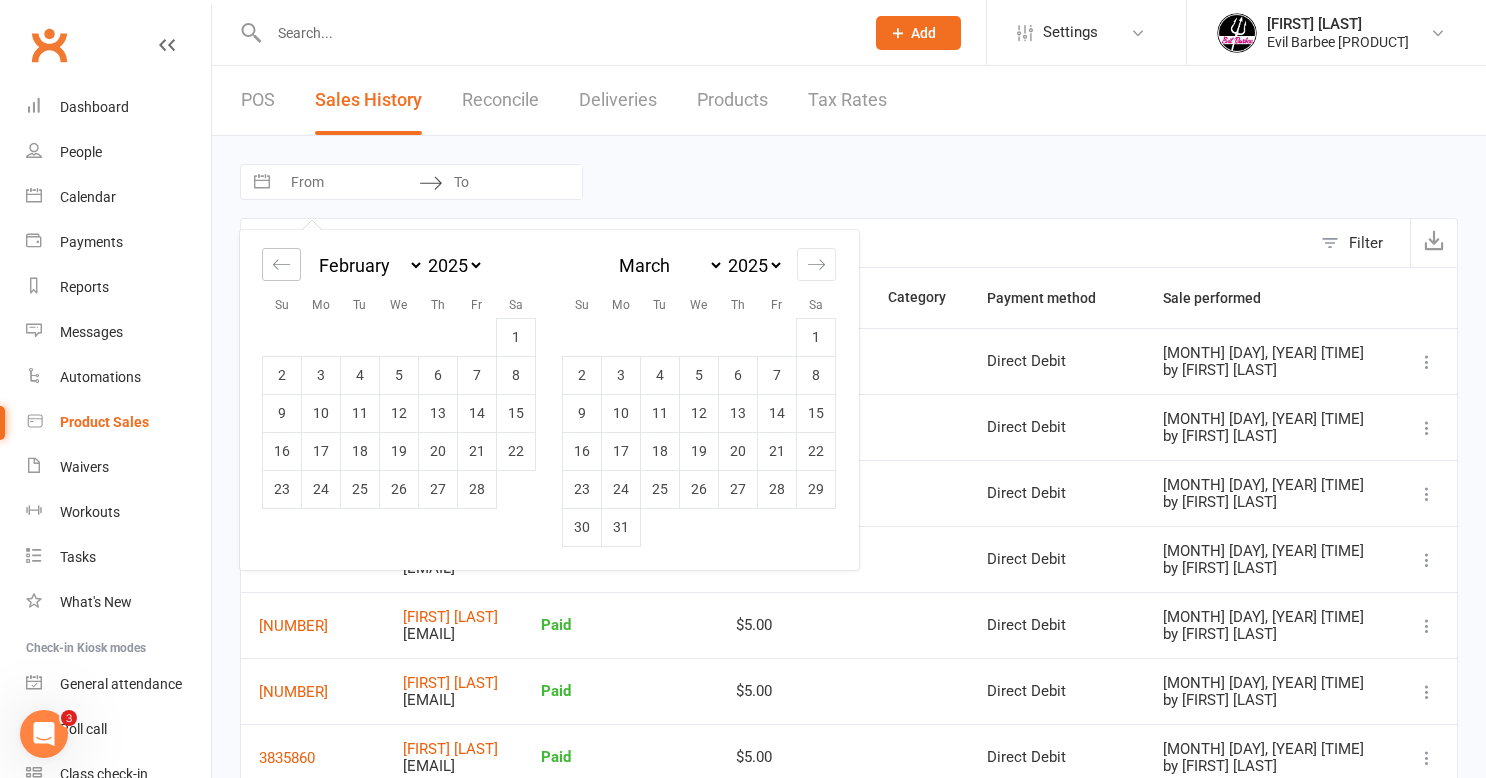click at bounding box center [281, 264] 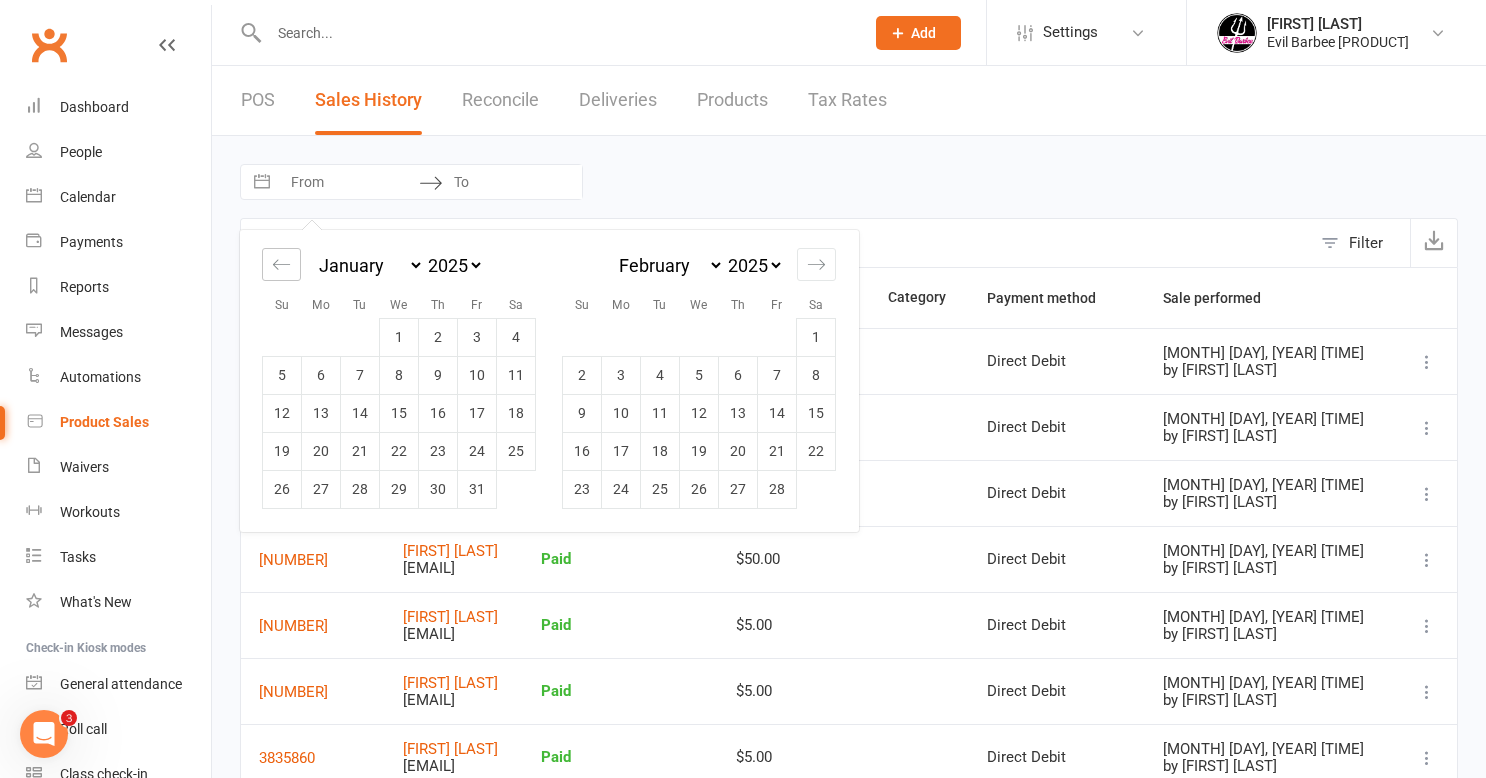 click at bounding box center (281, 264) 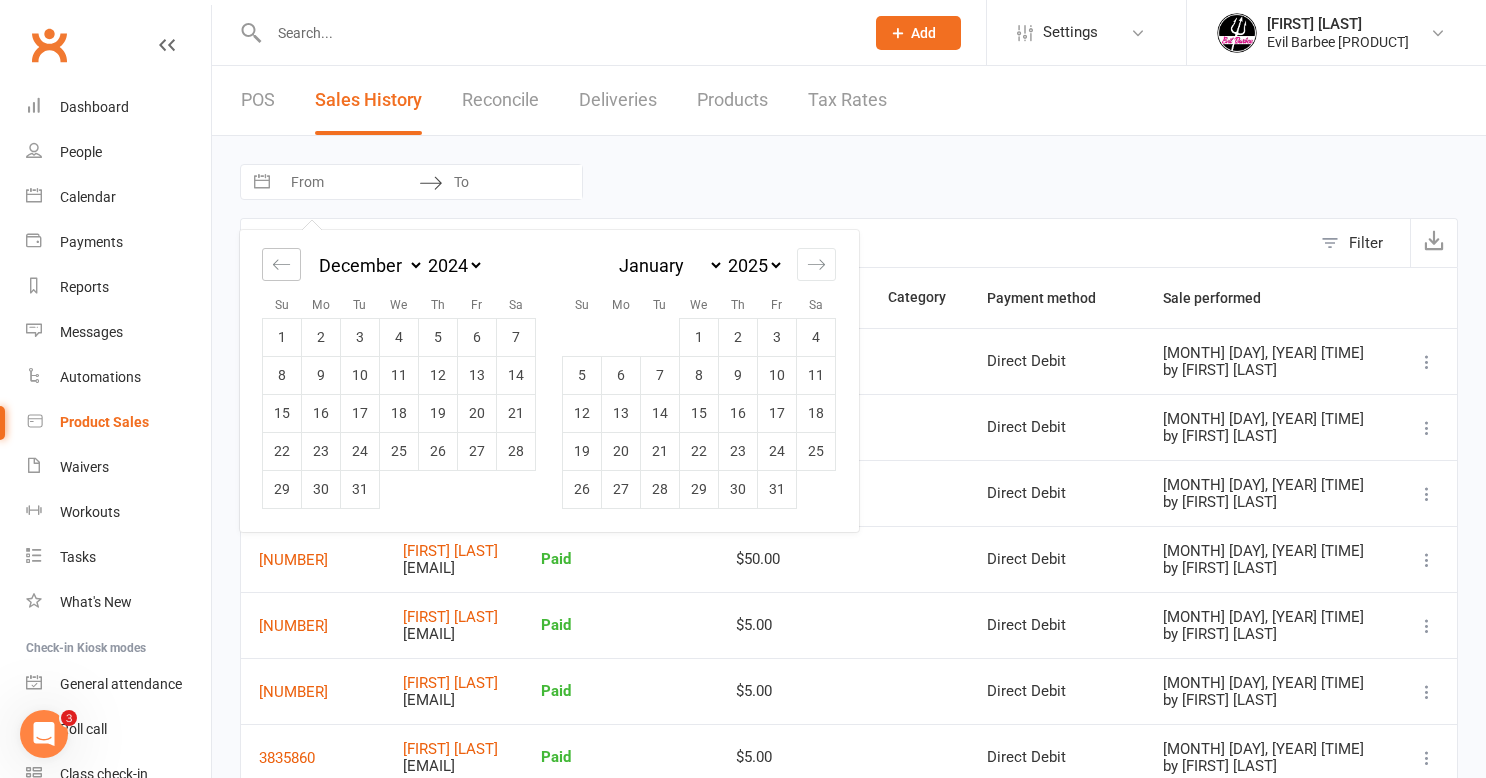 click at bounding box center (281, 264) 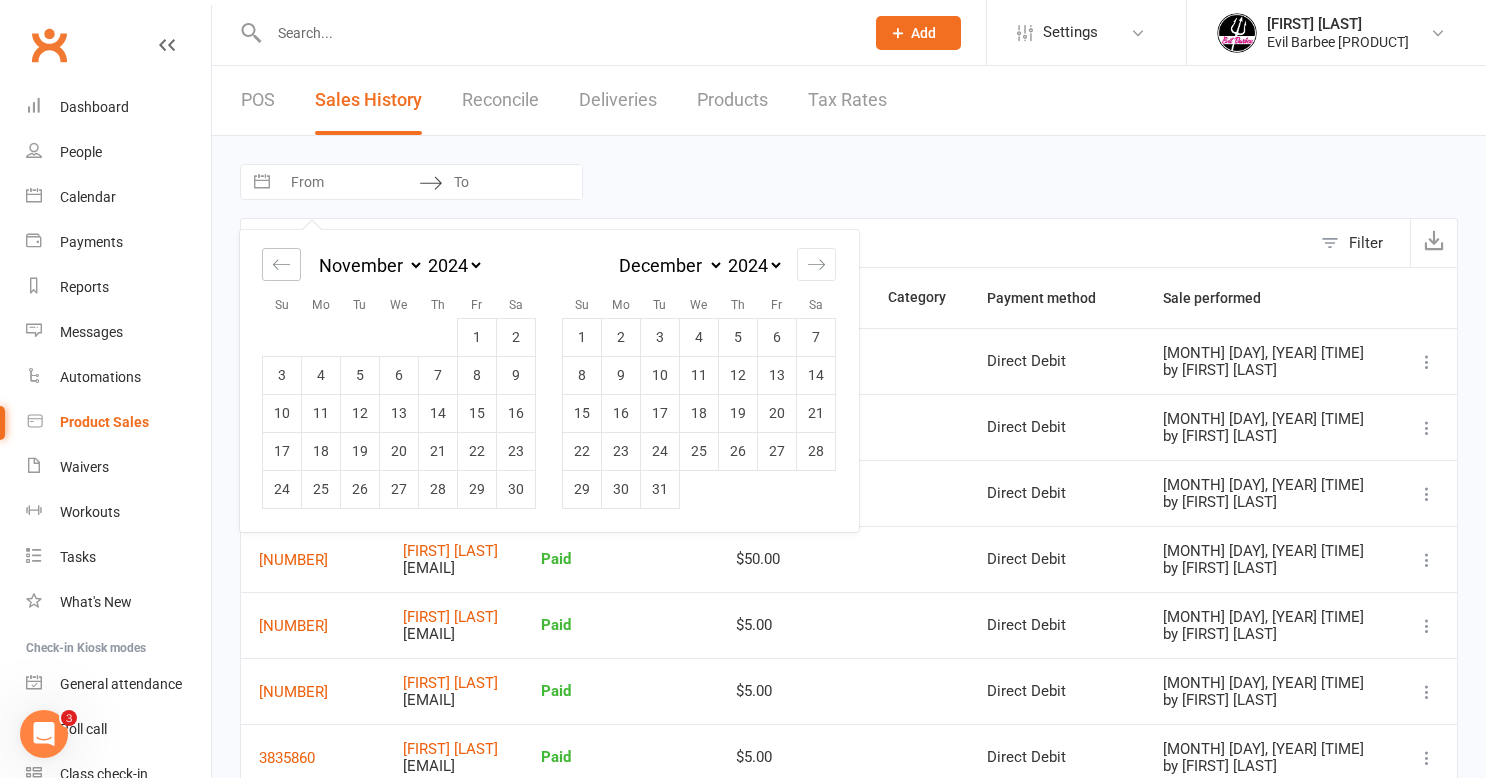click at bounding box center (281, 264) 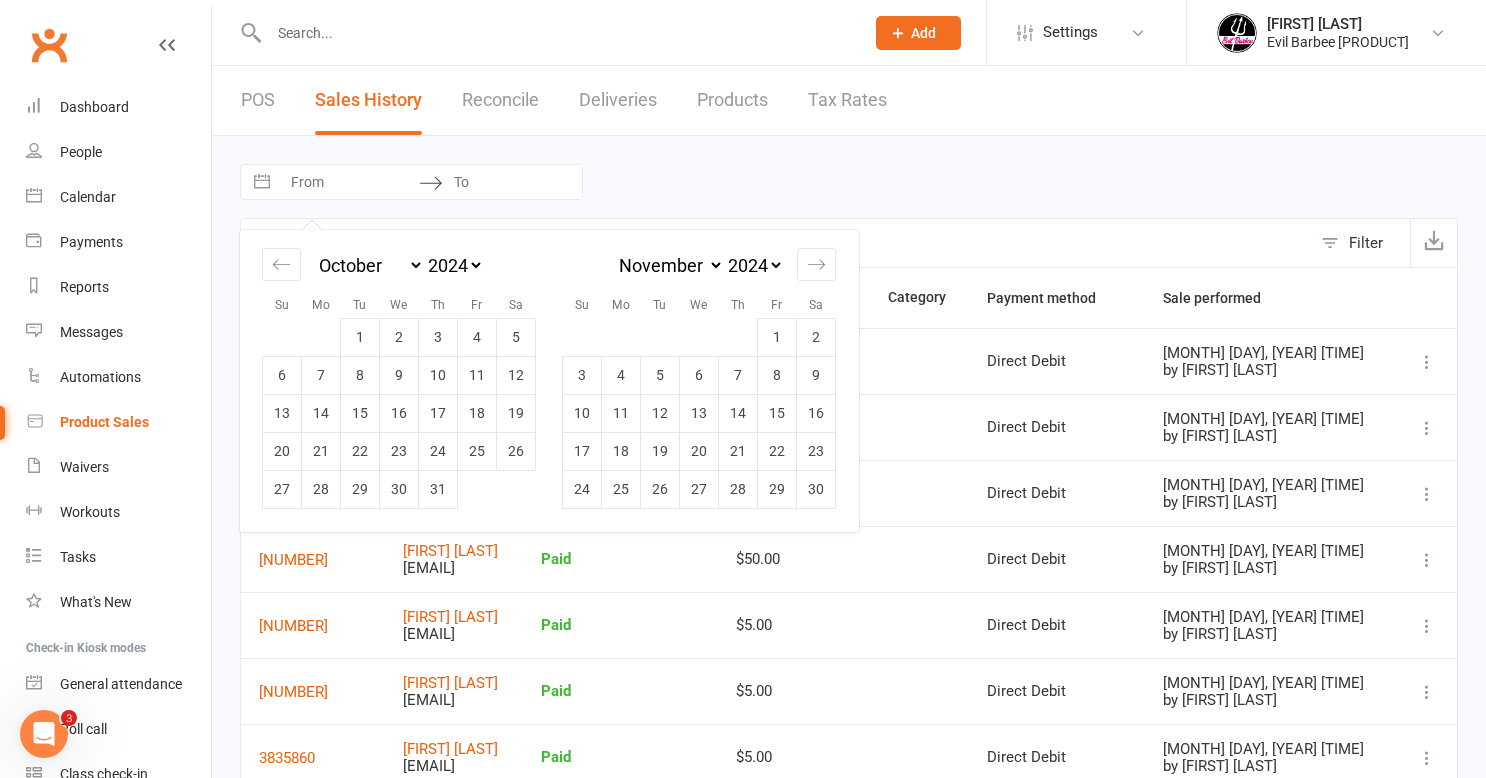 click 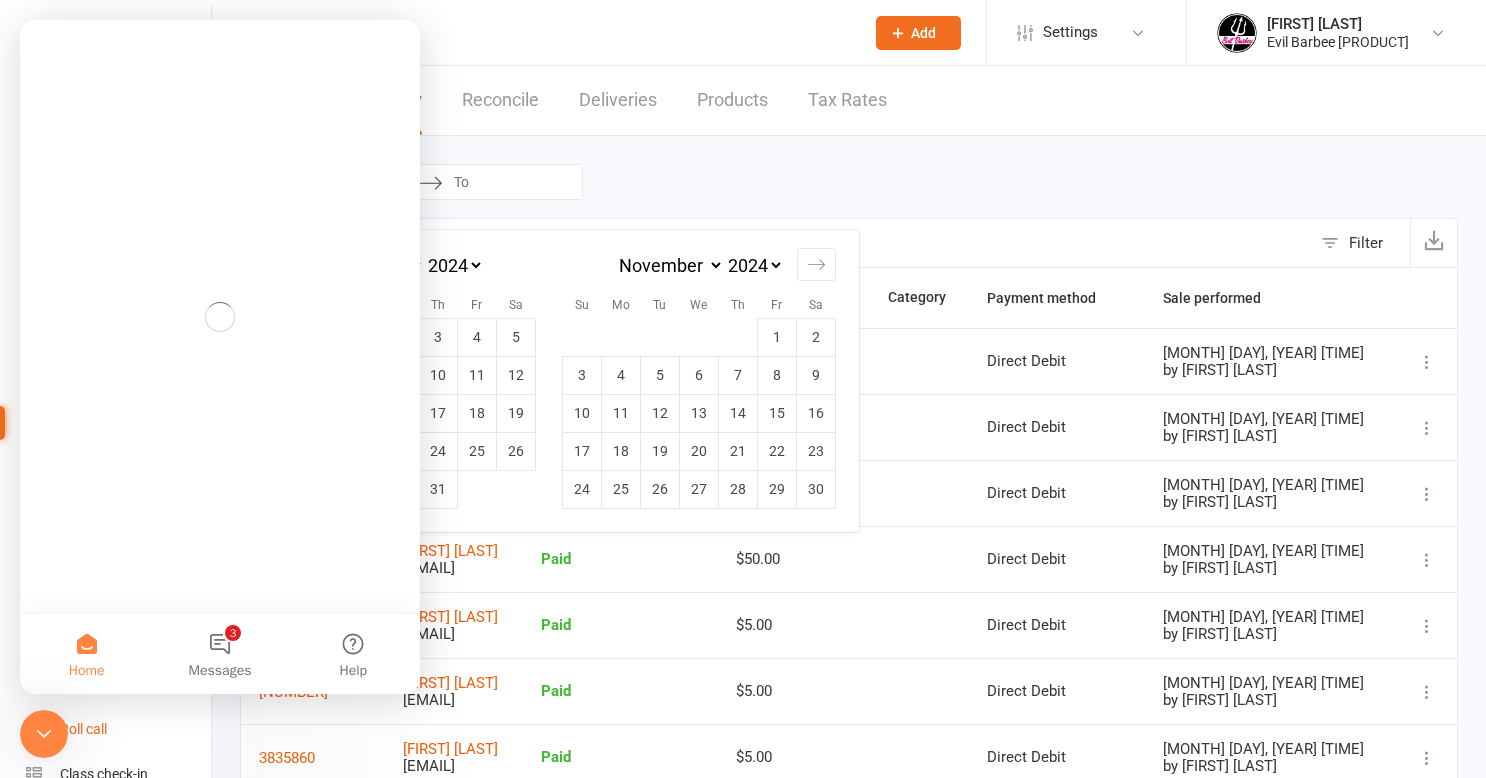 scroll, scrollTop: 0, scrollLeft: 0, axis: both 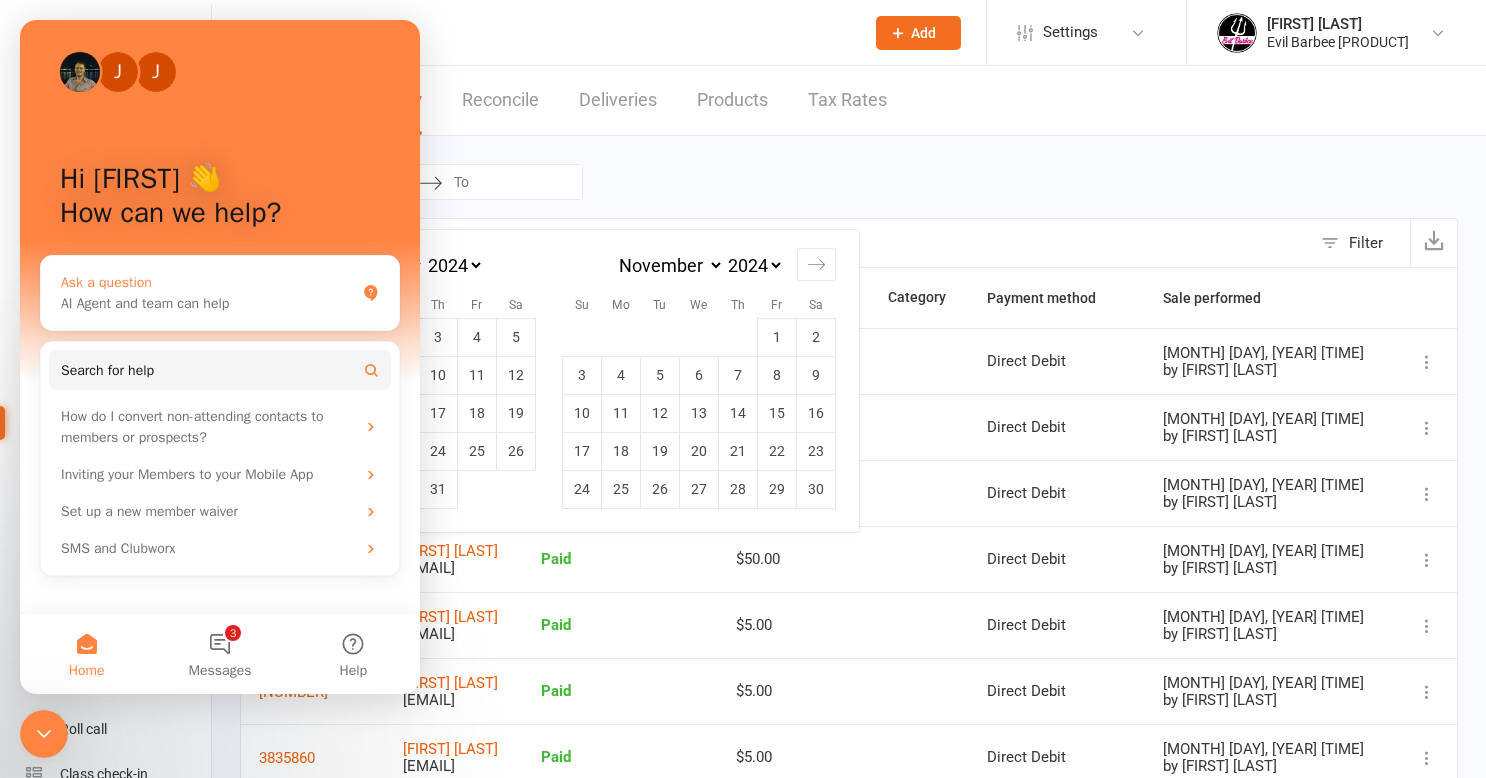 click on "AI Agent and team can help" at bounding box center [208, 303] 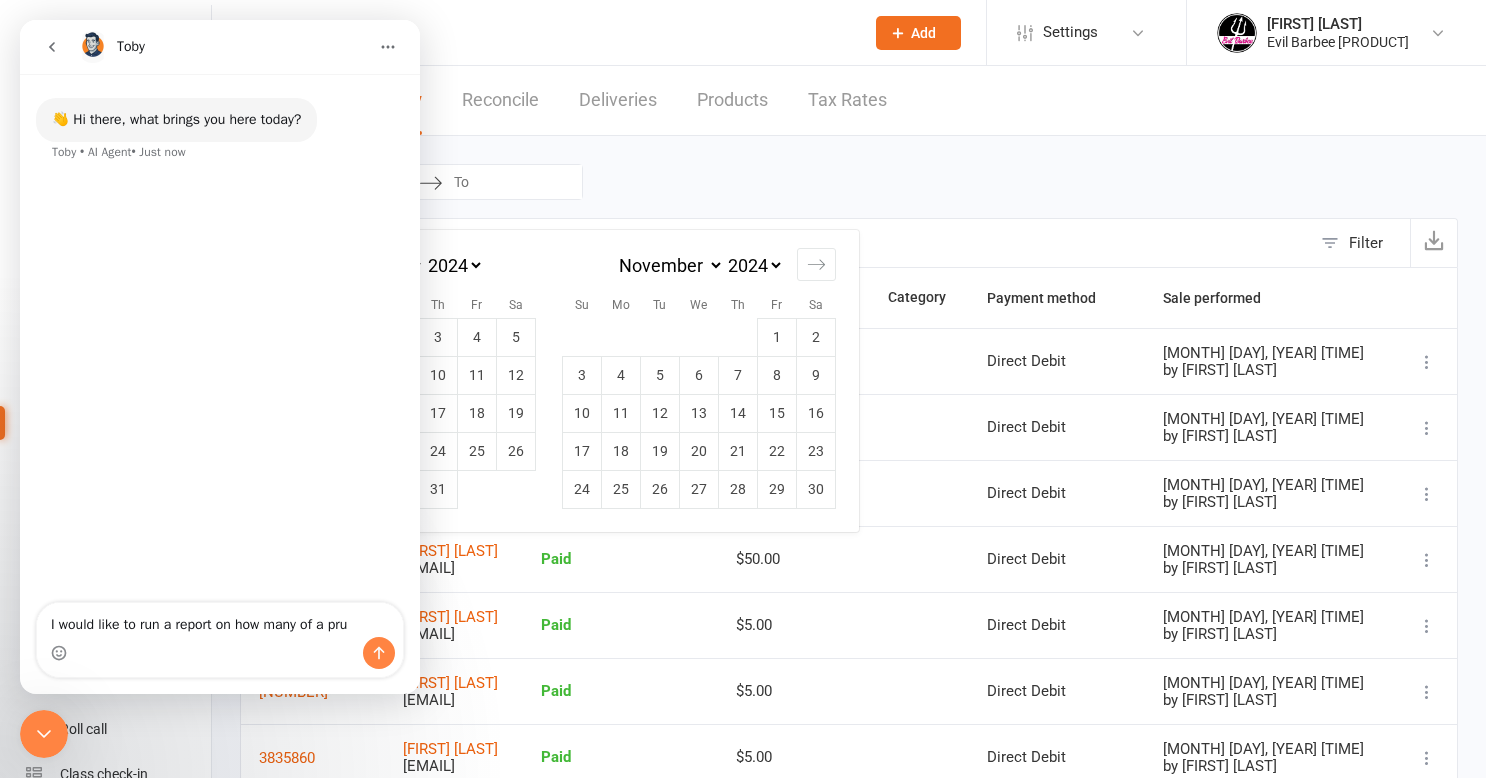 click on "I would like to run a report on how many of a pru" at bounding box center (220, 620) 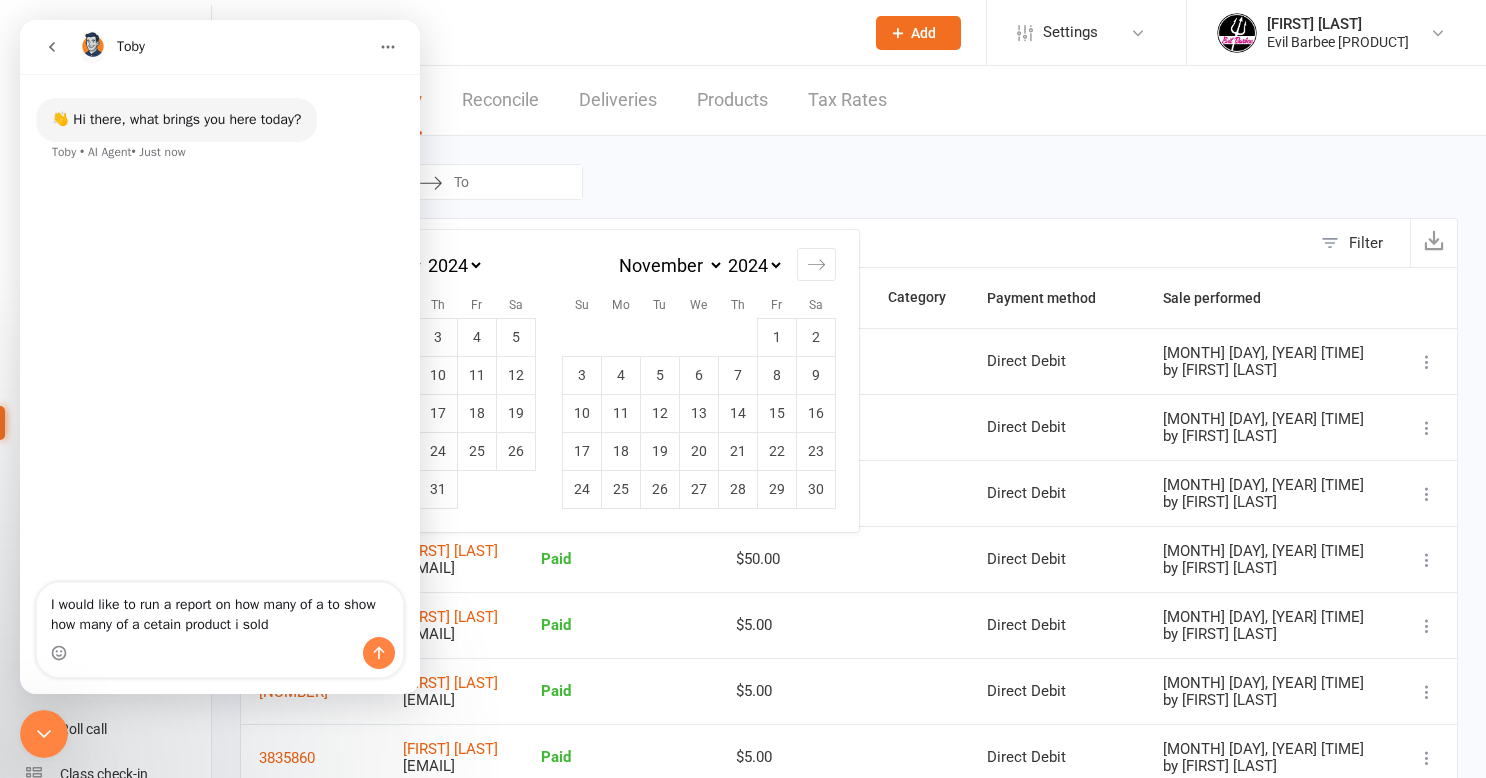 type on "I would like to run a report on how many of a to show how many of a cetain product i sold" 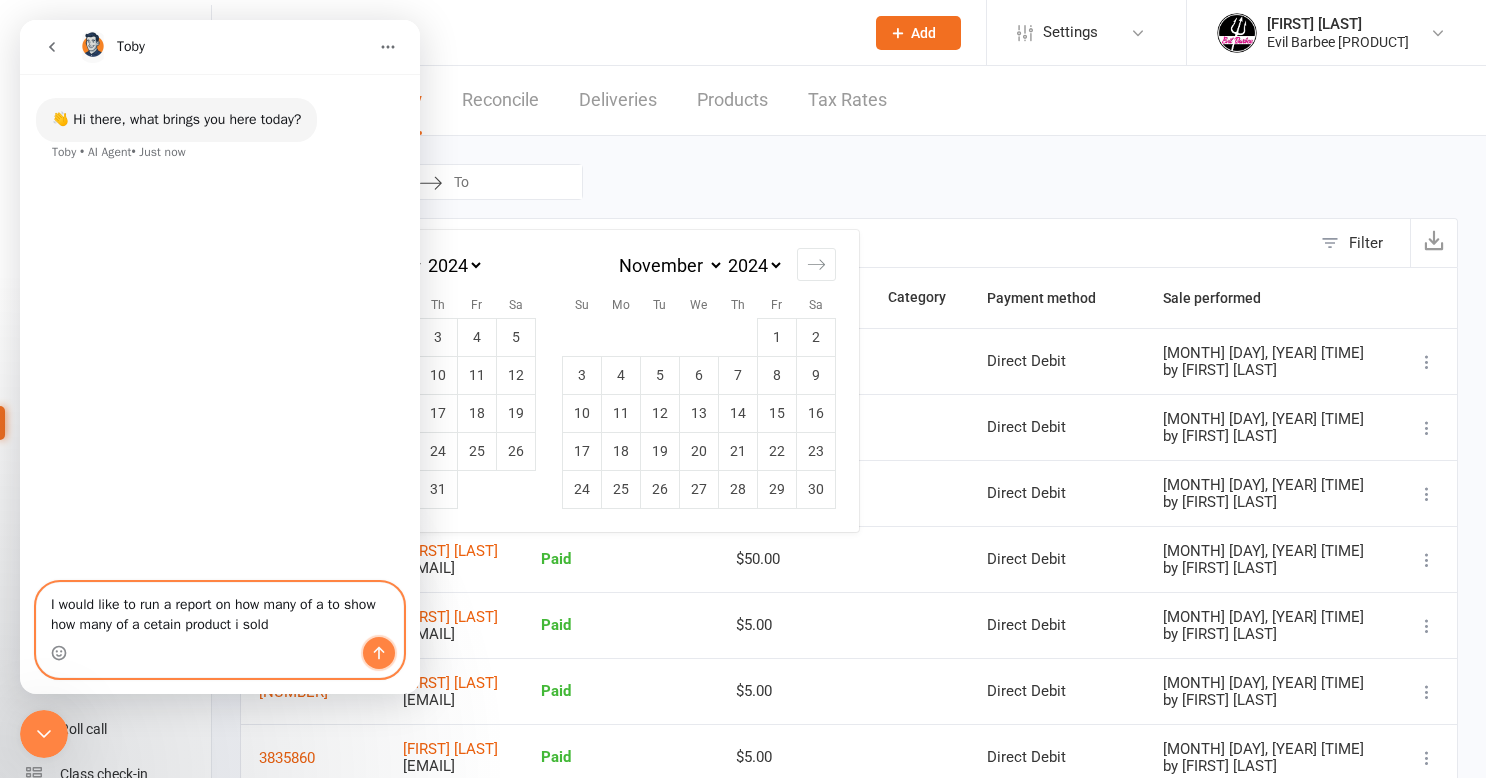click 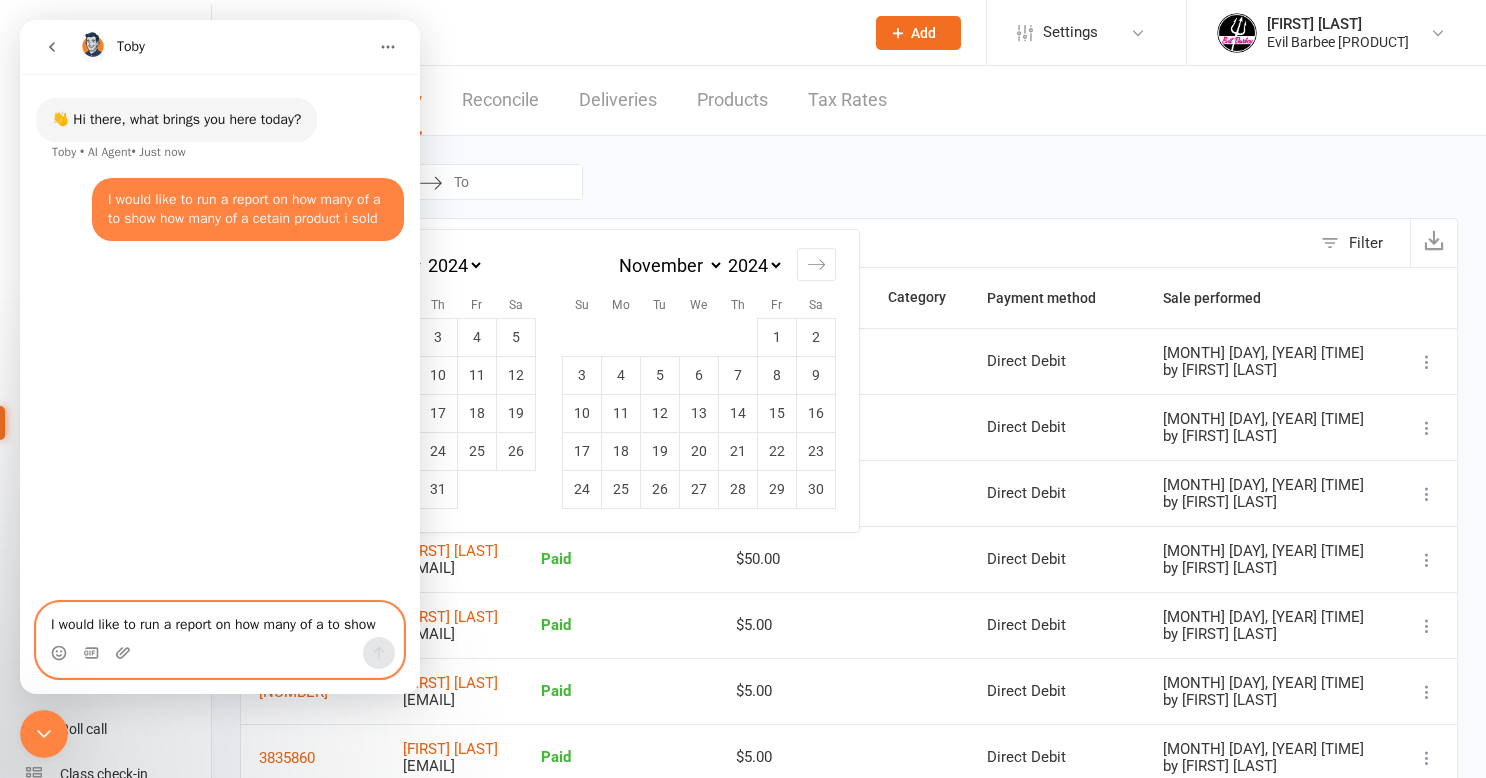 type 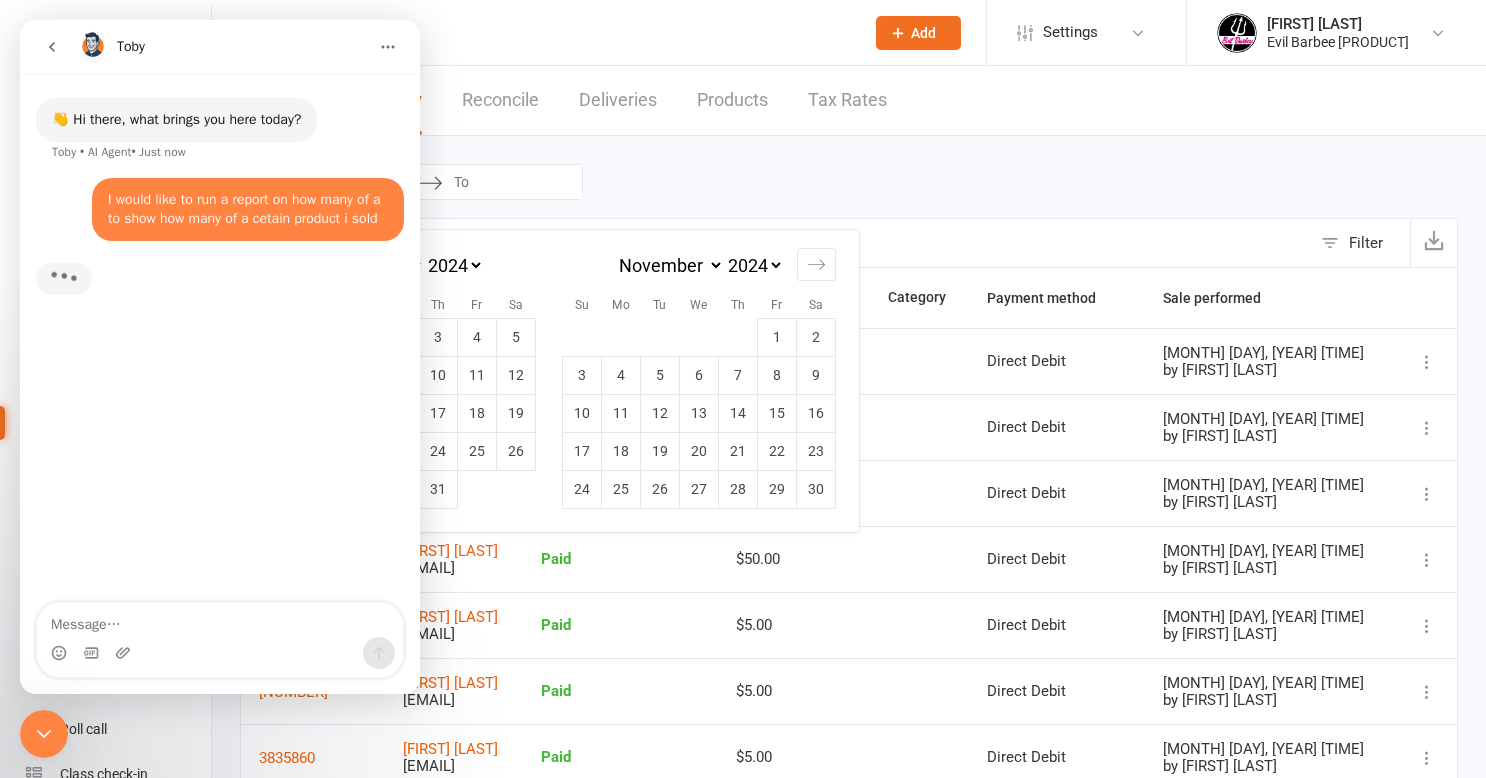 scroll, scrollTop: 3, scrollLeft: 0, axis: vertical 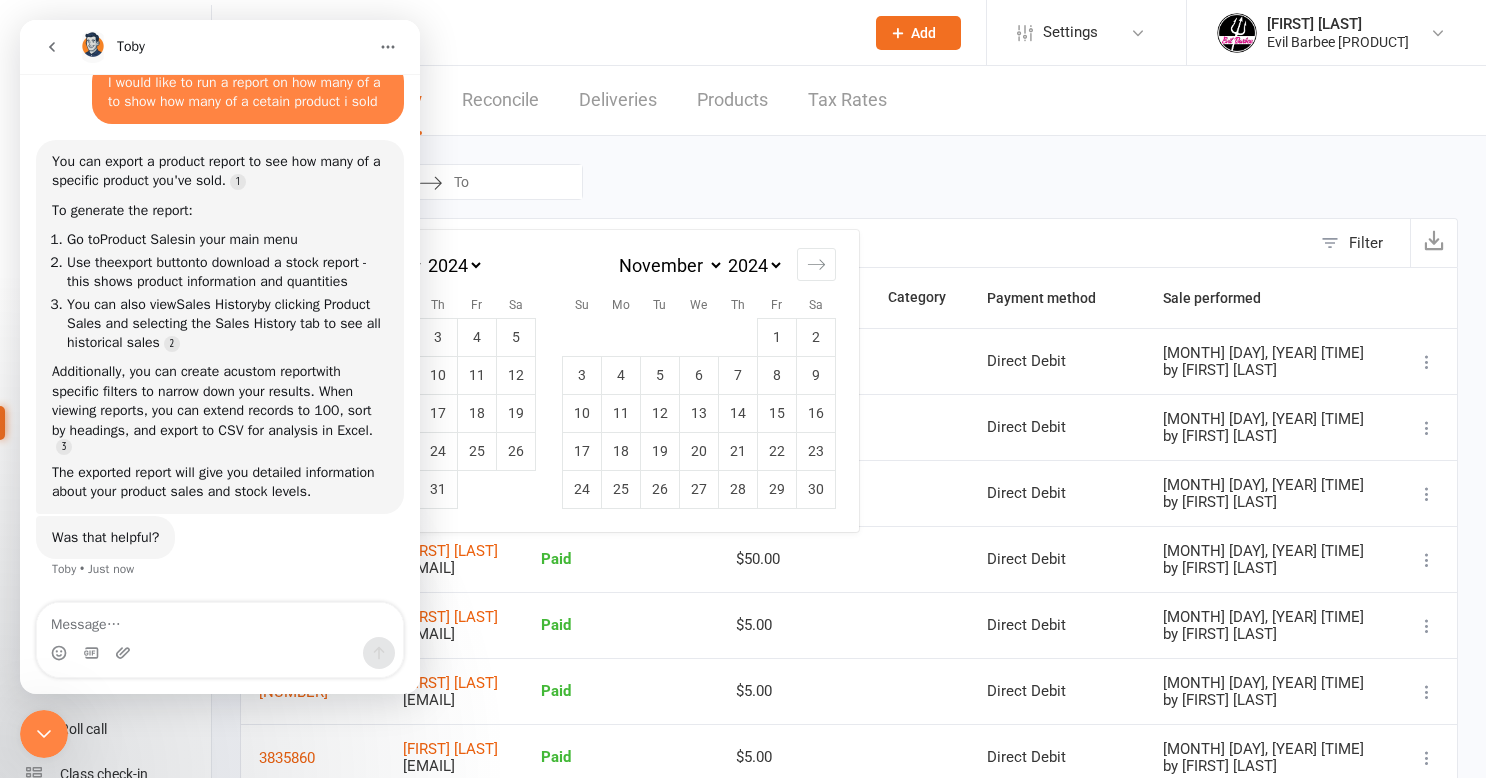 click on "[NUMBER] [LAST NAME] [EMAIL] Paid [CURRENCY] Direct Debit [MONTH] [DAY], [YEAR] [TIME] by Melanie Quinn [NUMBER] [LAST NAME] [EMAIL] Paid [CURRENCY] Direct Debit [MONTH] [DAY], [YEAR] [TIME] by Melanie Quinn [NUMBER] [LAST NAME] [EMAIL] Paid [CURRENCY] Direct Debit [MONTH] [DAY], [YEAR] [TIME] by Melanie Quinn [NUMBER] [LAST NAME] [EMAIL] Paid [CURRENCY] Direct Debit [MONTH] [DAY], [YEAR] [TIME] by Melanie Quinn [NUMBER] [LAST NAME] [EMAIL] Paid [CURRENCY] Direct Debit [MONTH] [DAY], [YEAR] [TIME] by Melanie Quinn Paid" at bounding box center (849, 1106) 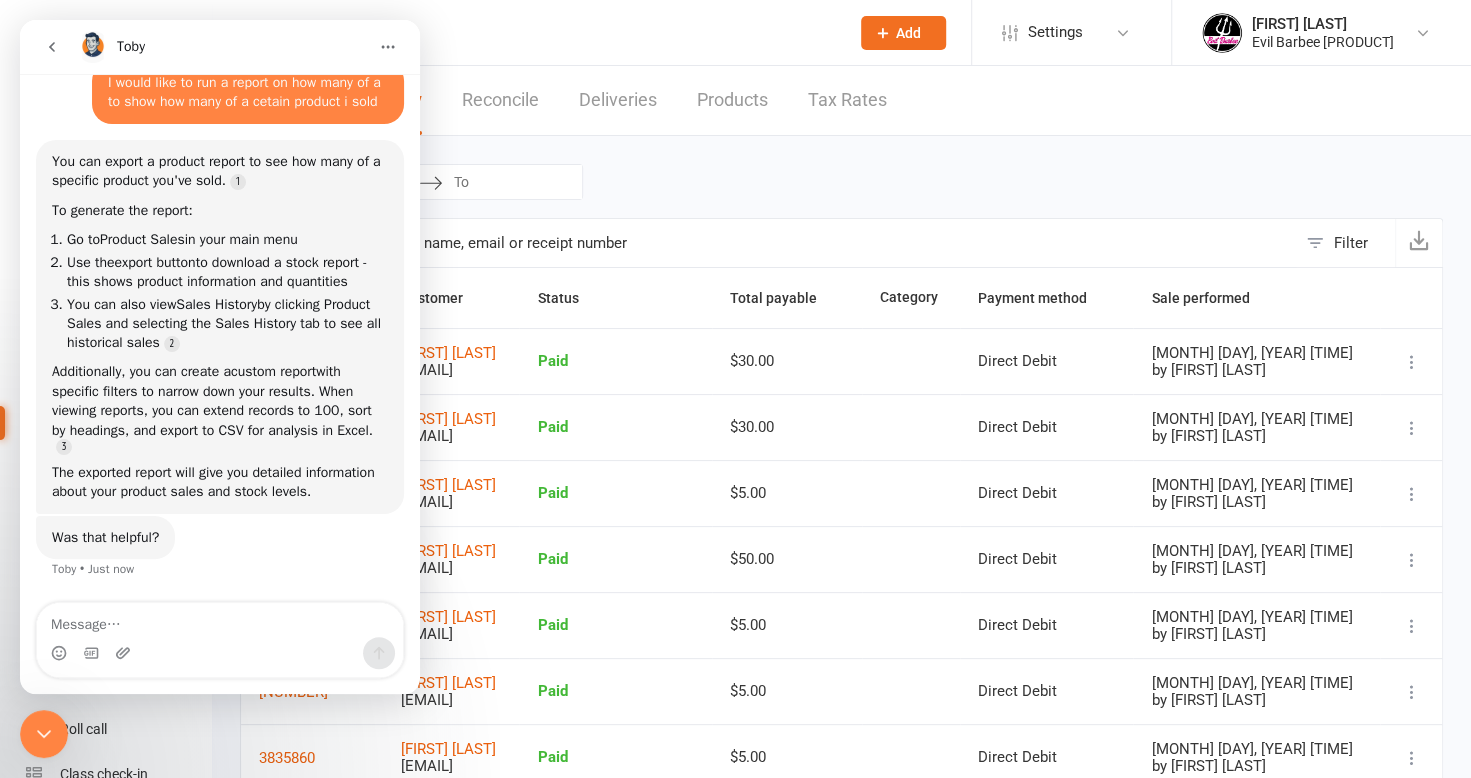click at bounding box center (549, 33) 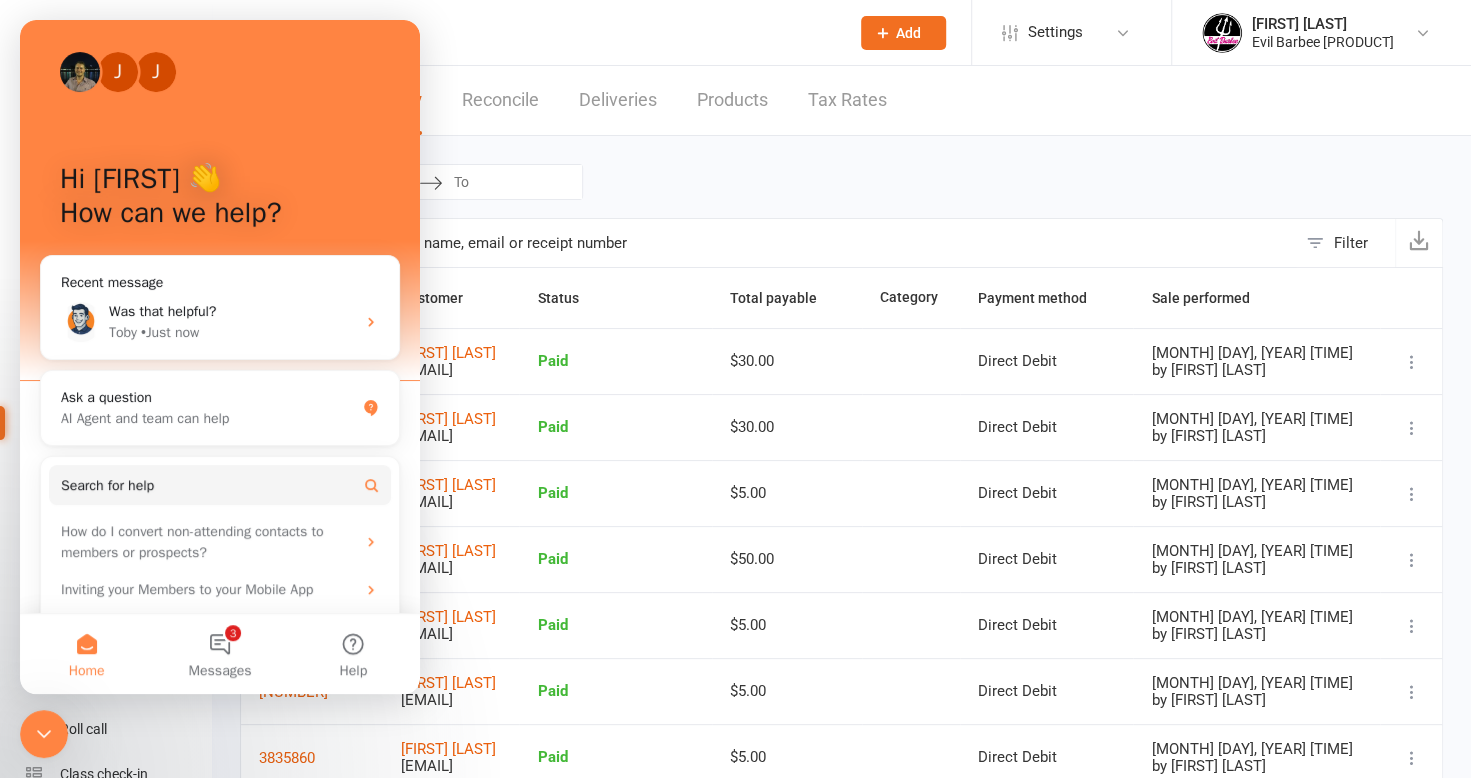 scroll, scrollTop: 0, scrollLeft: 0, axis: both 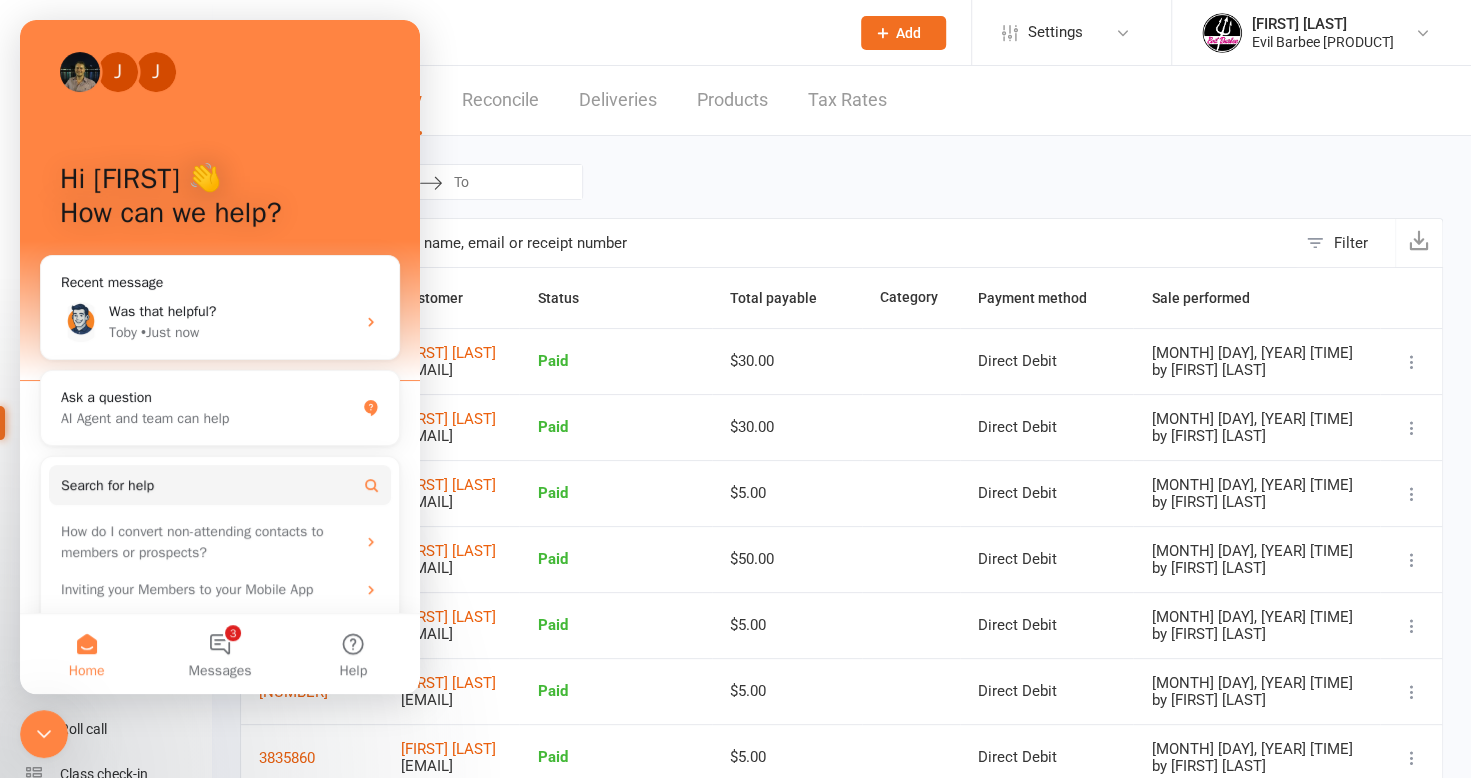 click 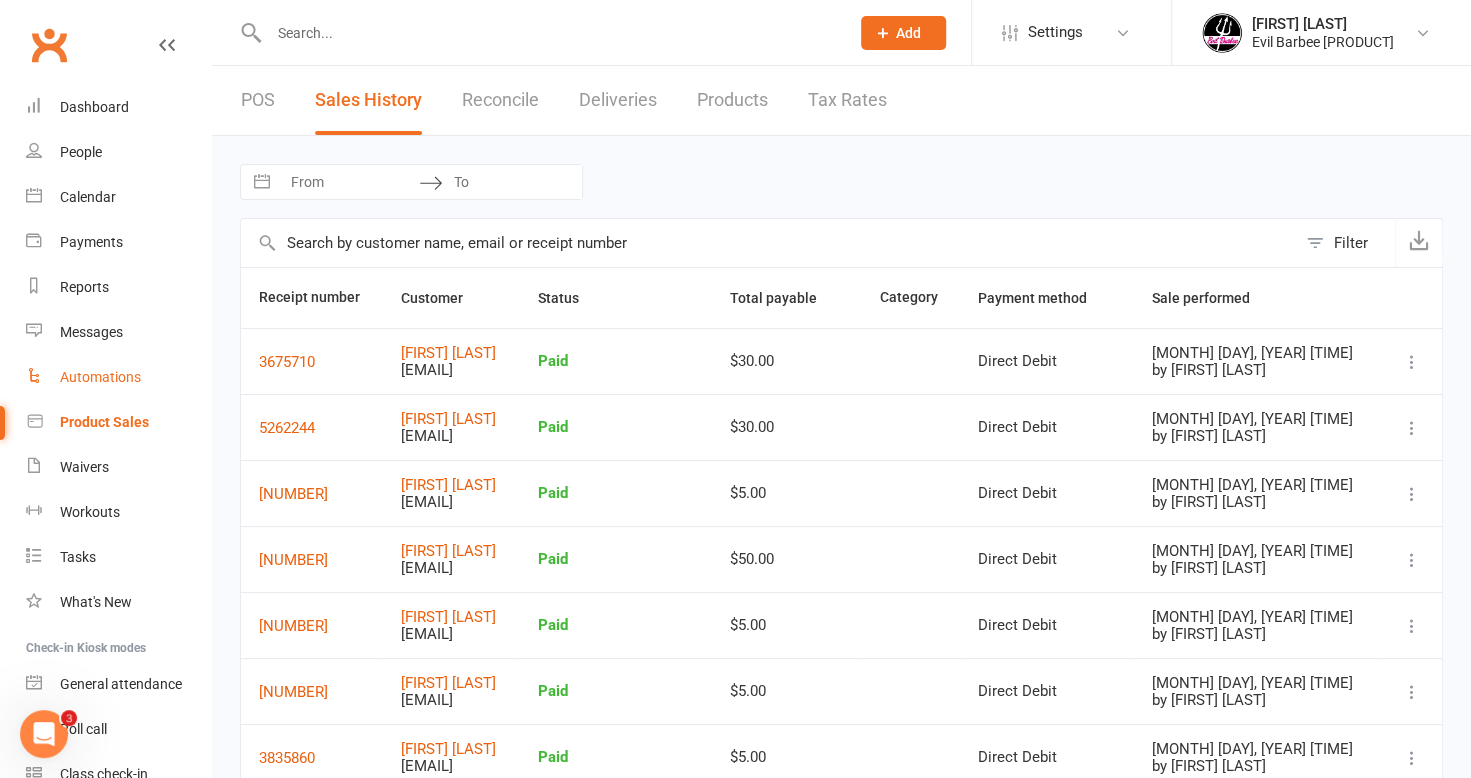 scroll, scrollTop: 0, scrollLeft: 0, axis: both 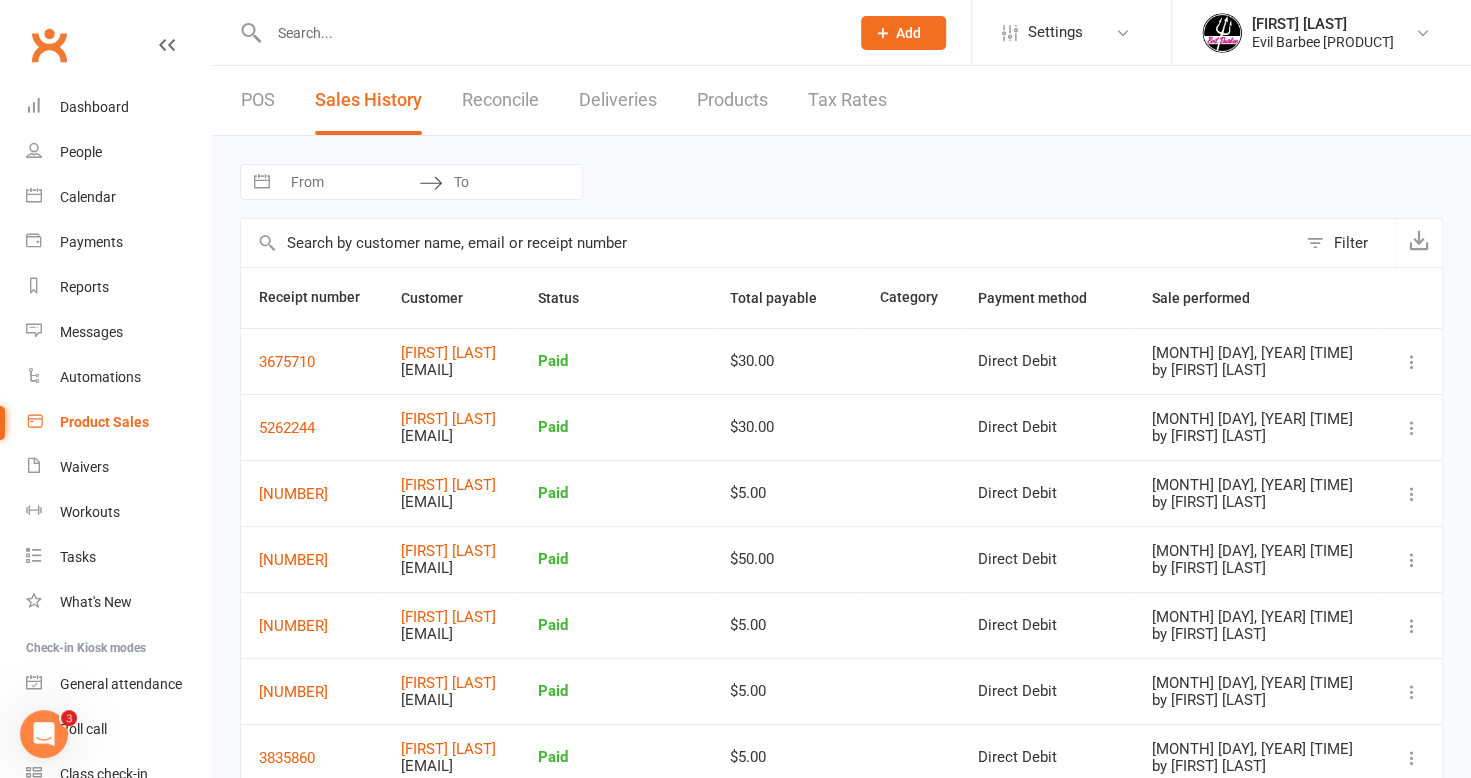 click on "Product Sales" at bounding box center [104, 422] 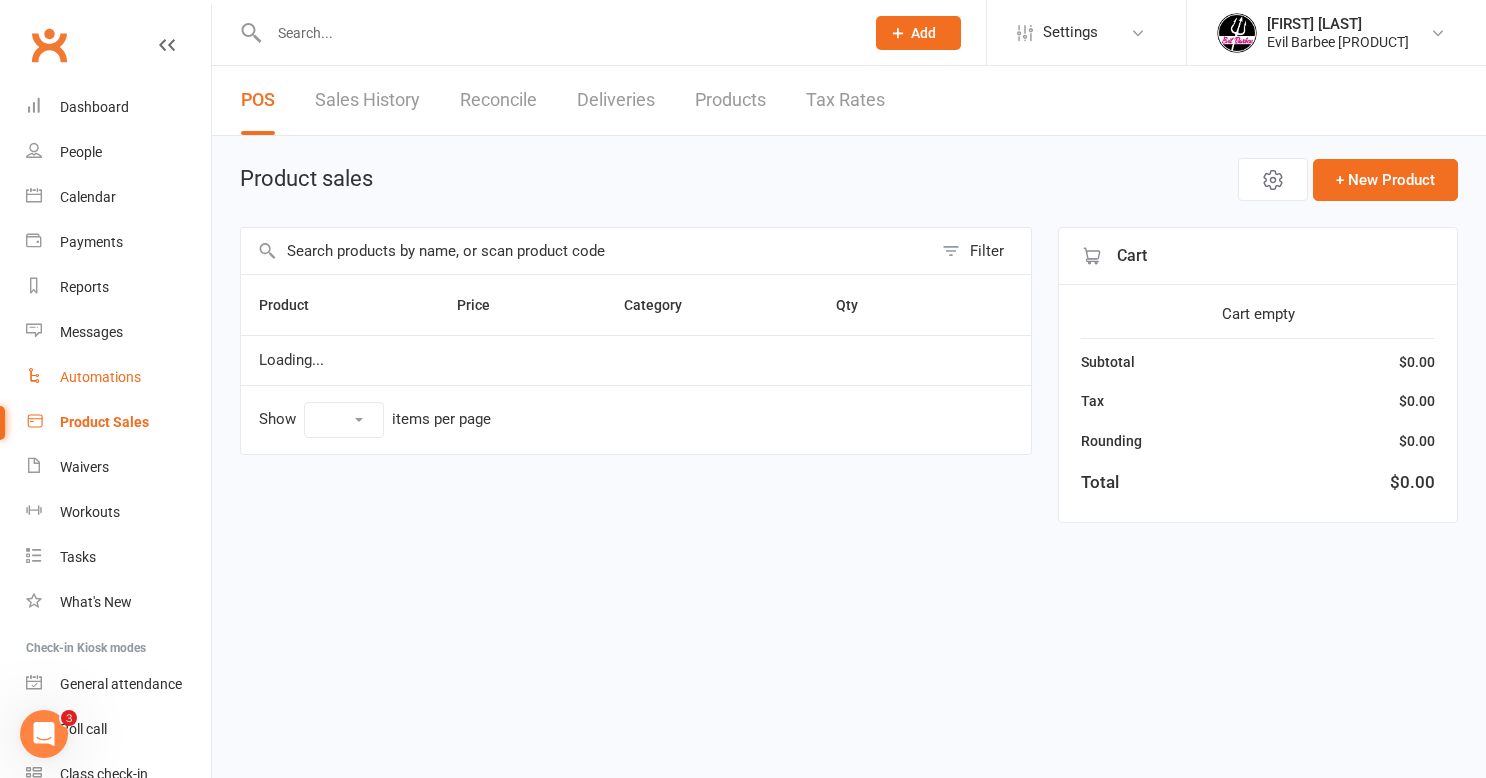 select on "50" 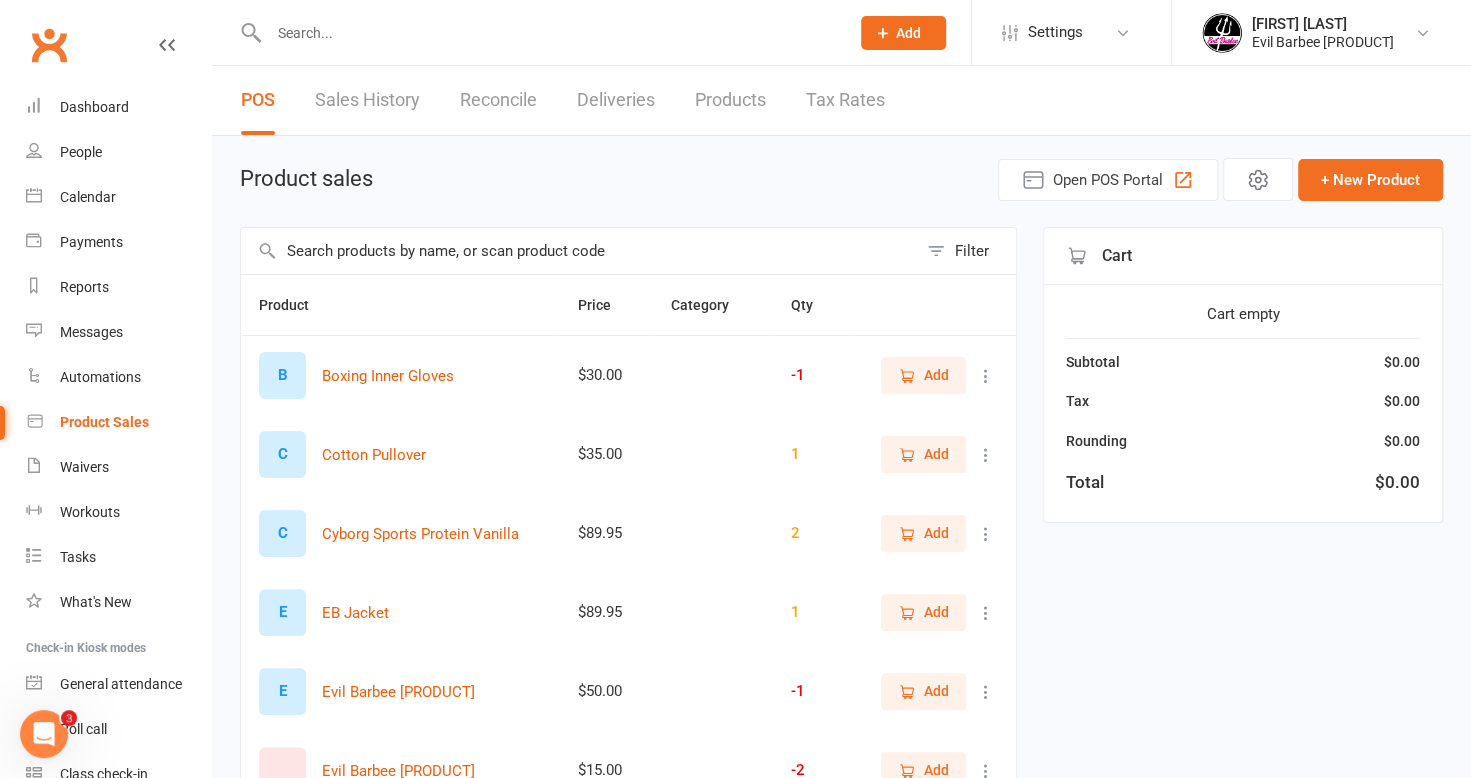 click at bounding box center (579, 251) 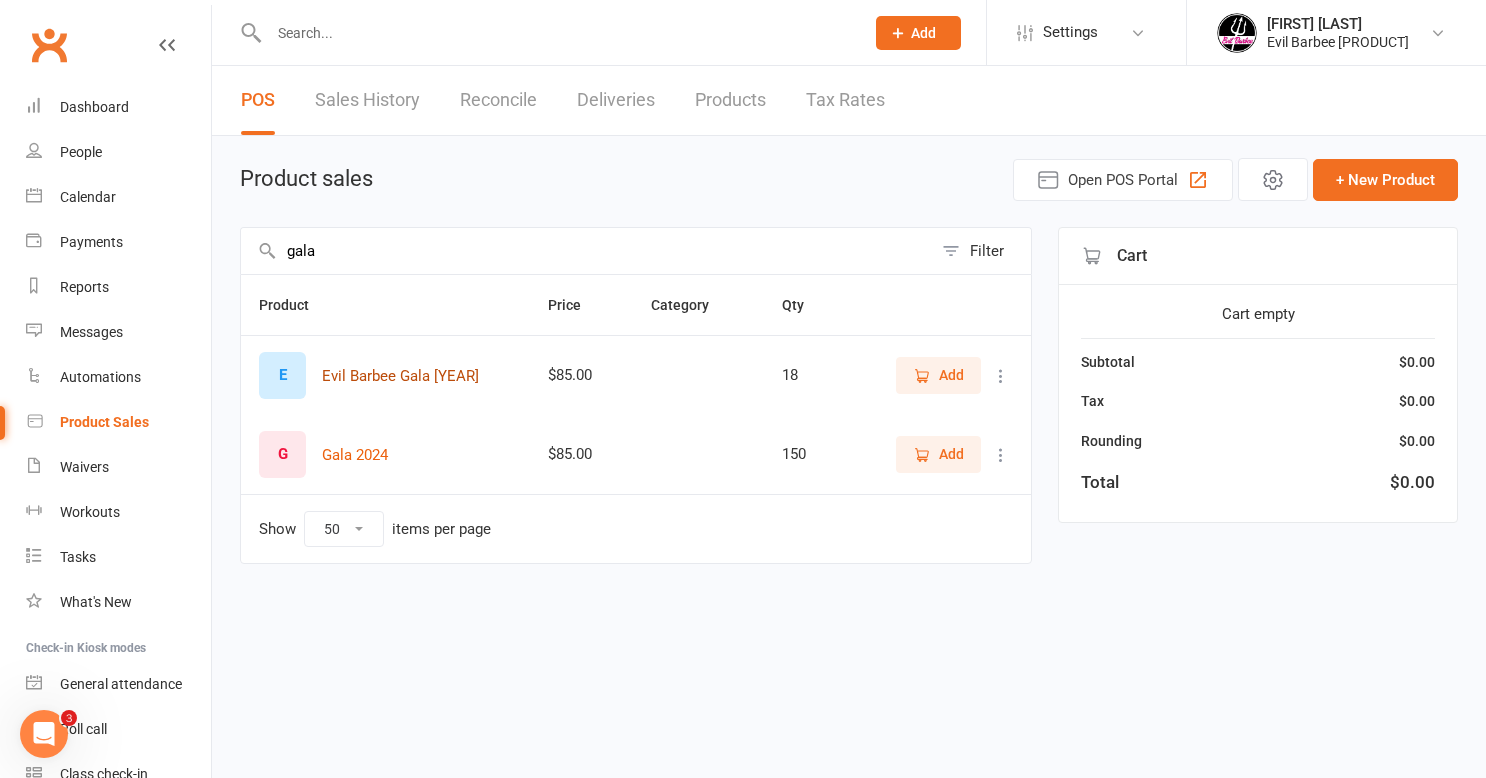 type on "gala" 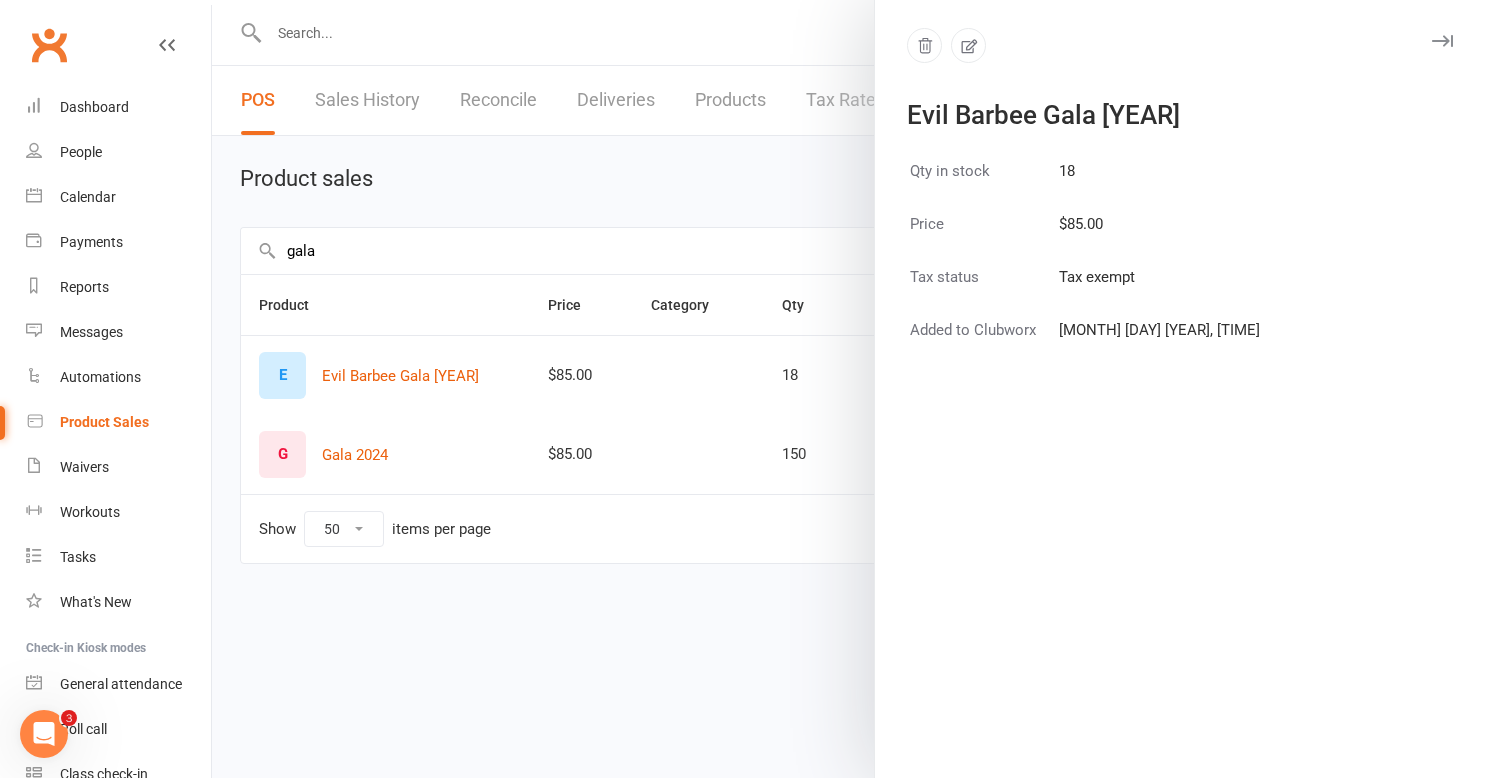 click at bounding box center [849, 389] 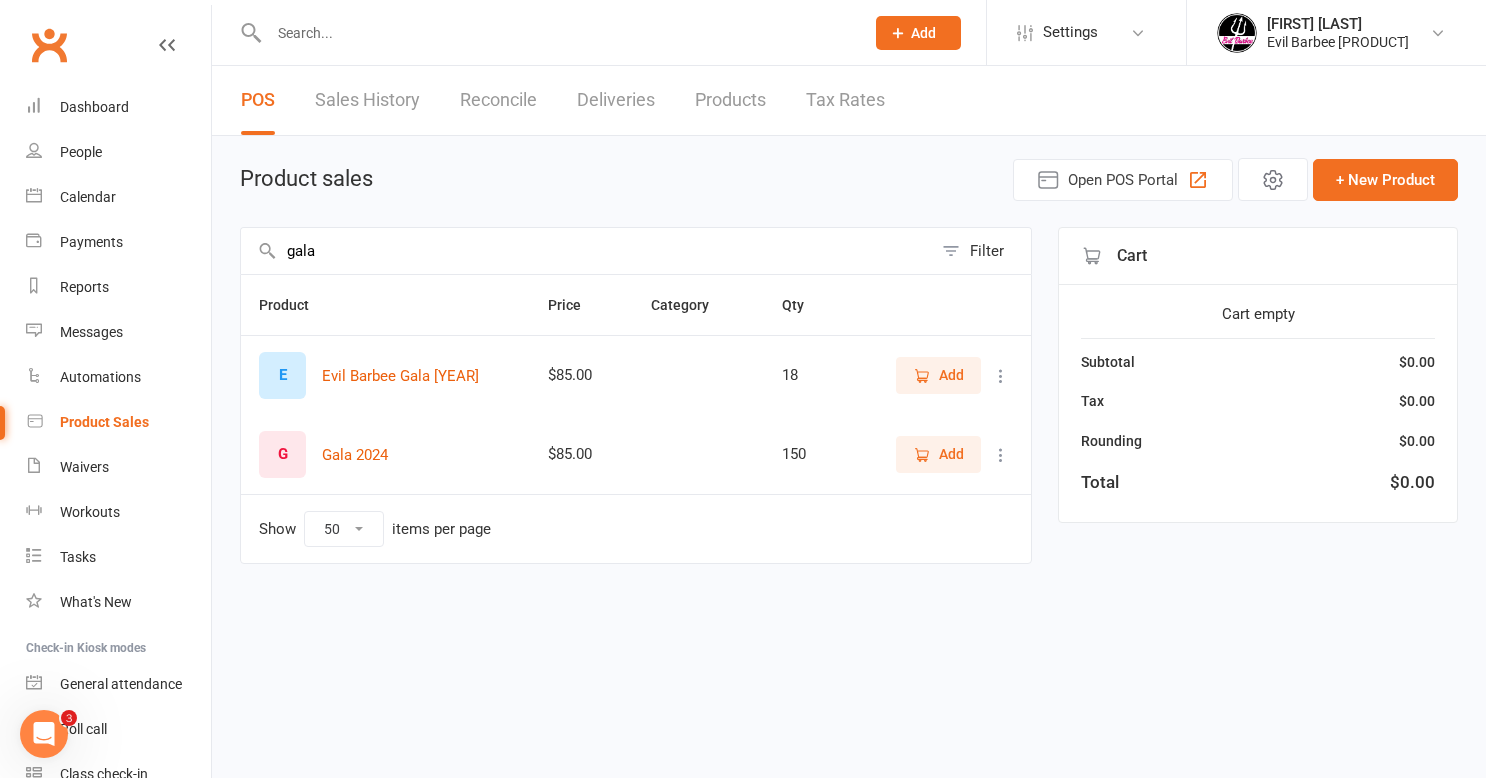 click at bounding box center (1001, 376) 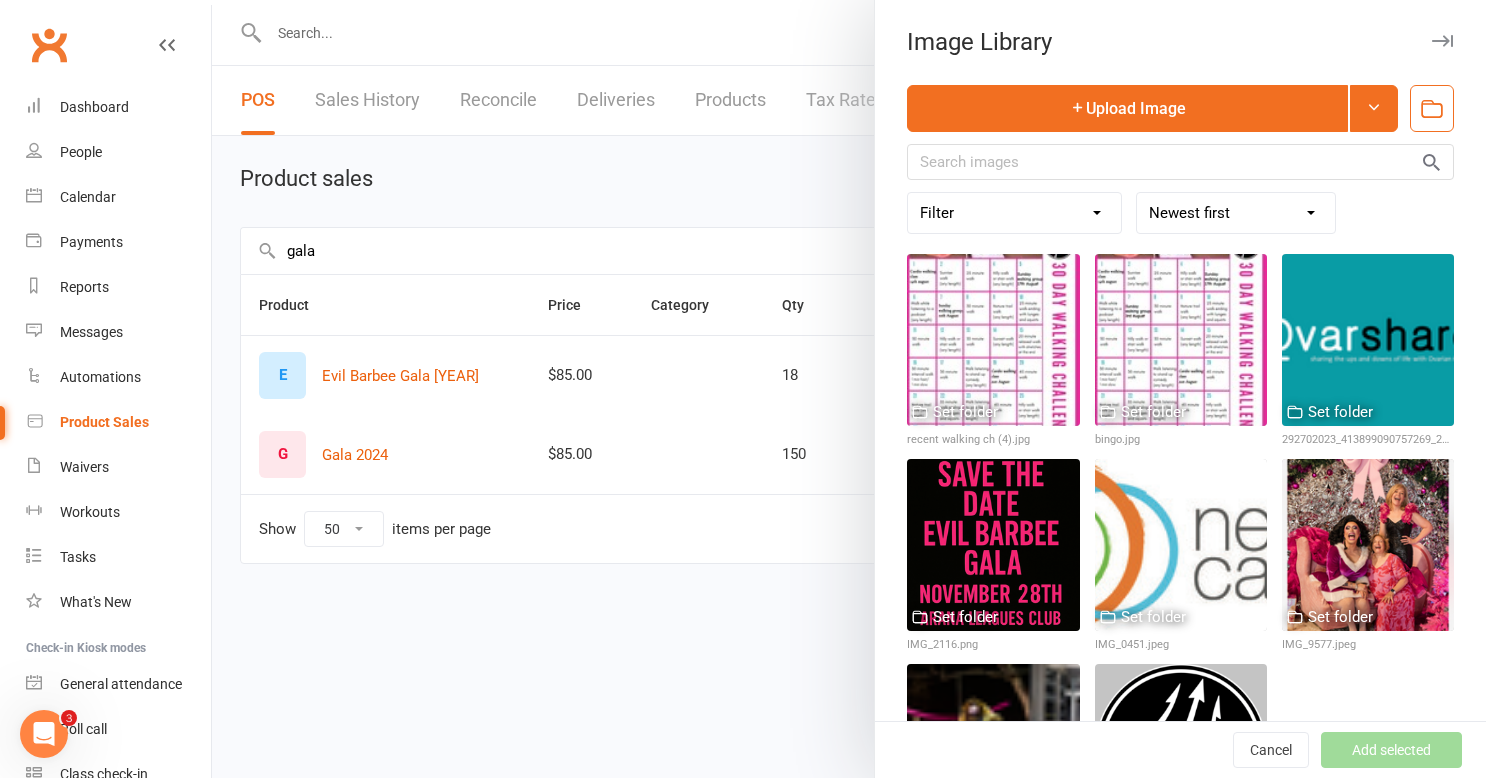 click at bounding box center [849, 389] 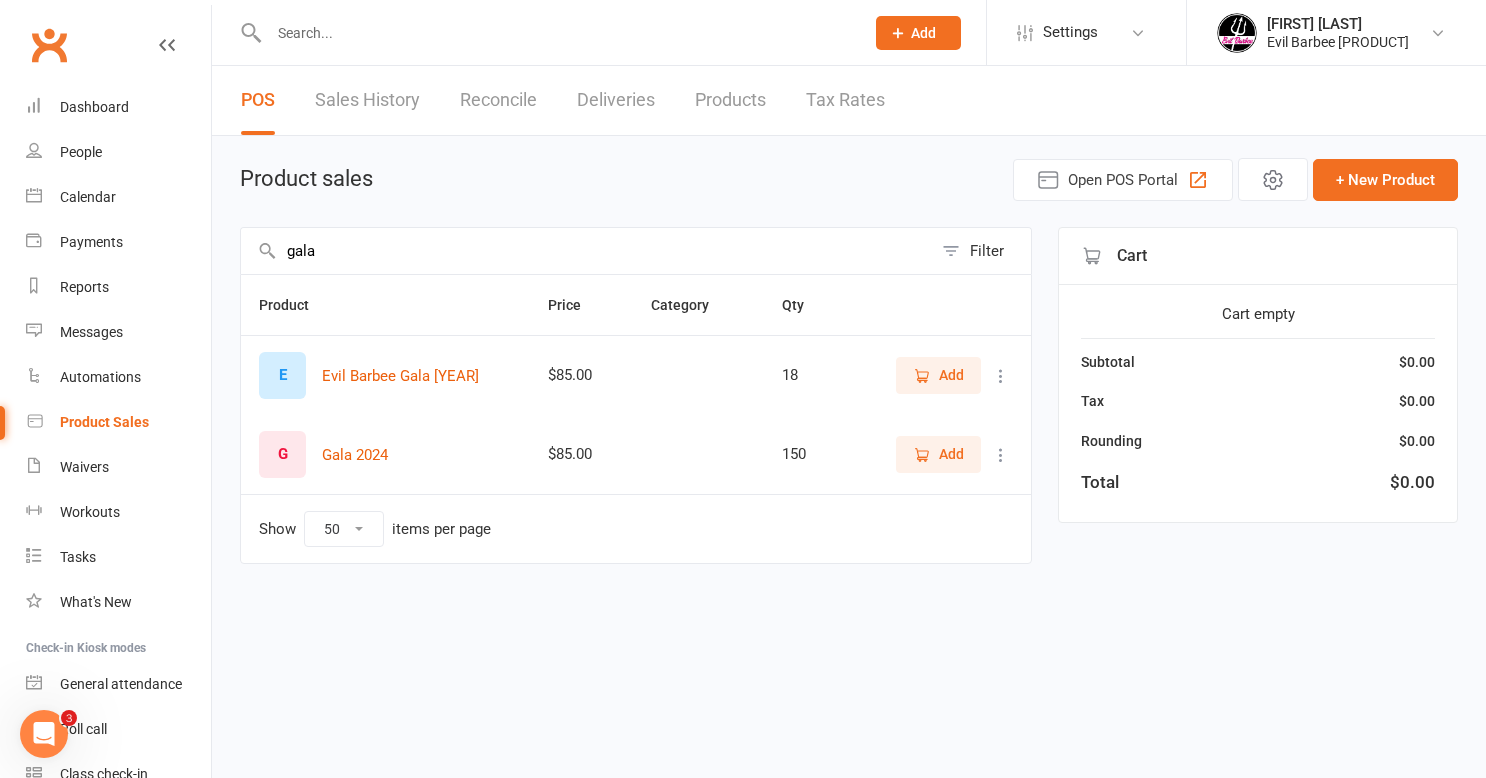 click at bounding box center (1001, 455) 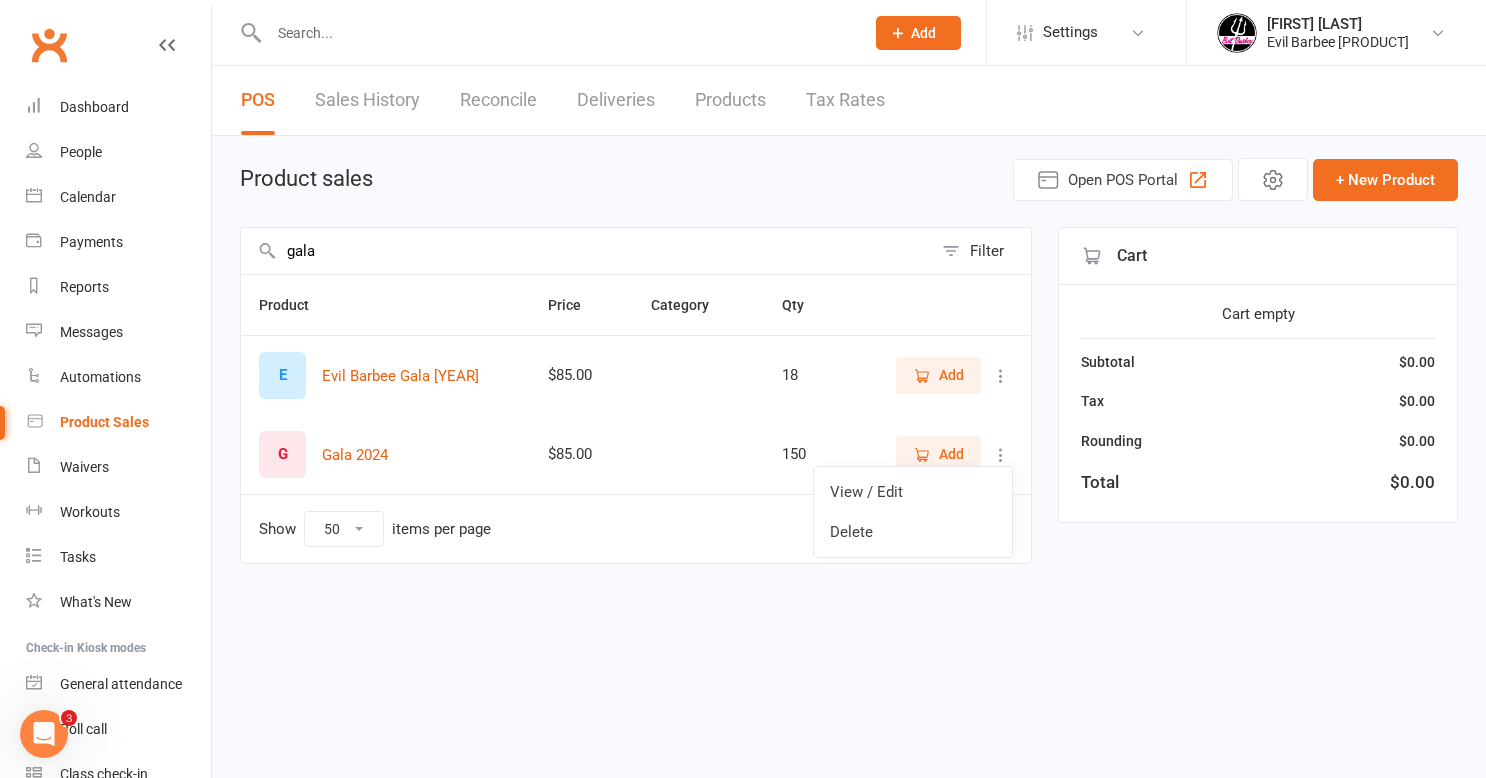 click at bounding box center (1001, 455) 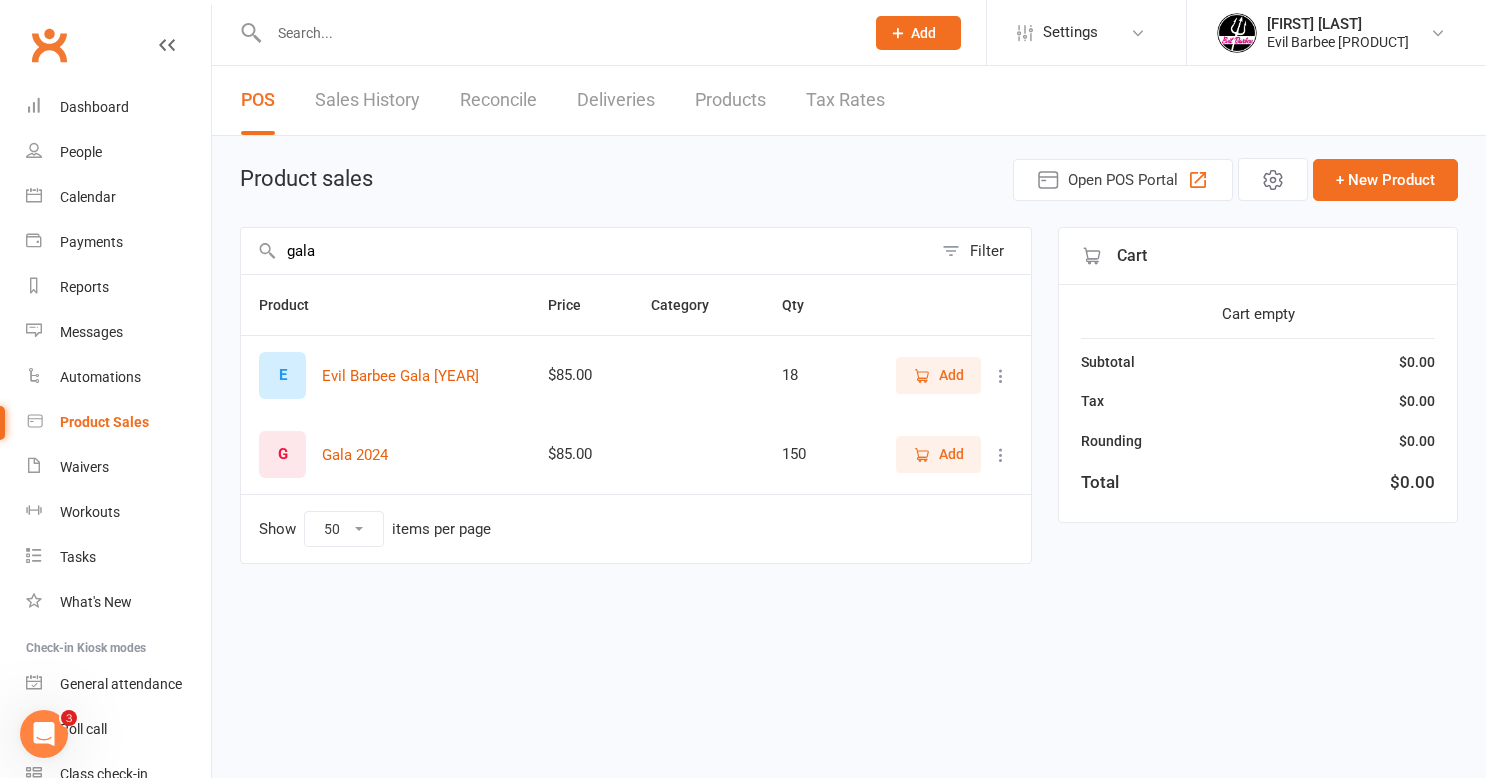 click on "Sales History" at bounding box center (367, 100) 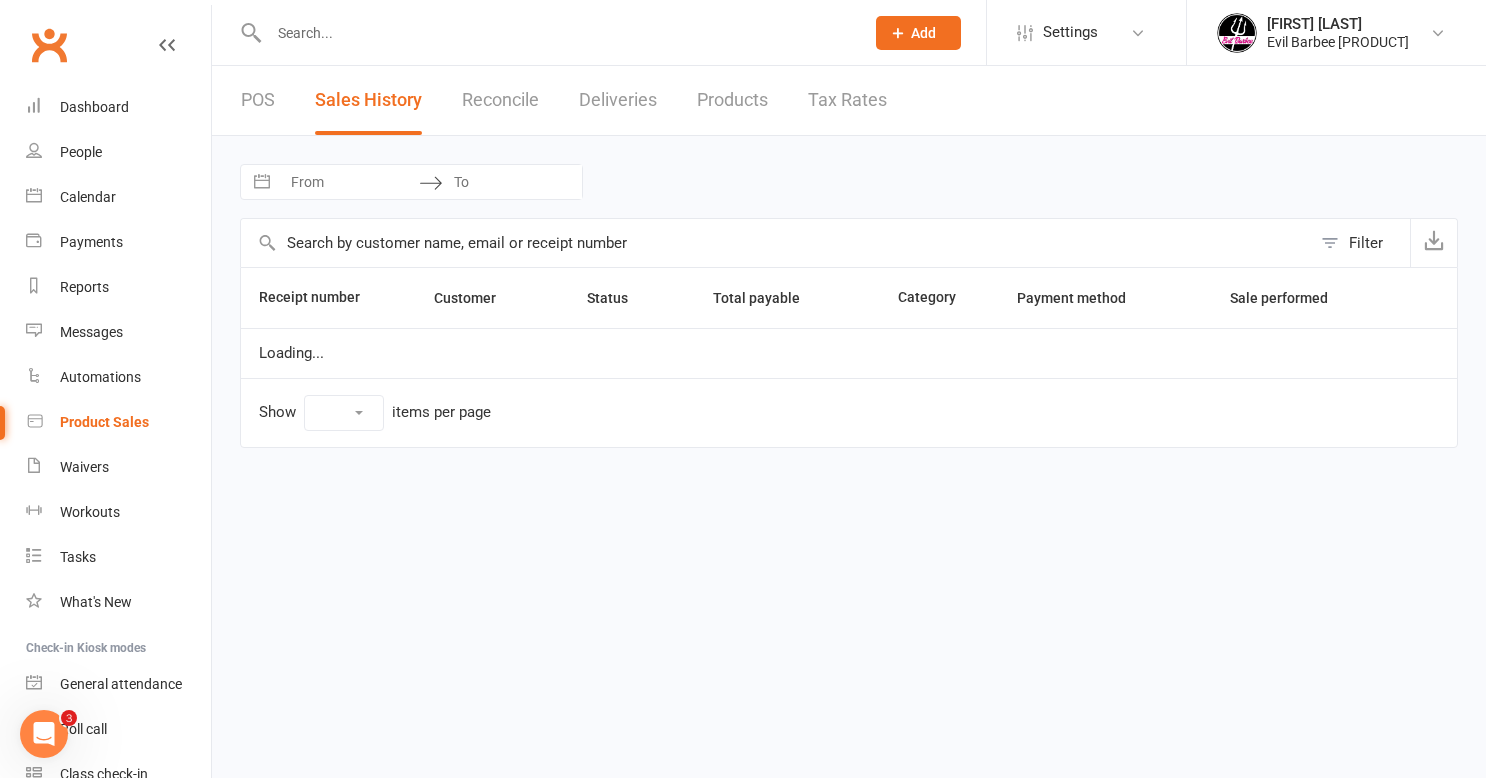 select on "25" 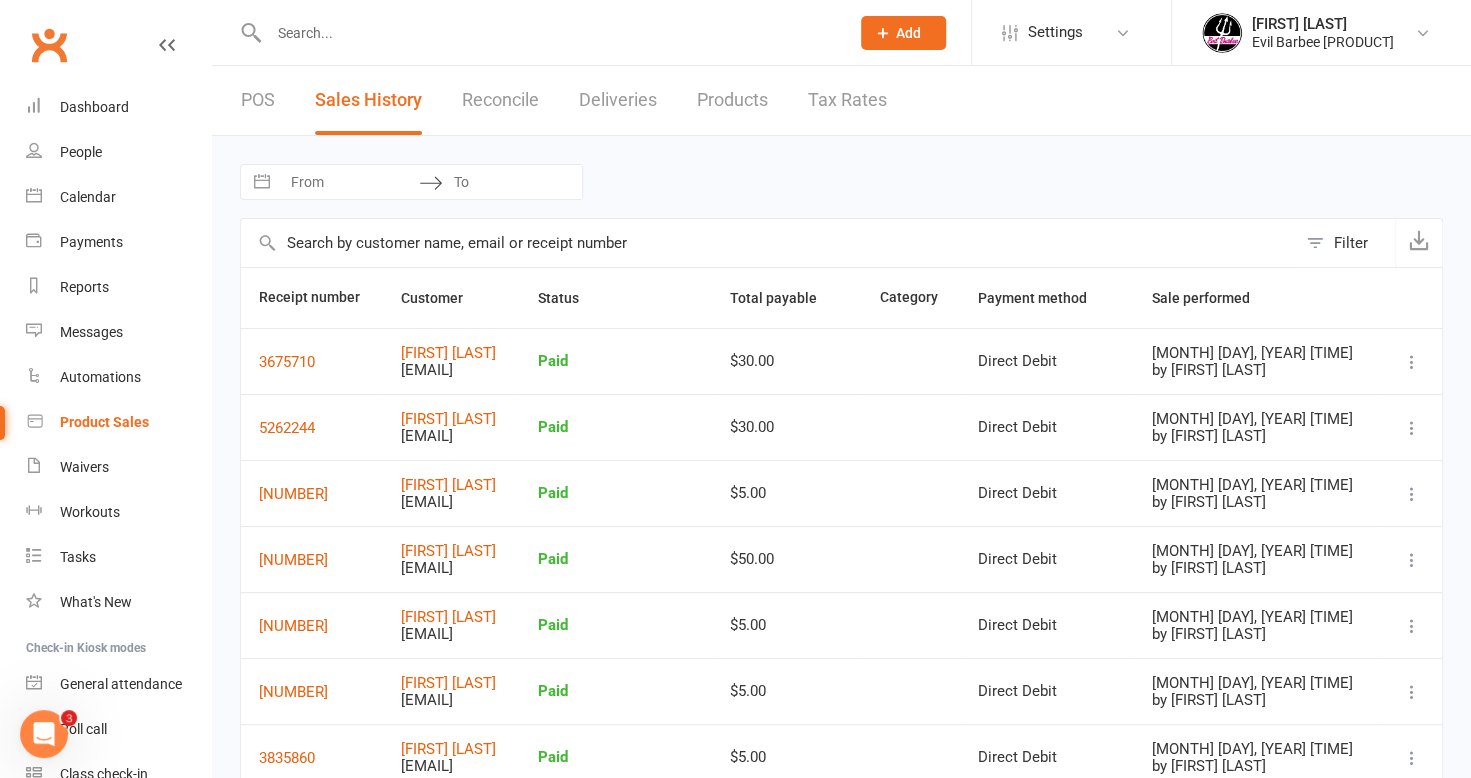 click on "Products" at bounding box center (732, 100) 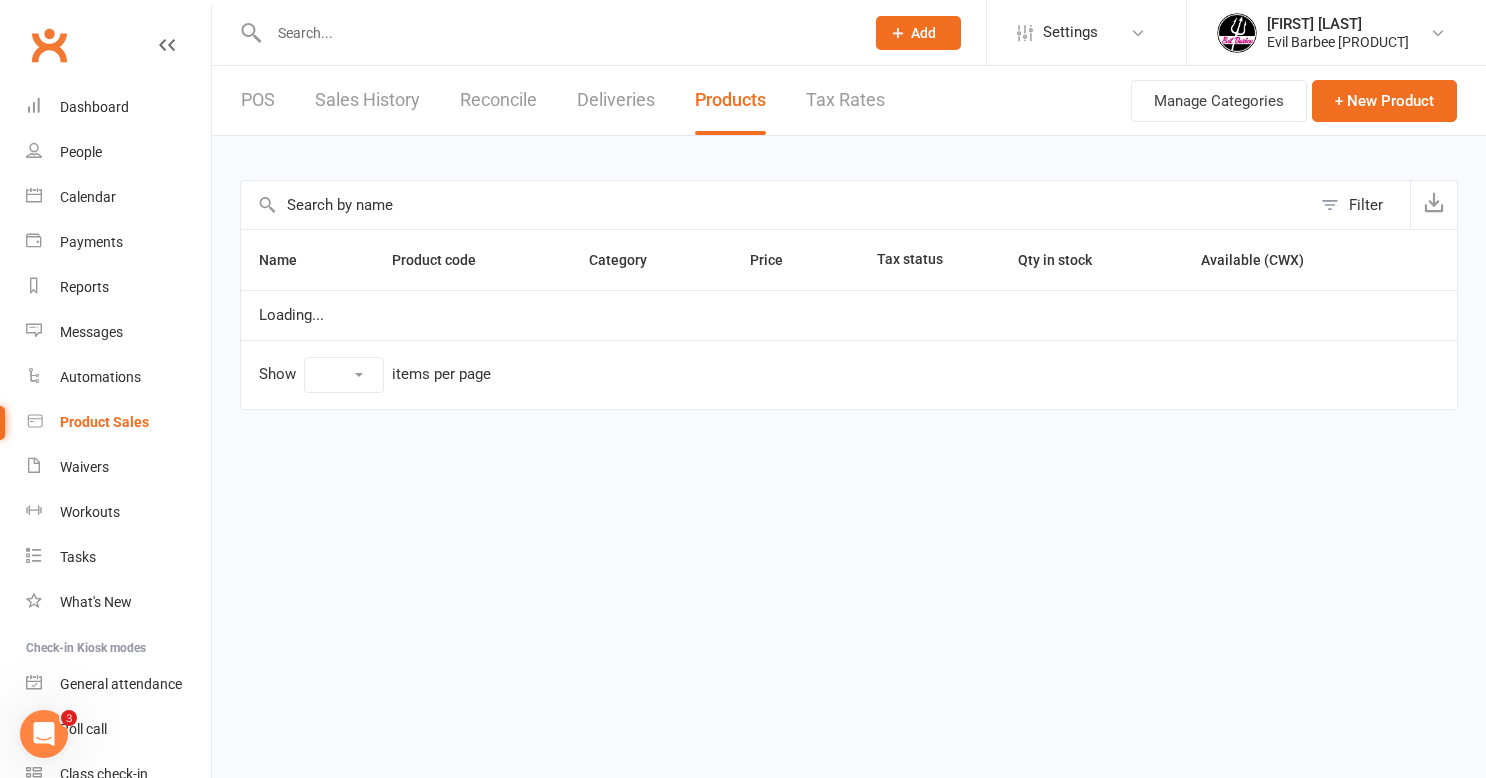 select on "10" 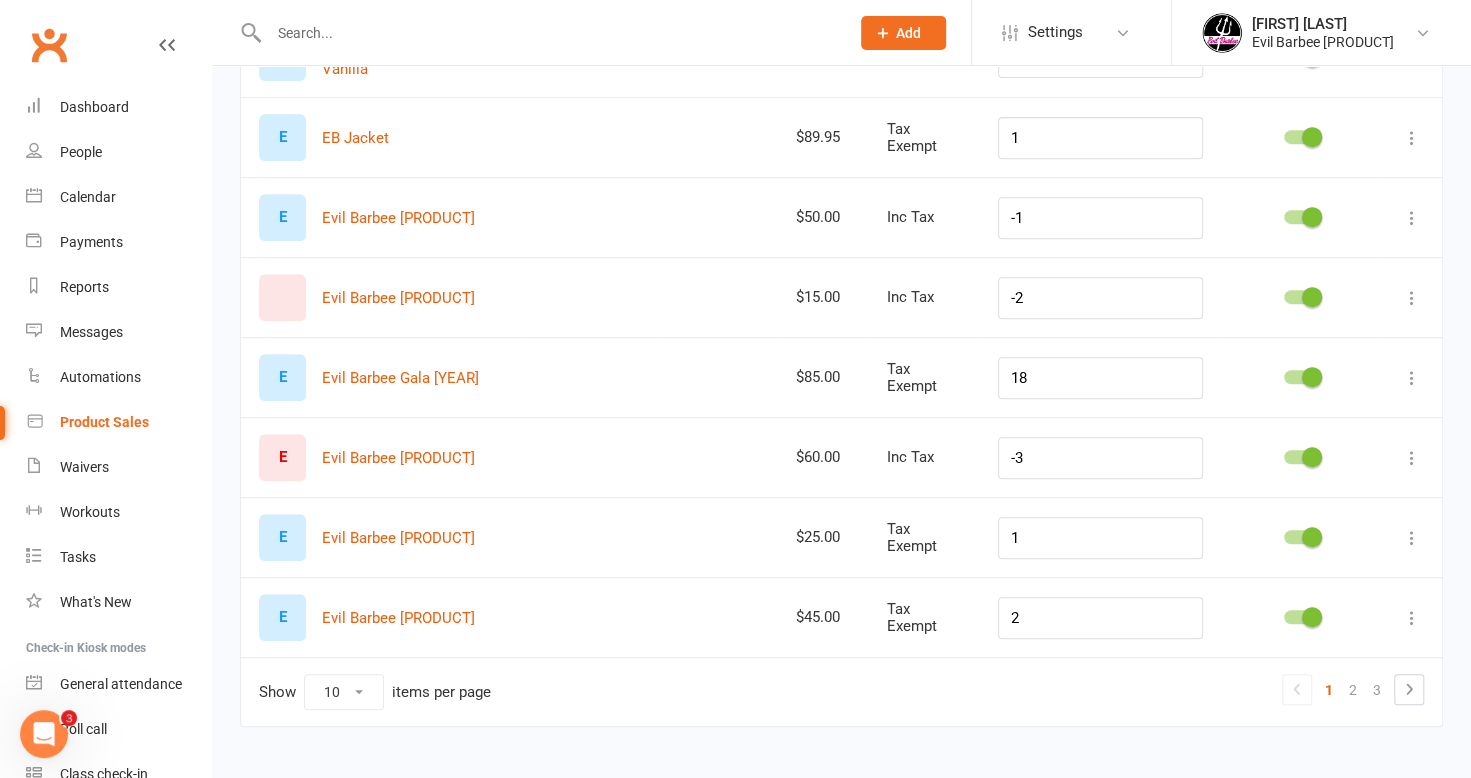 scroll, scrollTop: 0, scrollLeft: 0, axis: both 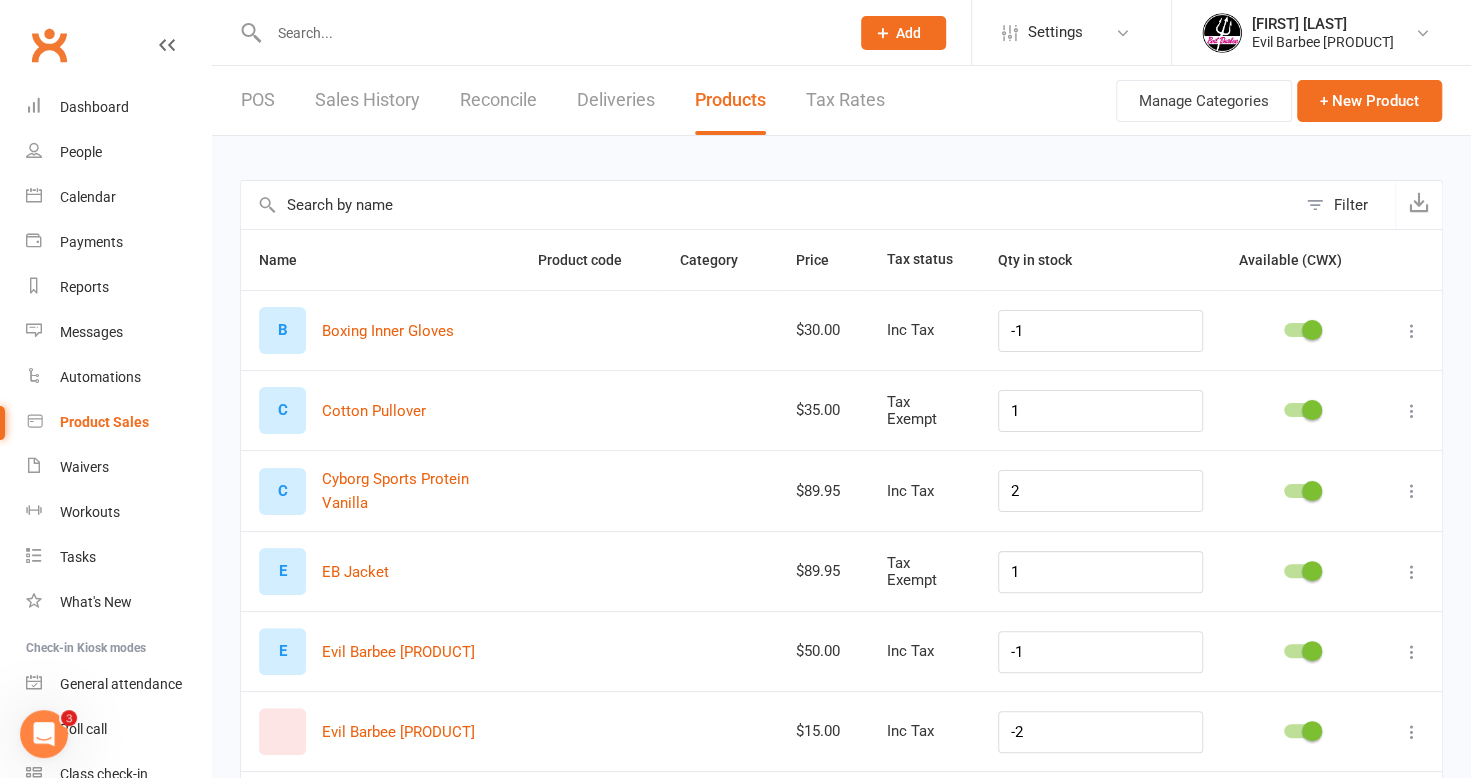 click at bounding box center (768, 205) 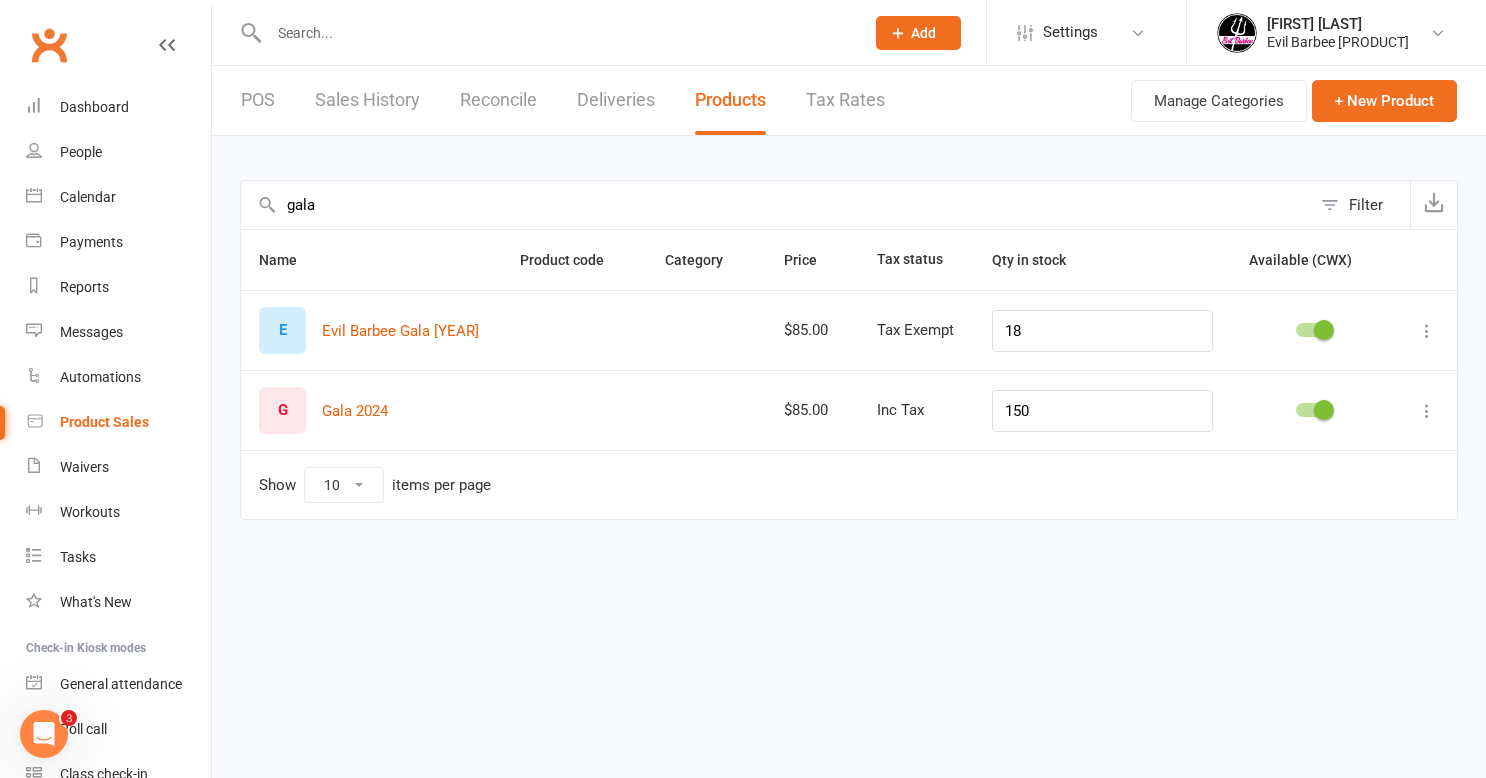 type on "gala" 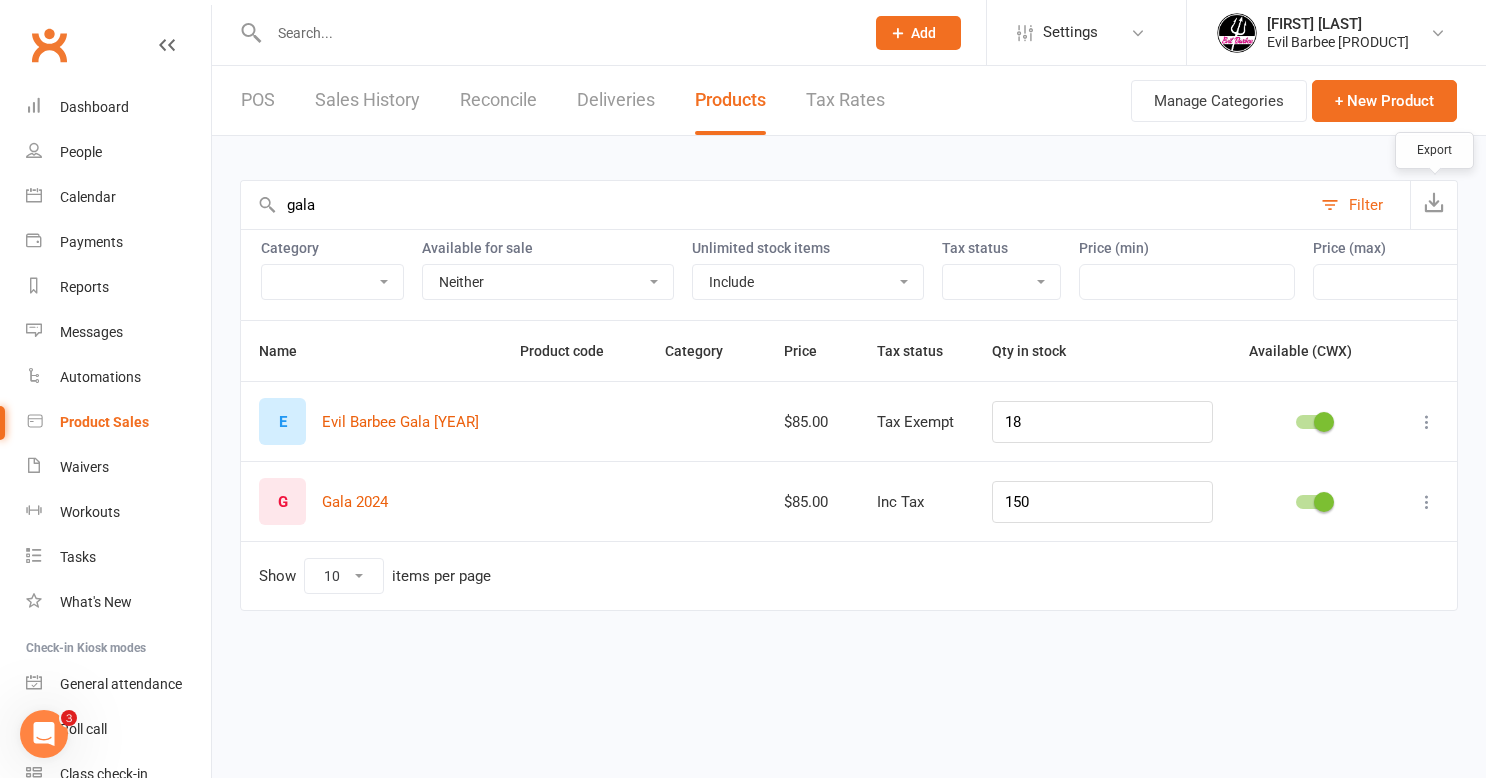 click at bounding box center (1434, 202) 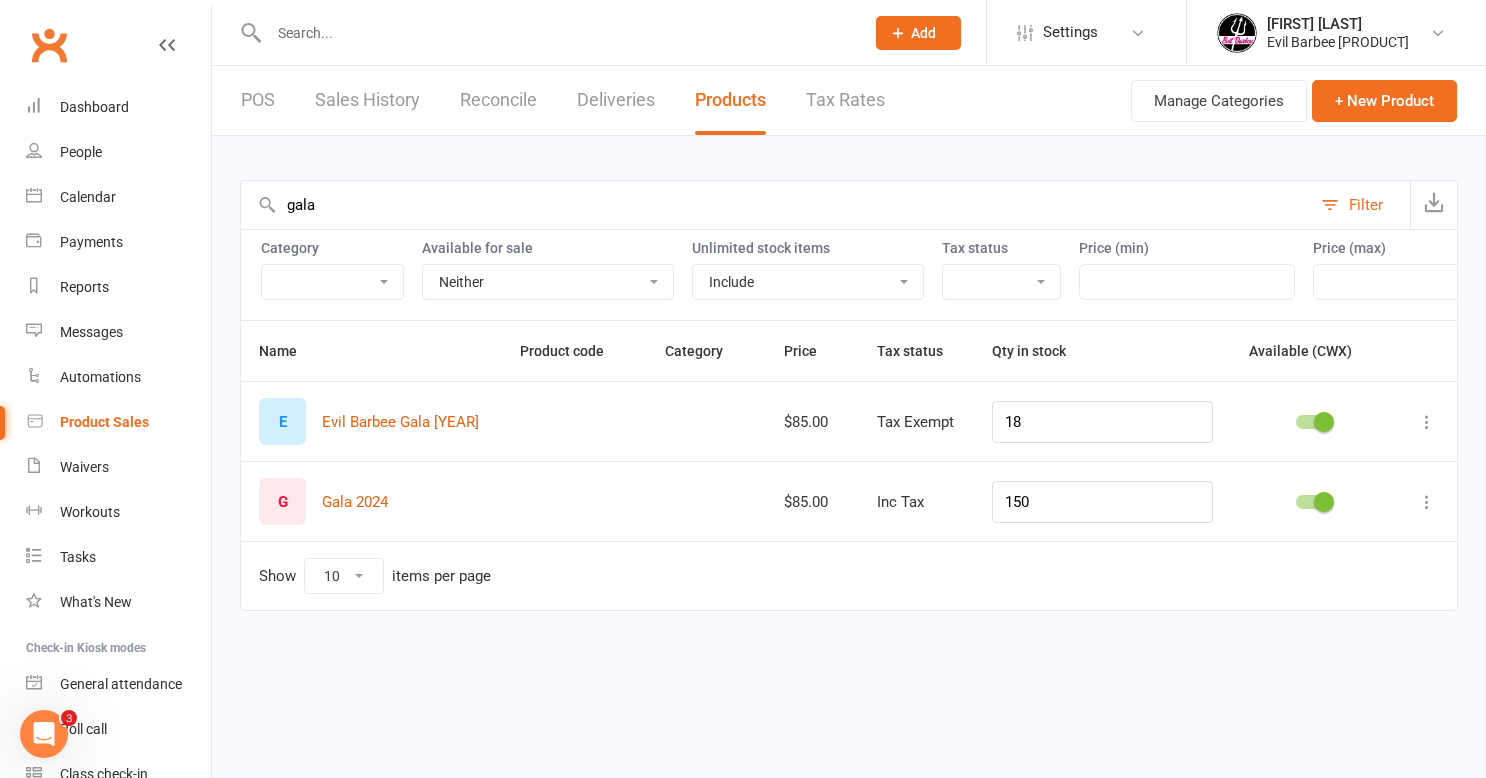 click on "POS Sales History Reconcile Deliveries Products Tax Rates Manage Categories + New Product" at bounding box center [849, 101] 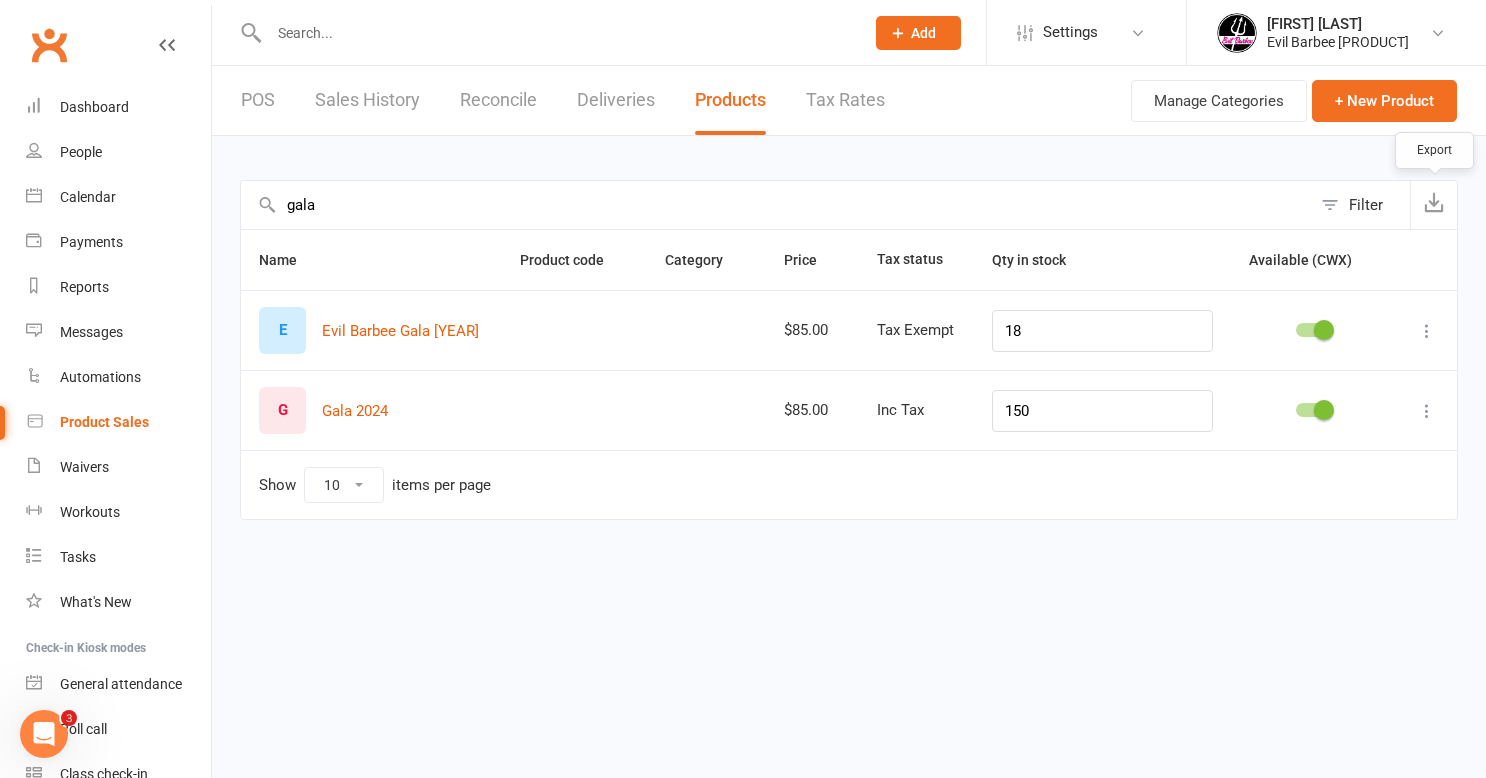 click at bounding box center [1434, 202] 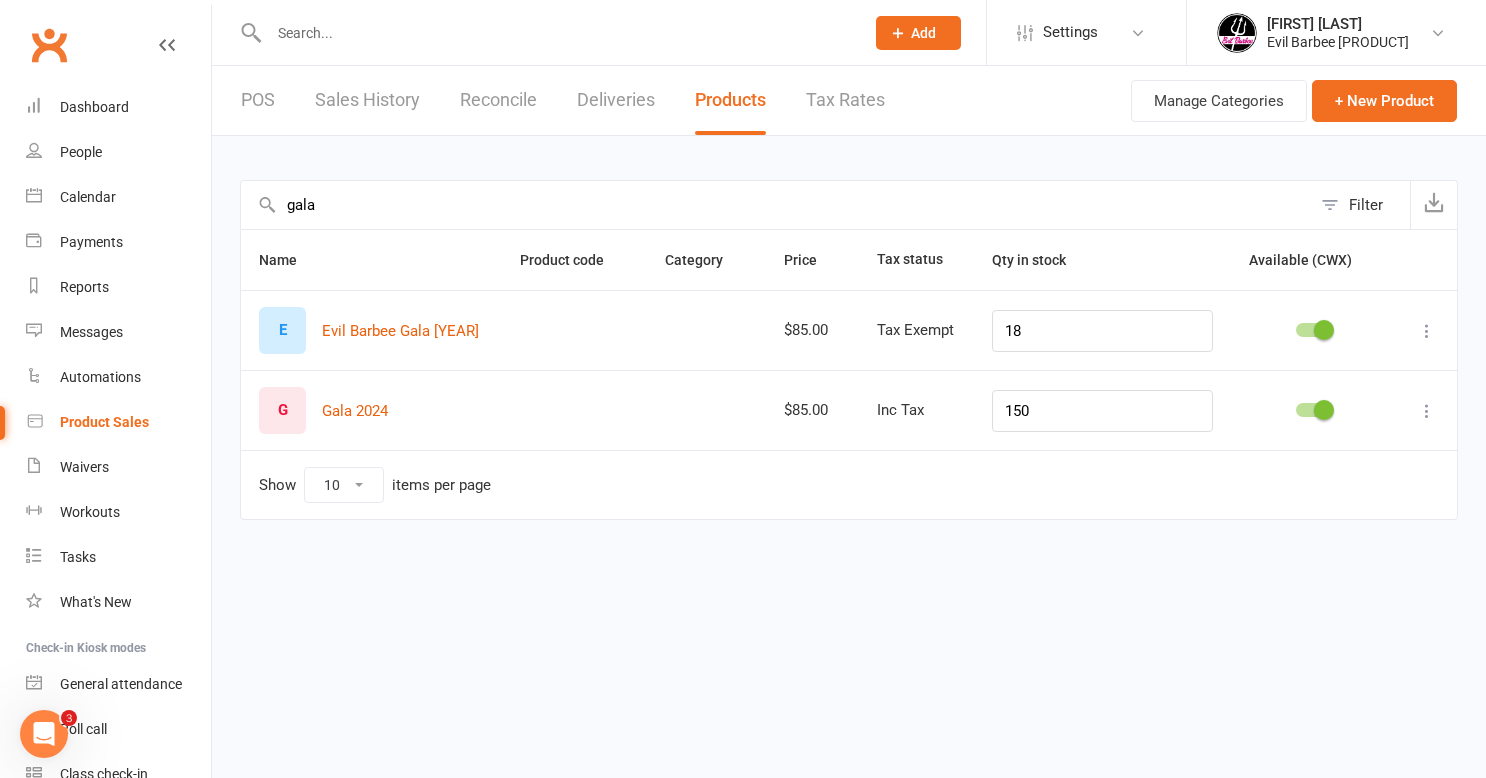click on "POS Sales History Reconcile Deliveries Products Tax Rates Manage Categories + New Product" at bounding box center [849, 101] 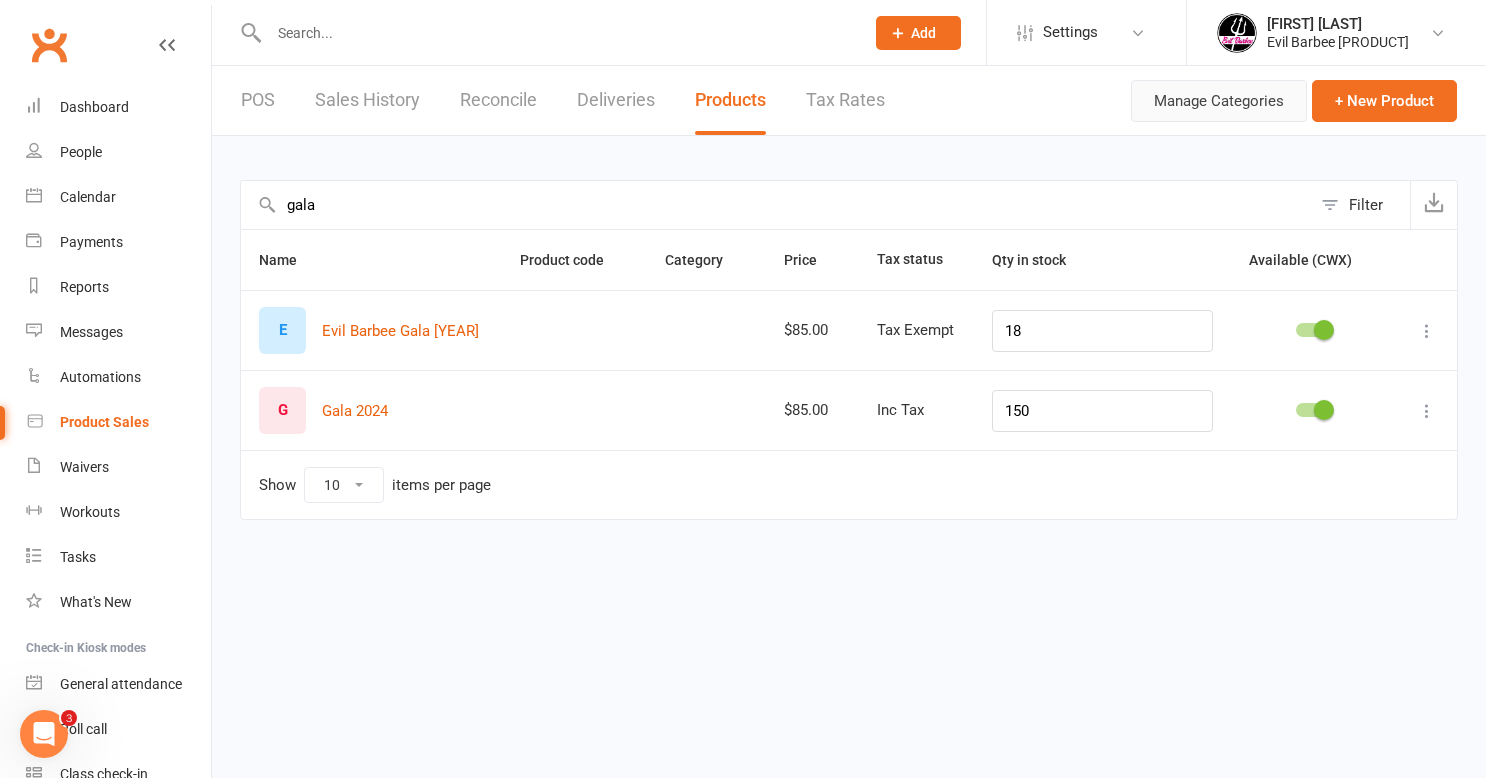click on "Manage Categories" at bounding box center (1219, 101) 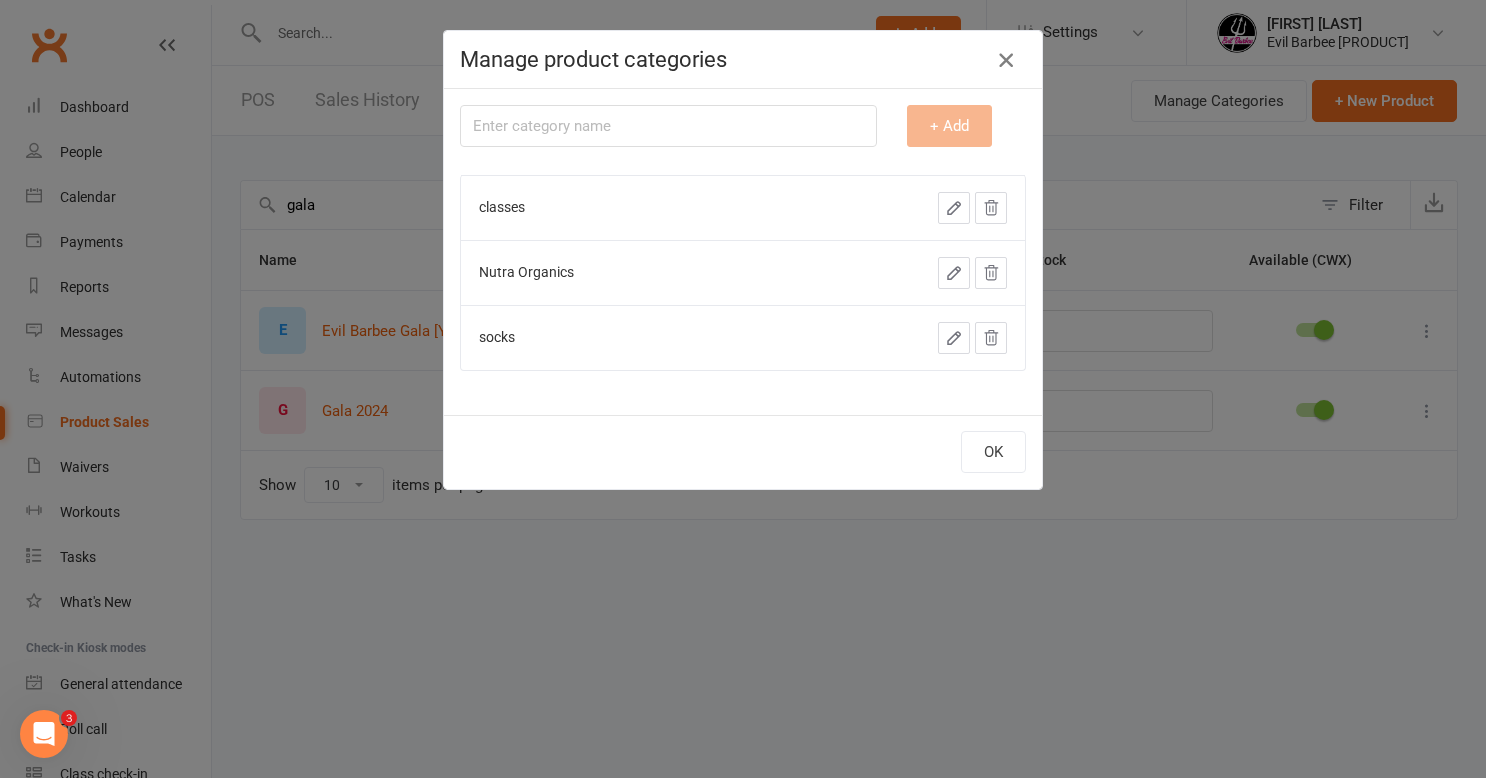 click at bounding box center (1006, 60) 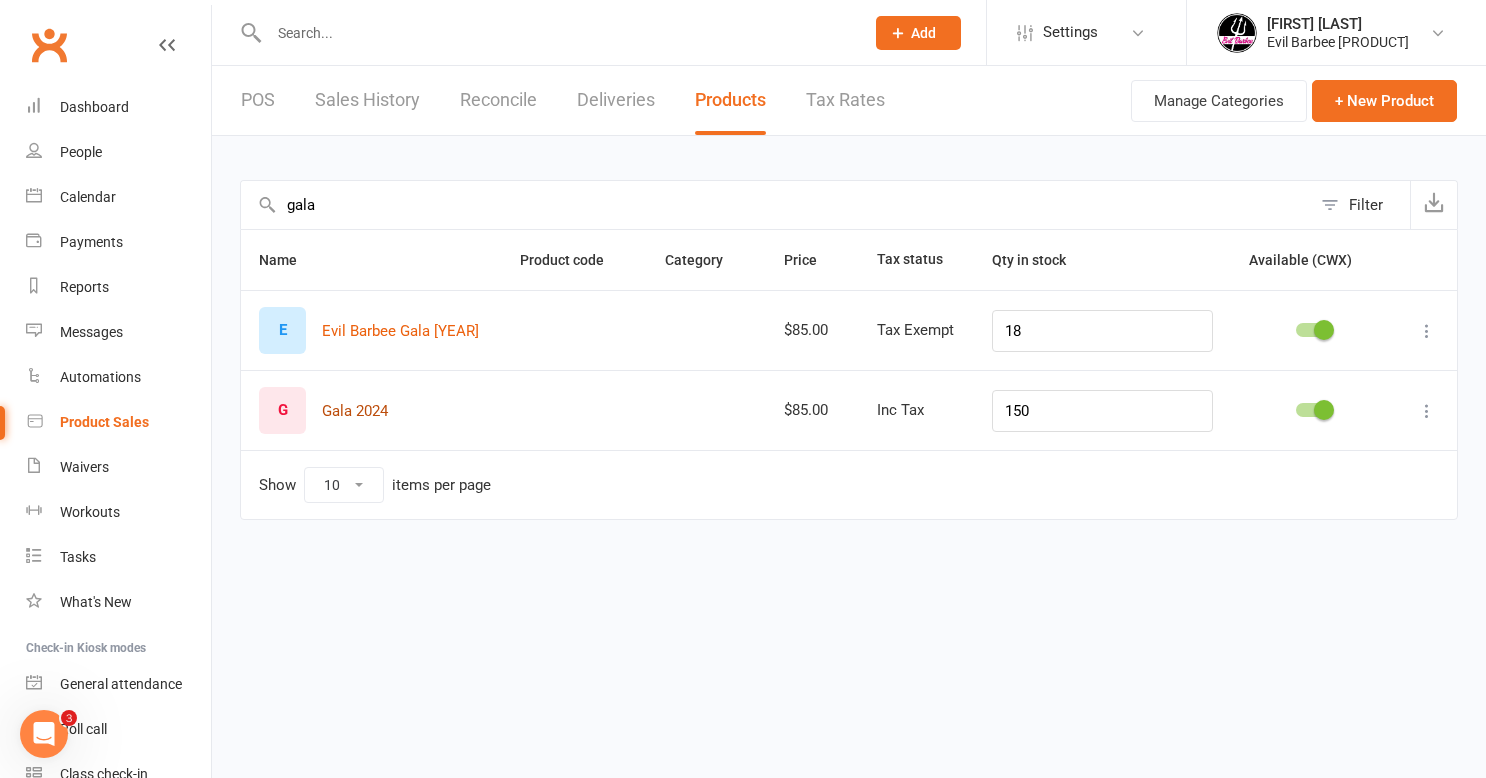 click on "Gala 2024" at bounding box center [355, 411] 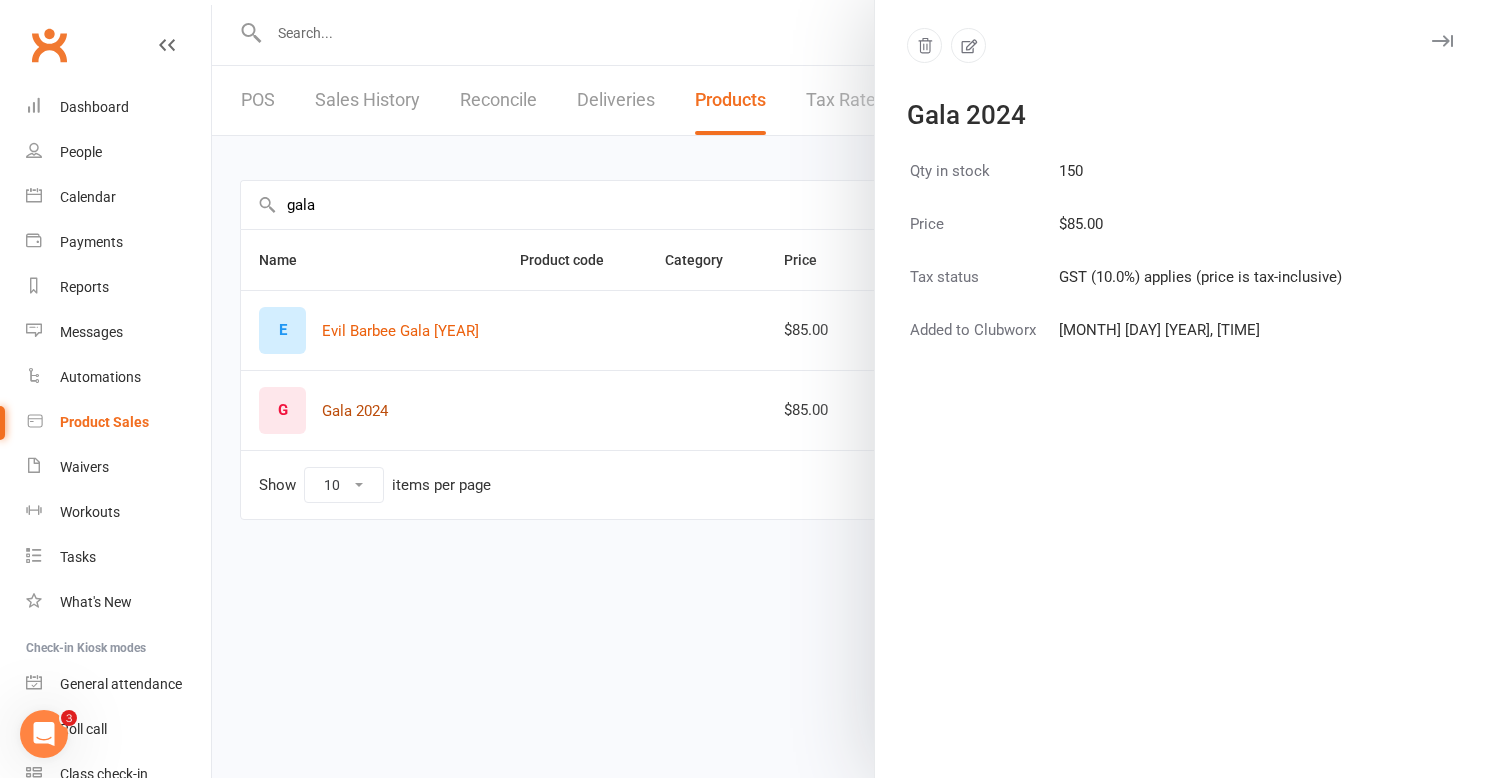 click at bounding box center (849, 389) 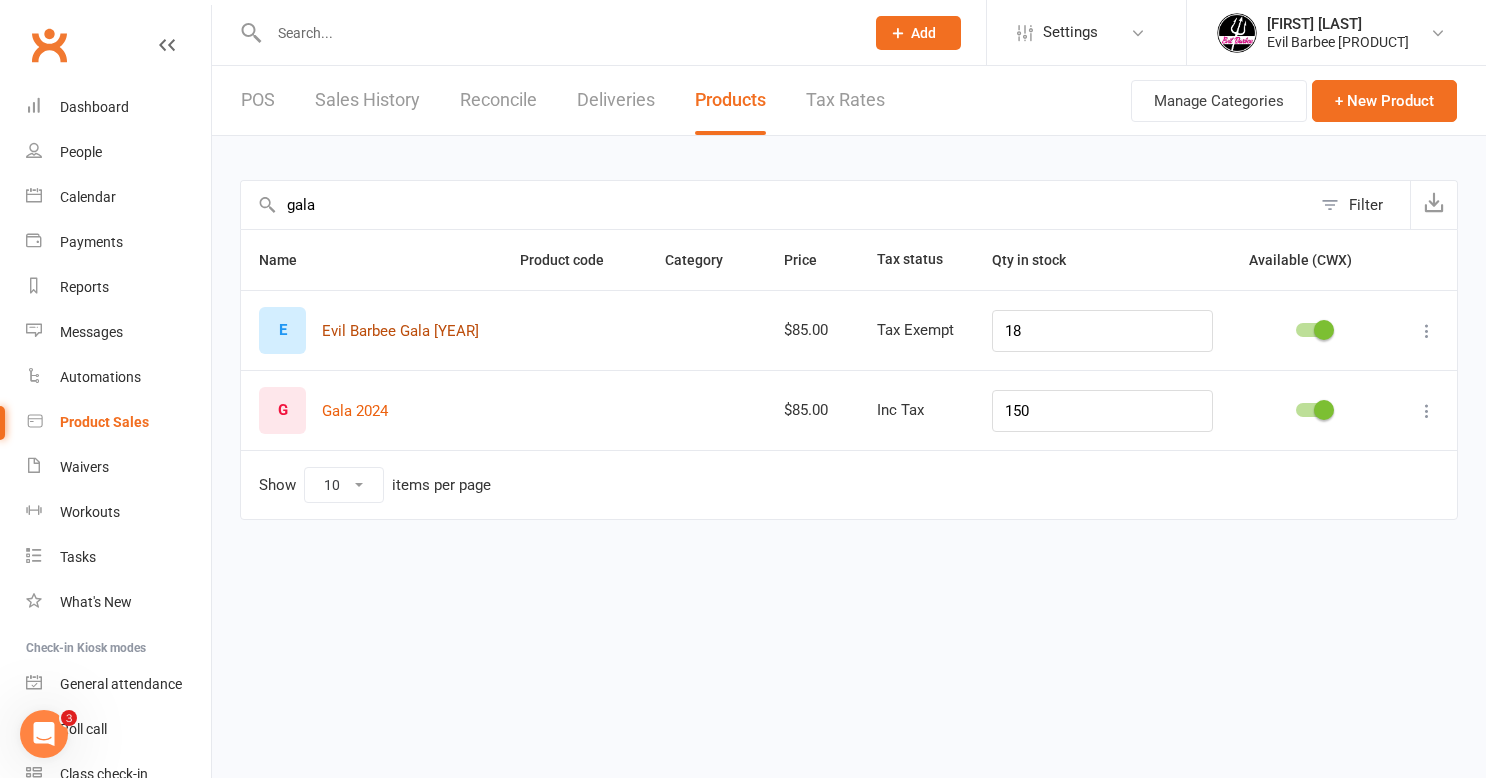 click on "Evil Barbee Gala [YEAR]" at bounding box center [400, 331] 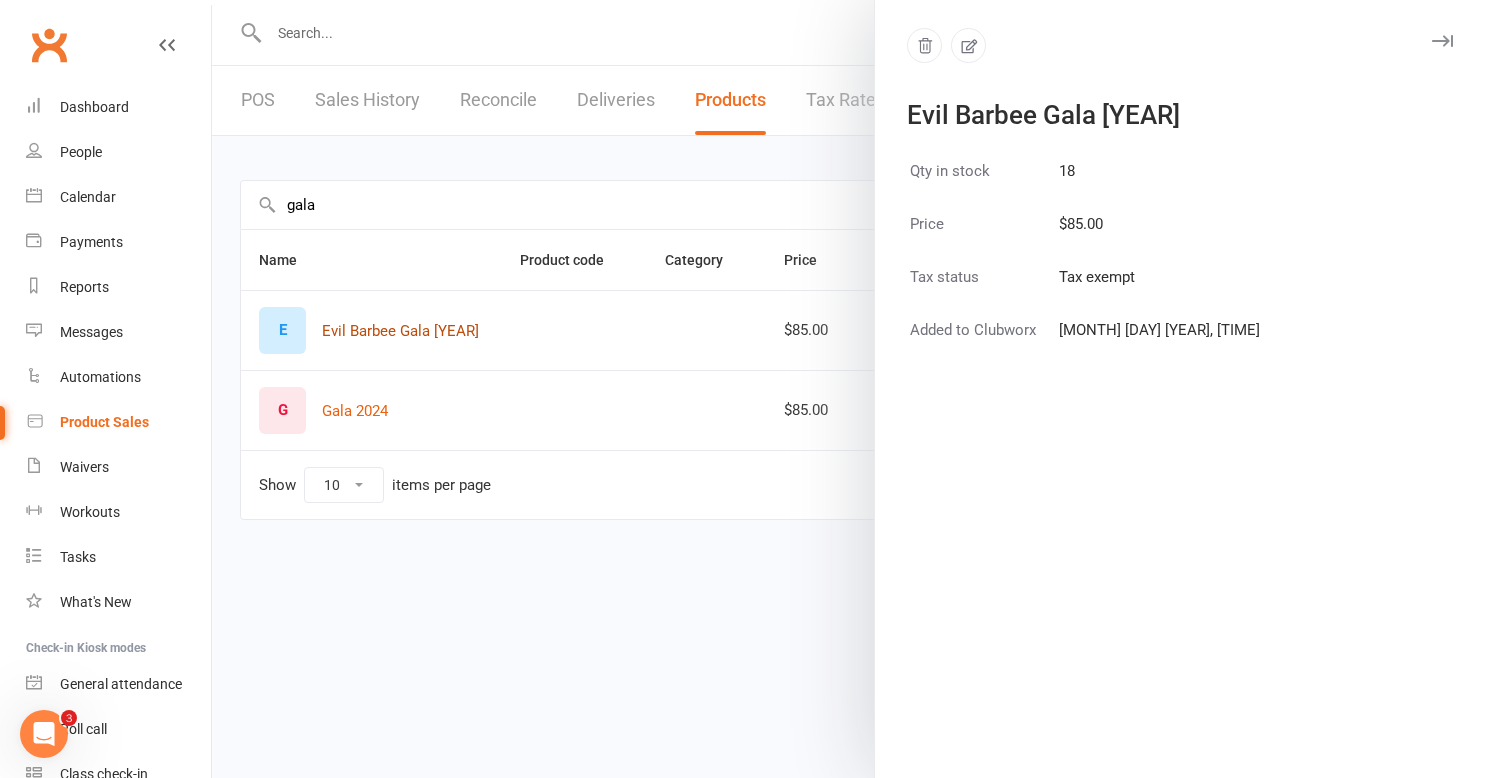 click at bounding box center (849, 389) 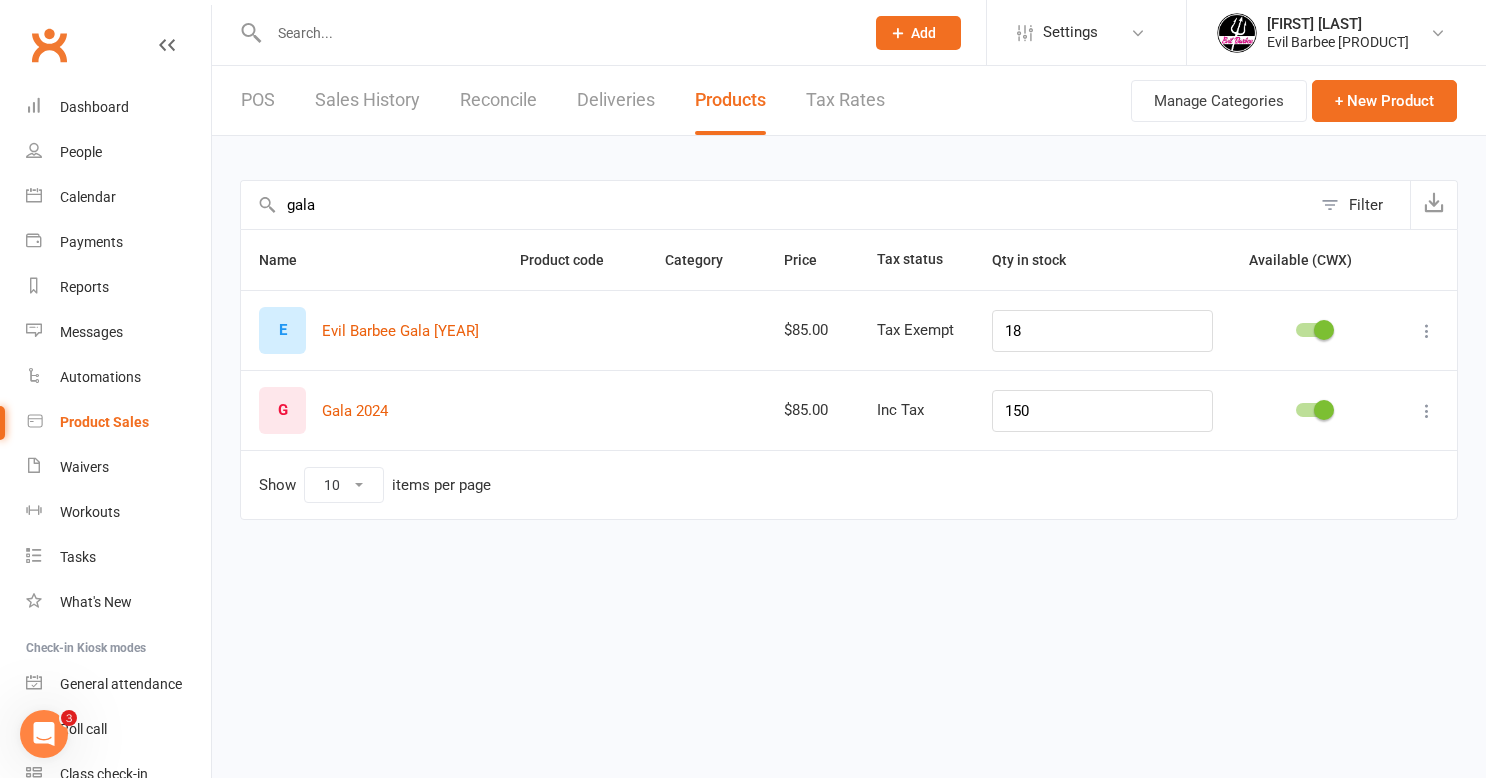 click on "POS" at bounding box center (258, 100) 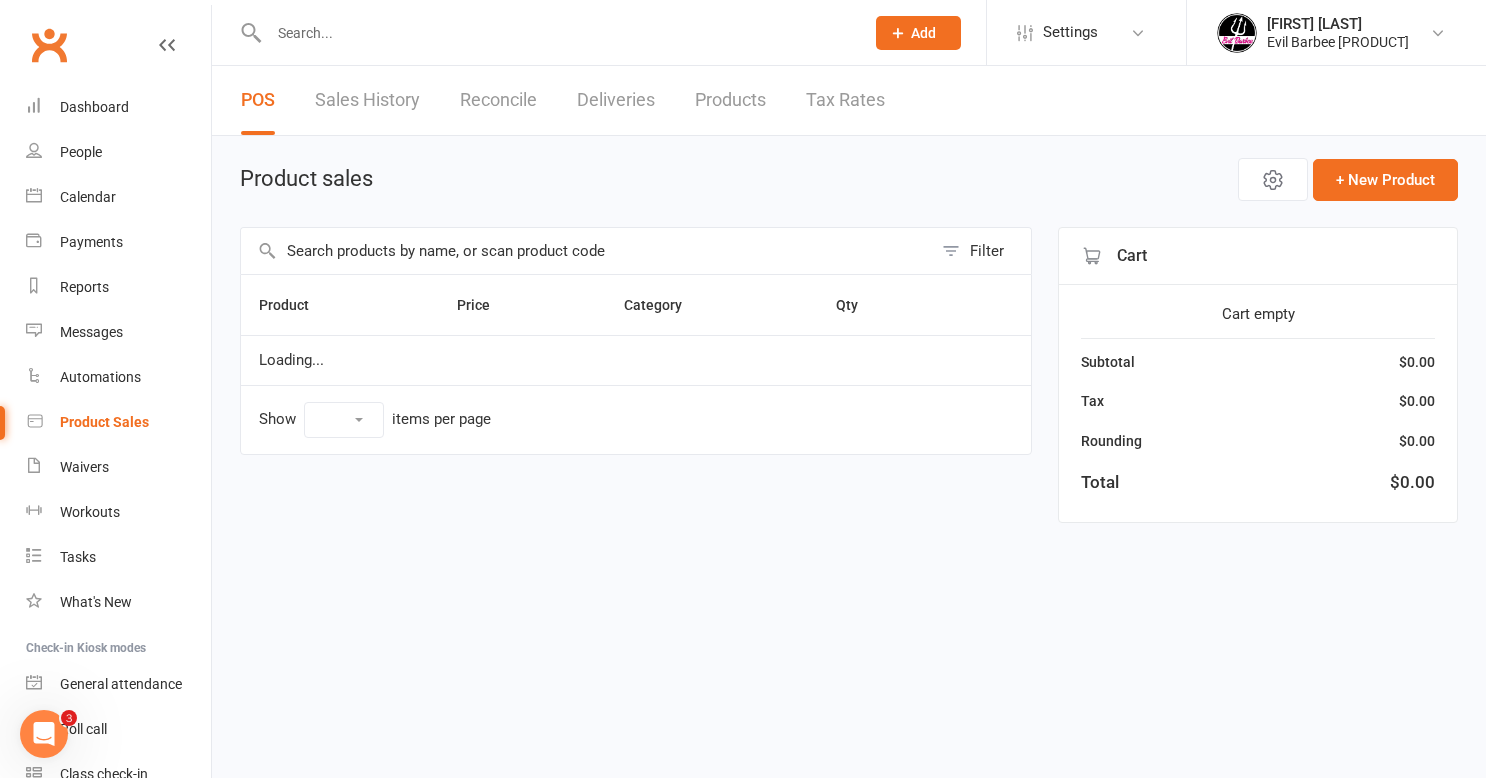 select on "50" 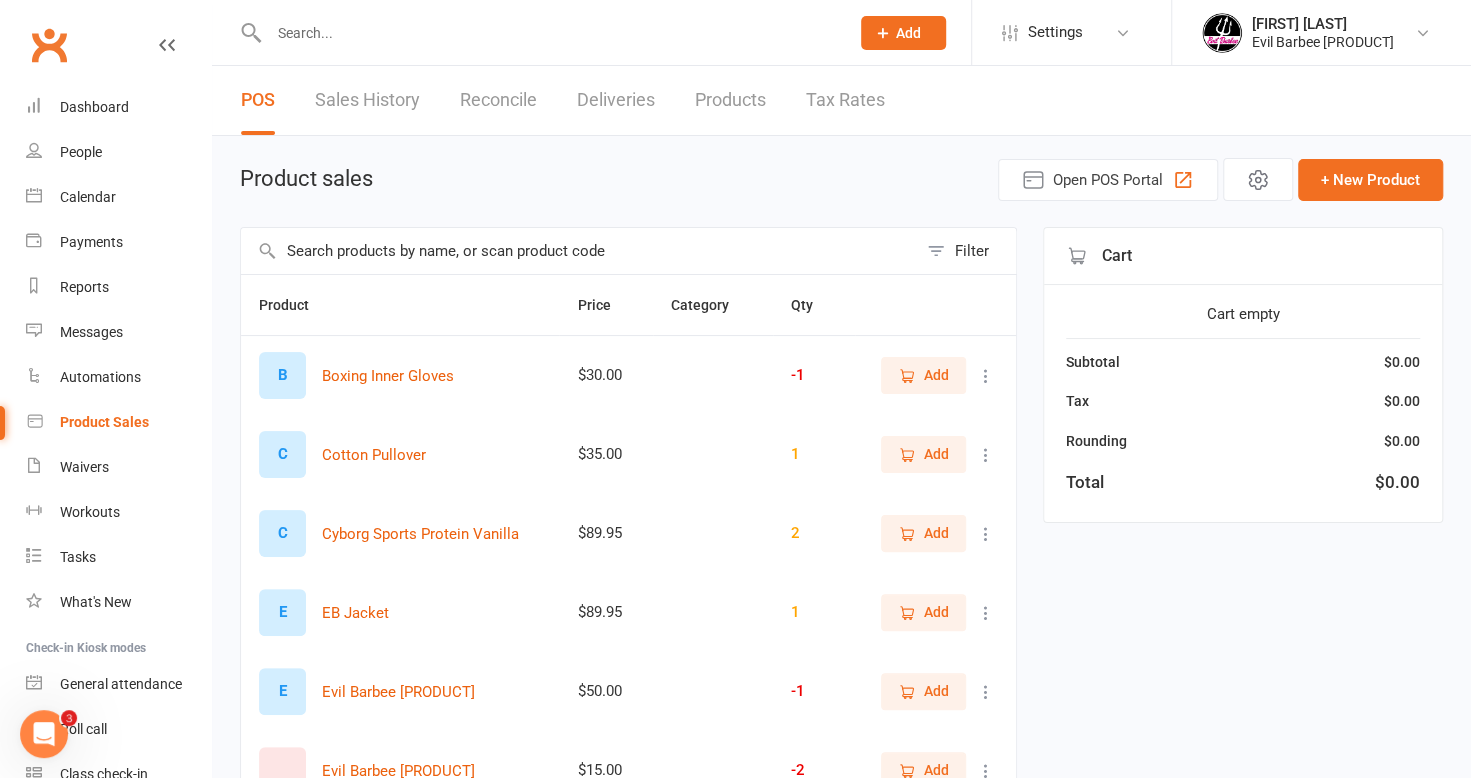 click at bounding box center (579, 251) 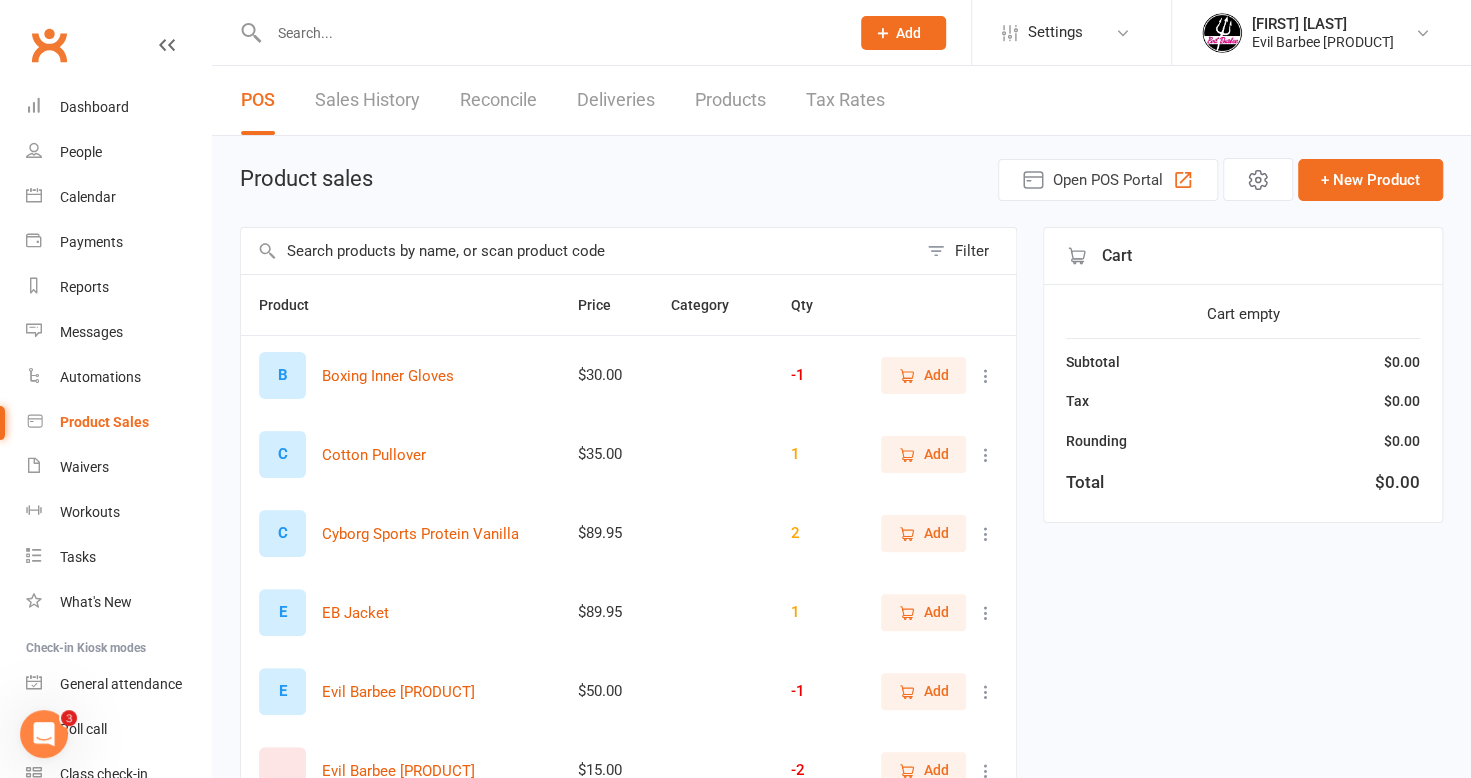 click on "Sales History" at bounding box center [367, 100] 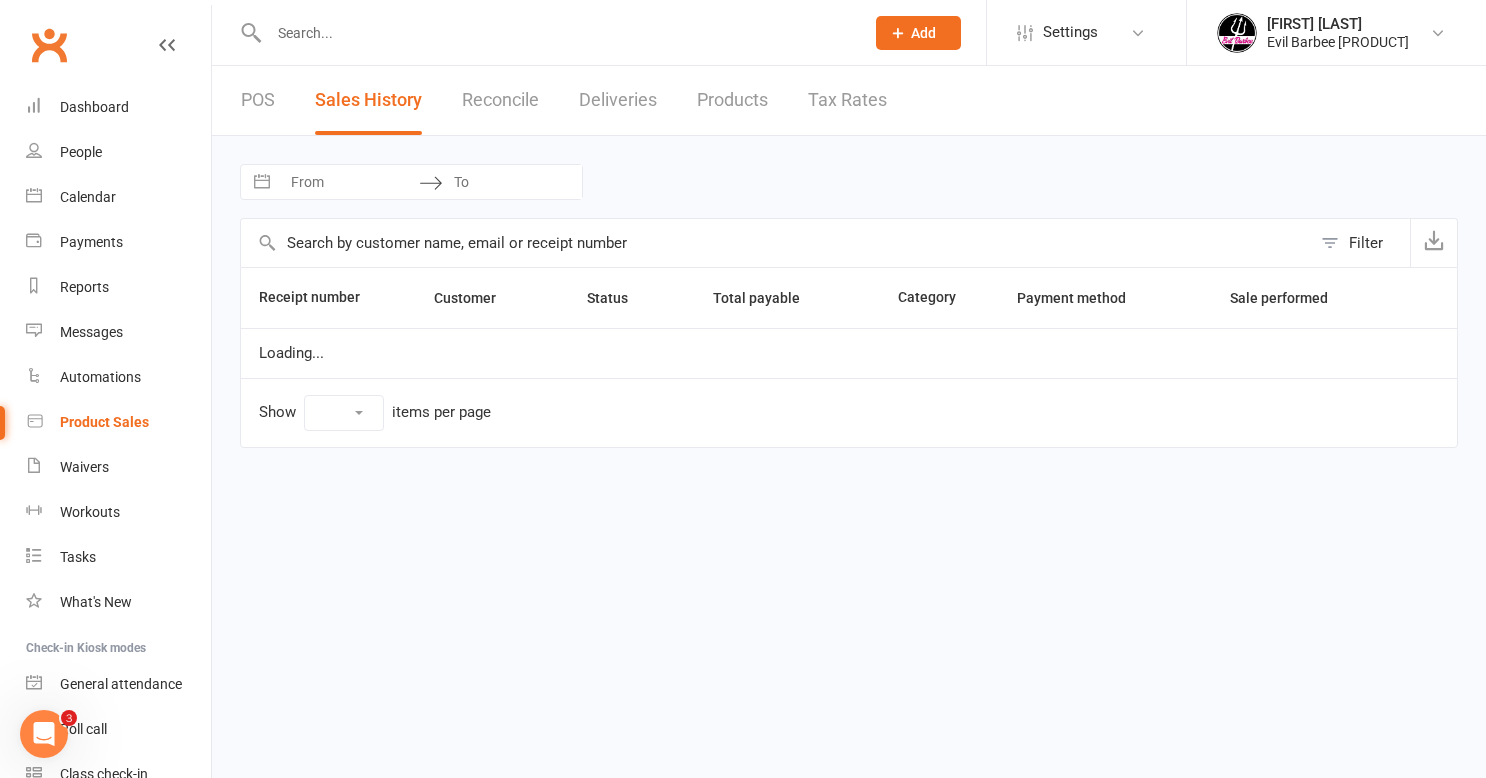 select on "25" 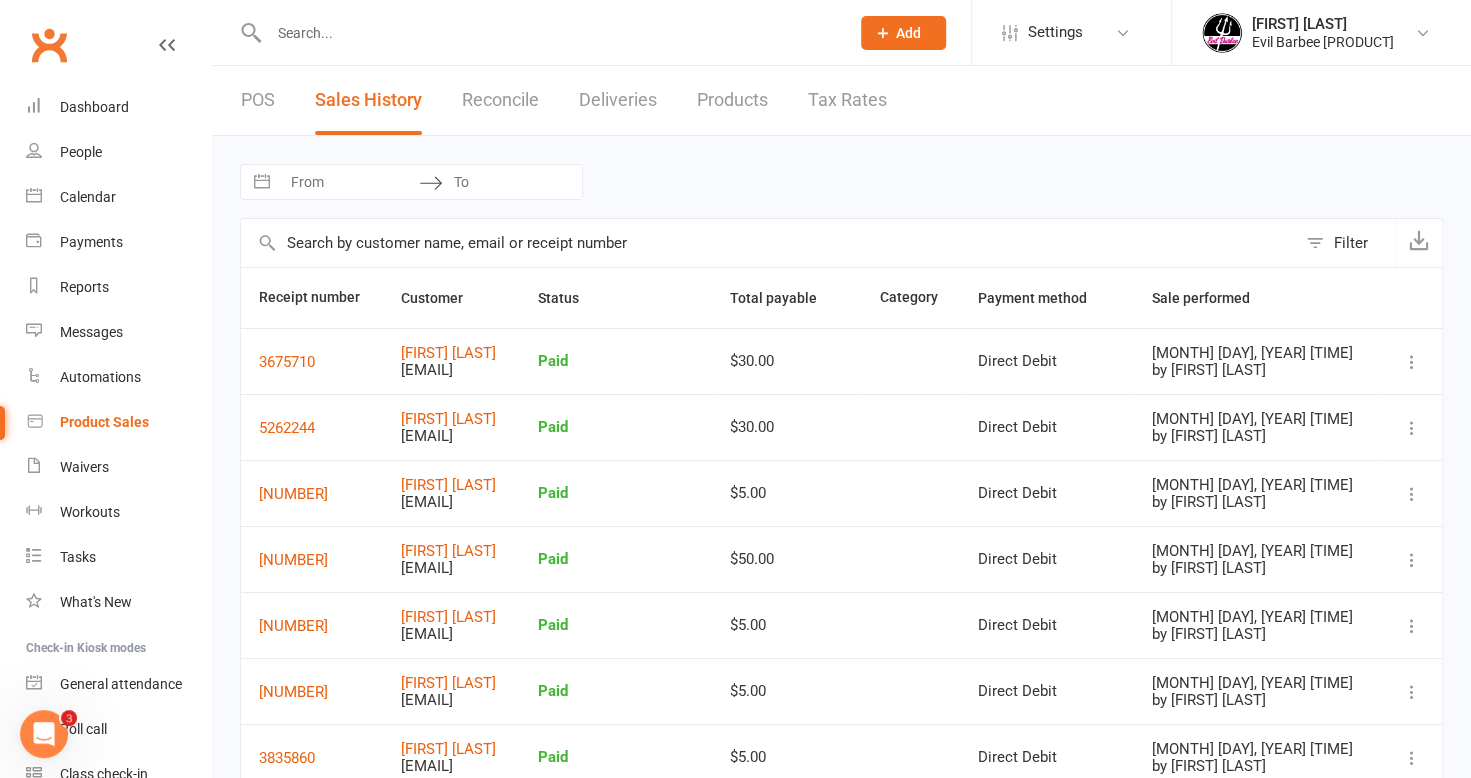 click on "Tax Rates" at bounding box center [847, 100] 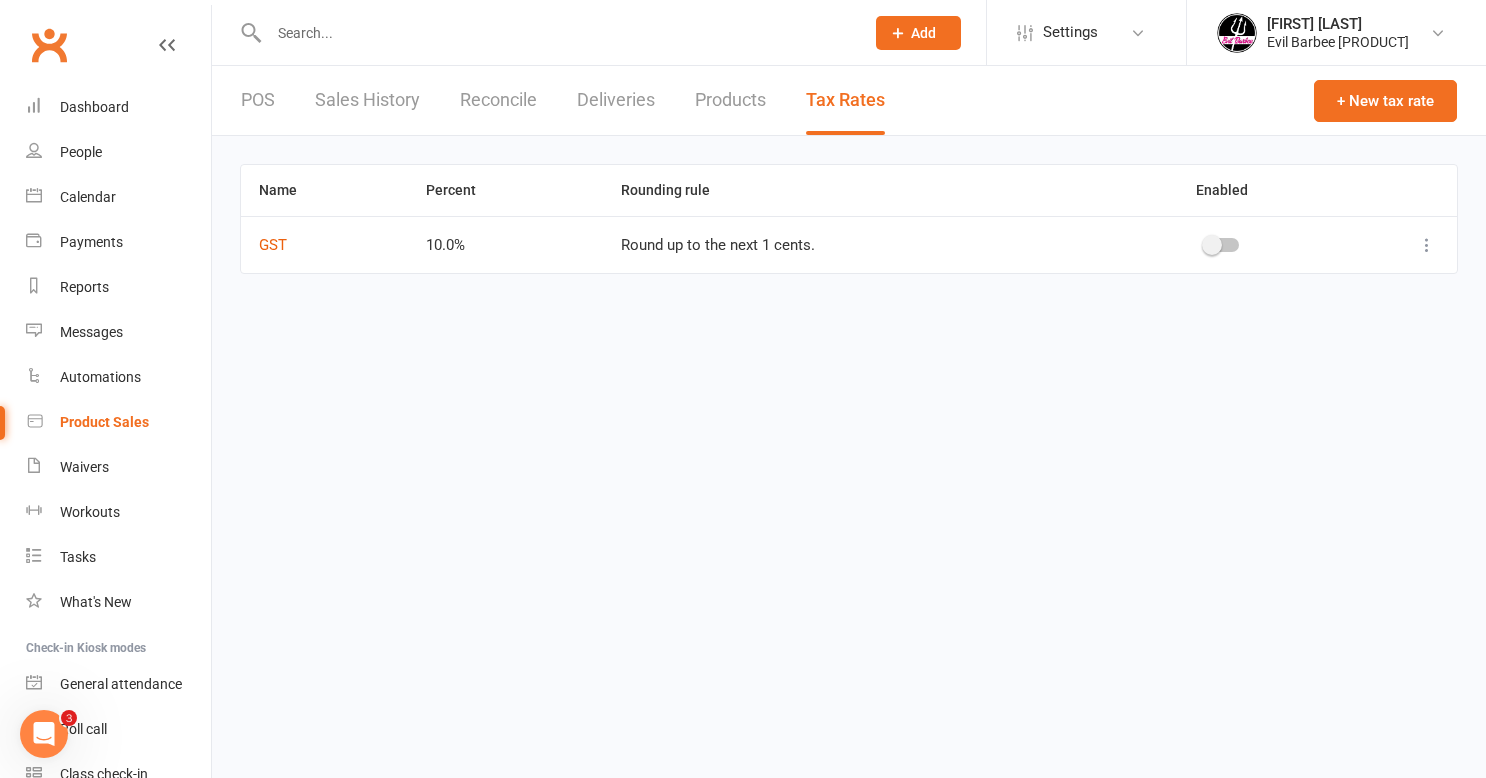click on "Products" at bounding box center [730, 100] 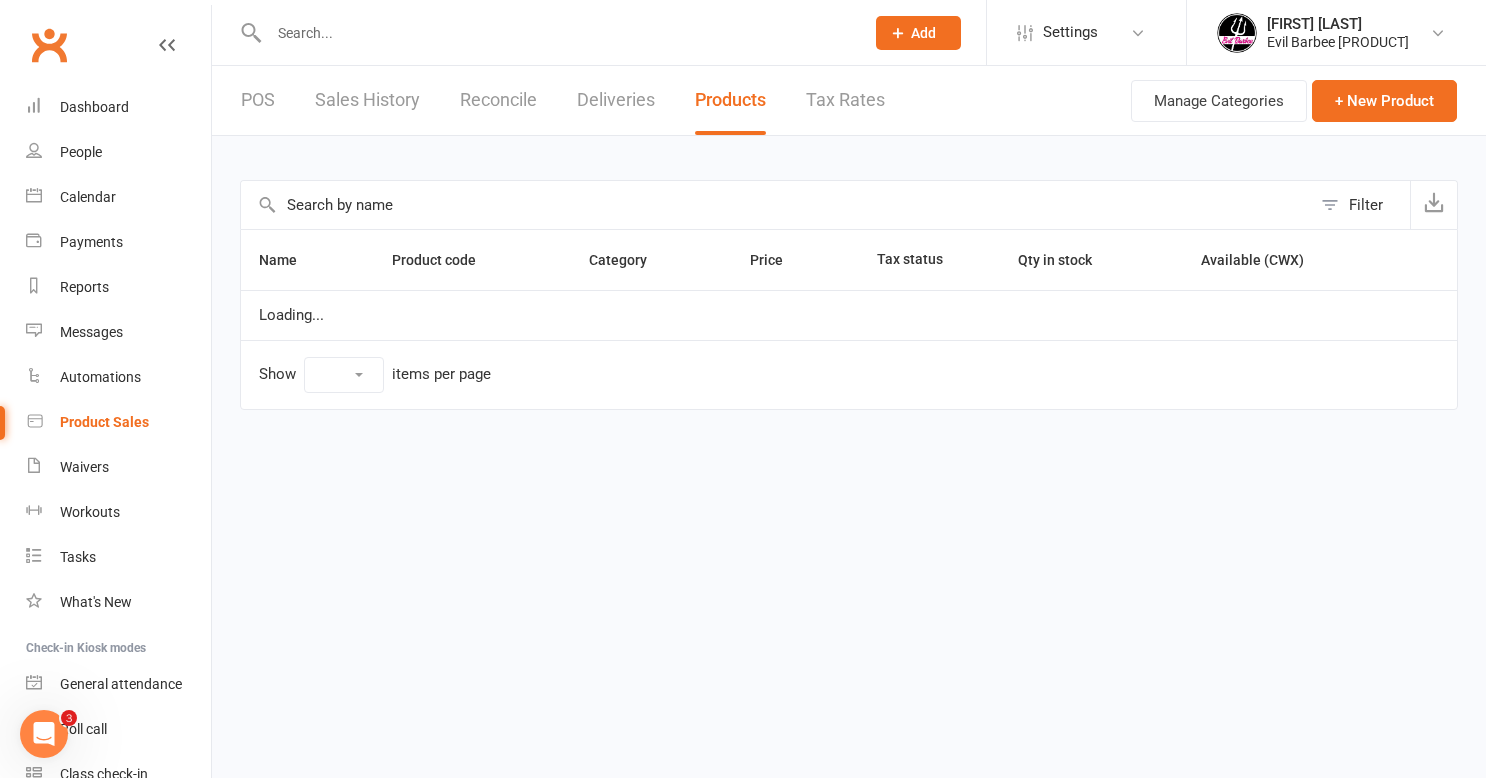 select on "10" 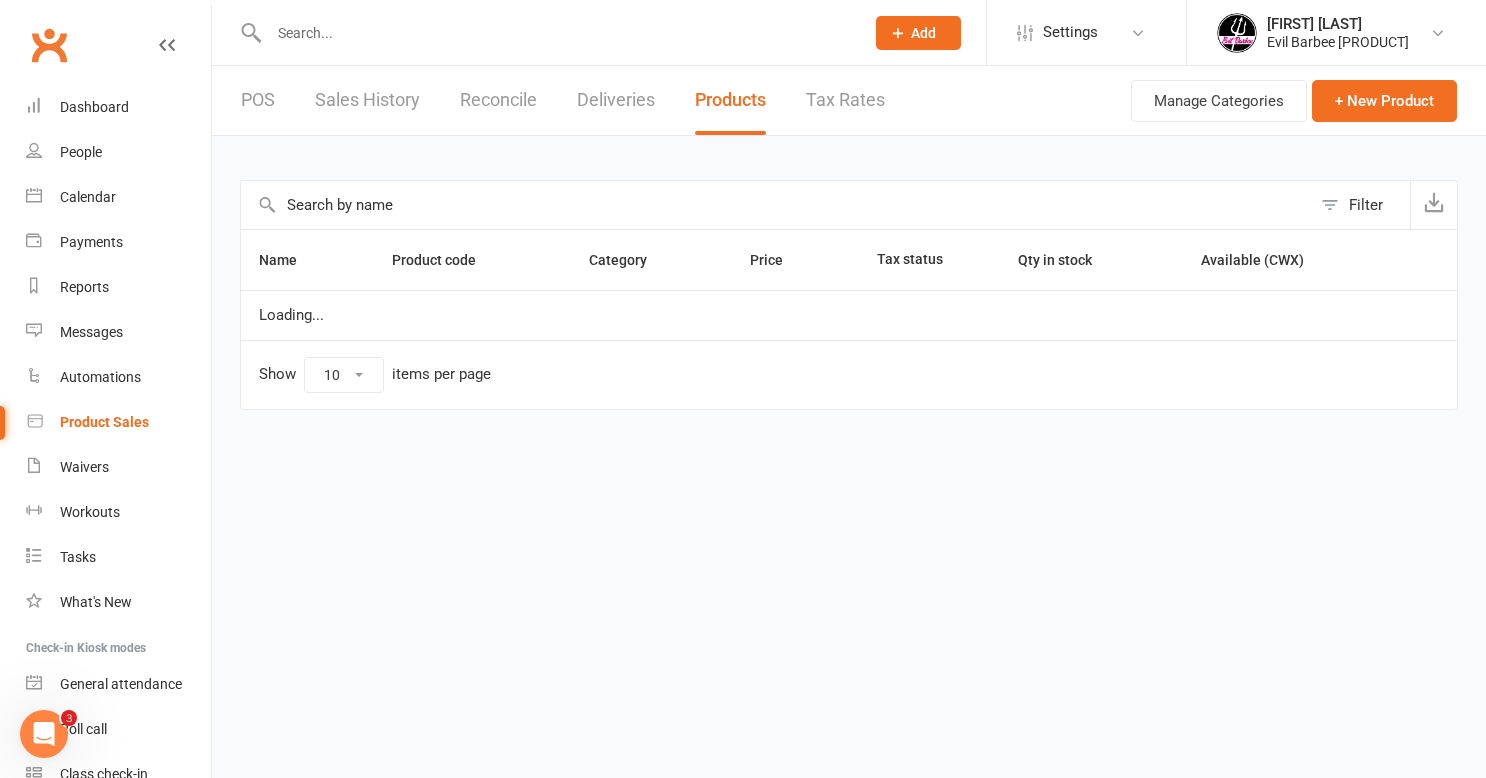 click on "Melanie Quinn Evil Barbee Personal Training My profile My subscription Help Terms & conditions Privacy policy Sign out Clubworx Dashboard People Calendar Payments Reports Messages Automations Product Sales Waivers Workouts Tasks What's New Check-in Kiosk modes General attendance Roll call Class check-in Signed in successfully. × × × × POS Sales History Reconcile Deliveries Products Tax Rates Manage Categories + New Product Filter Name Product code Category Price Tax status Show 10" at bounding box center [743, 221] 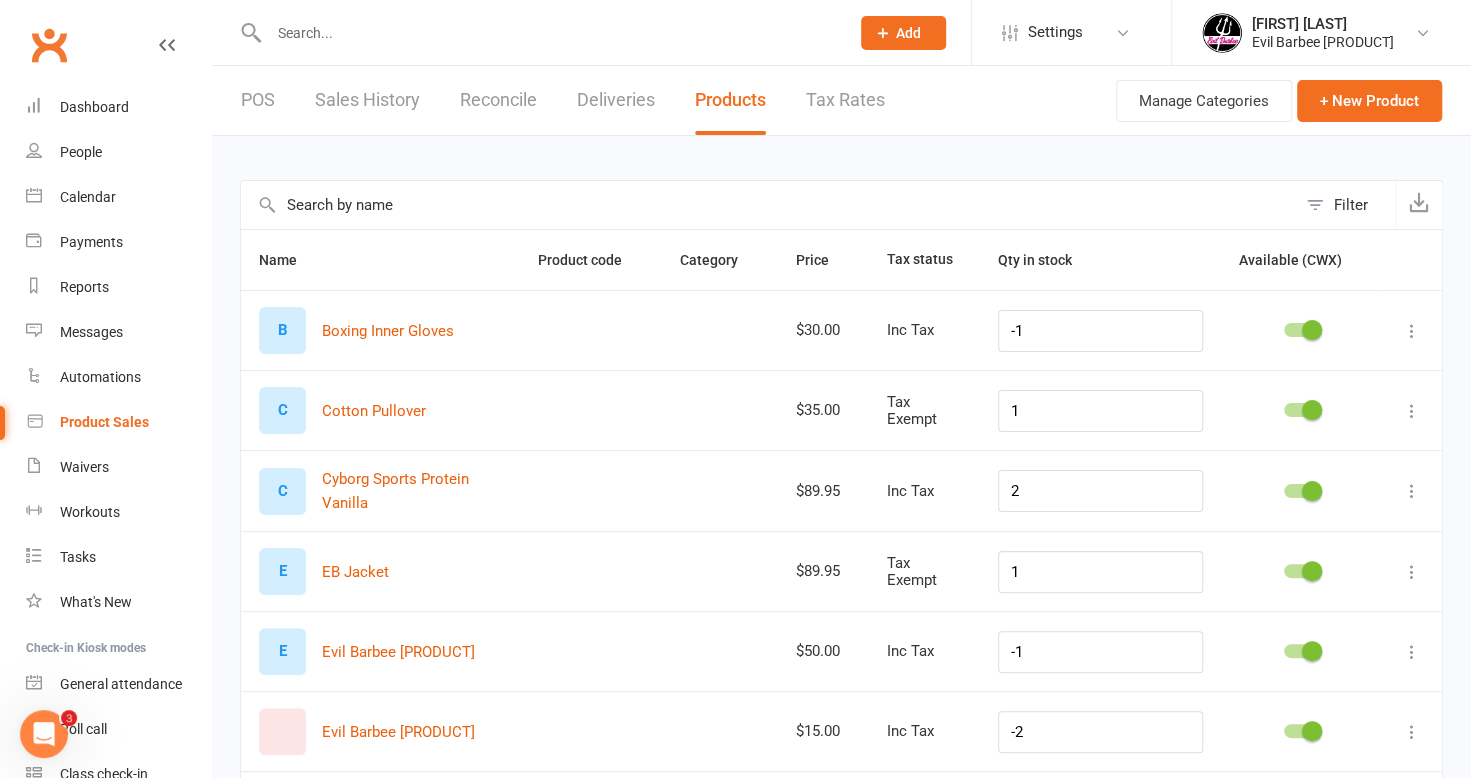 click on "Reconcile" at bounding box center [498, 100] 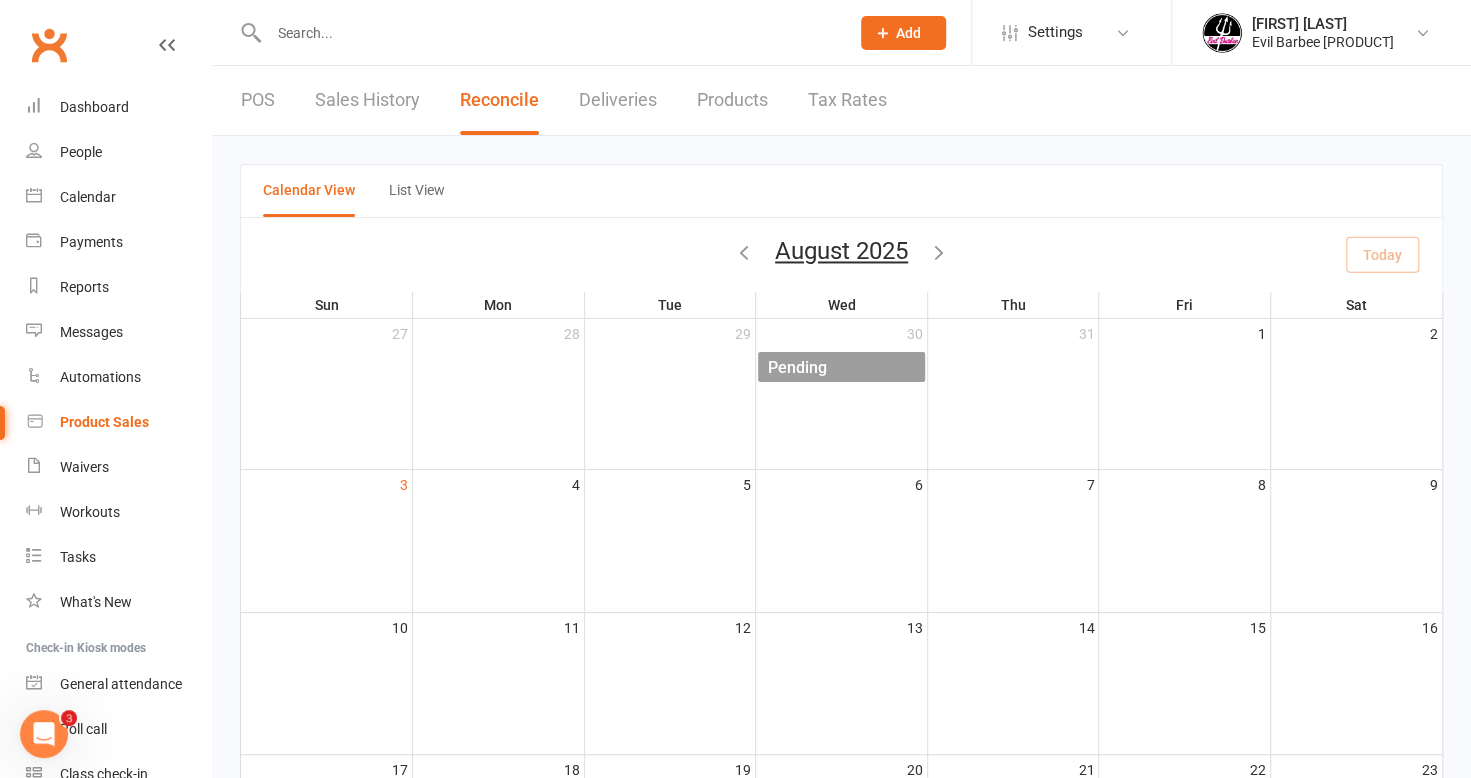 click at bounding box center [744, 252] 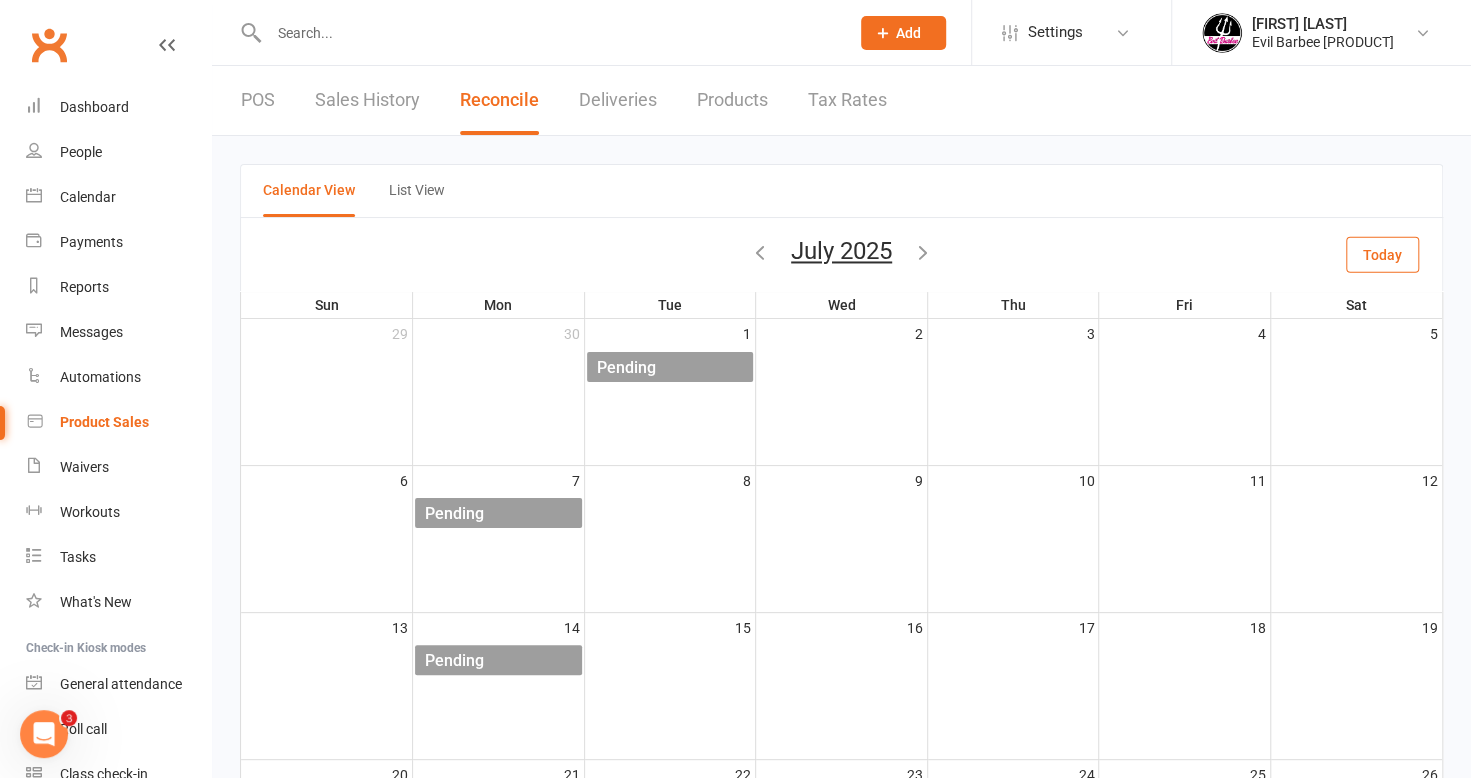 click at bounding box center (760, 252) 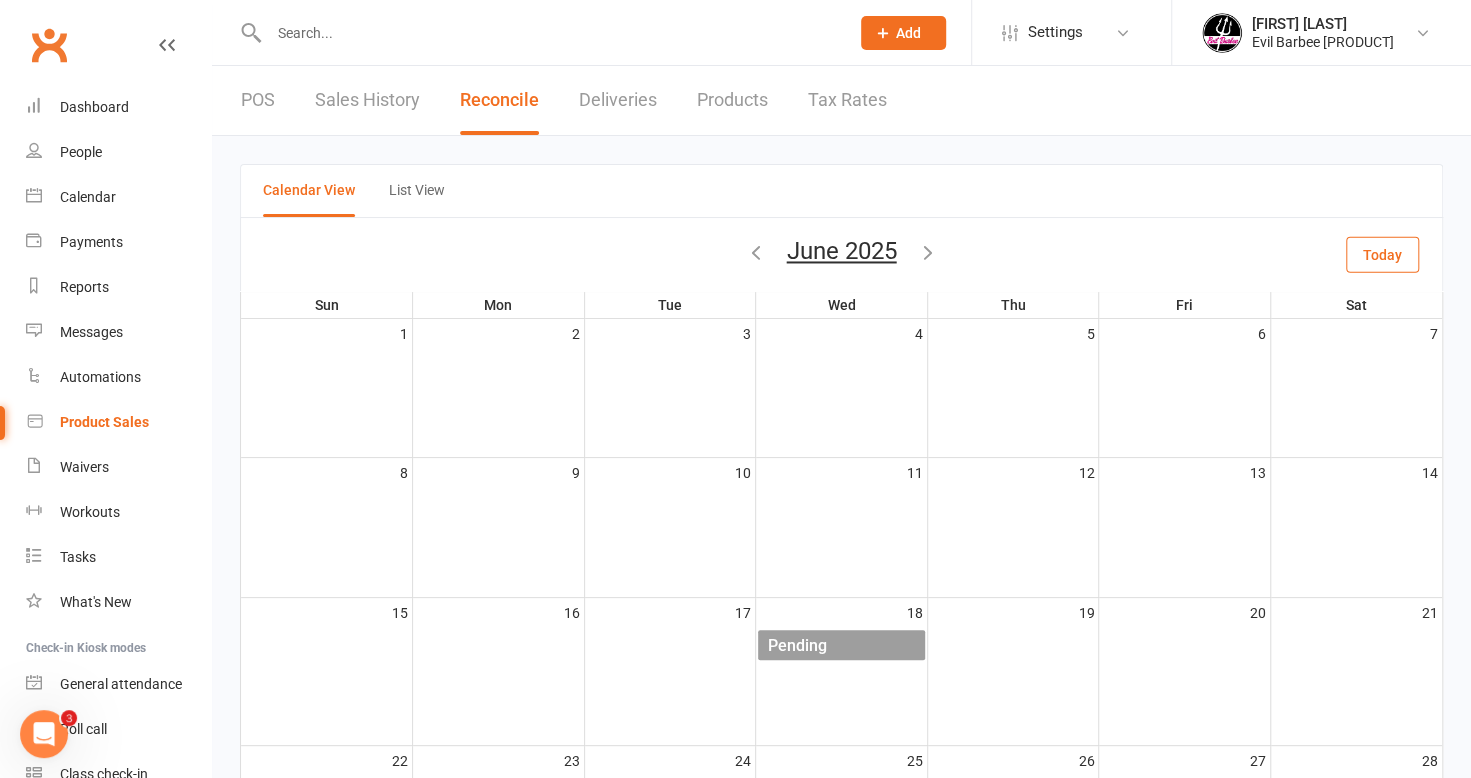 click at bounding box center (756, 252) 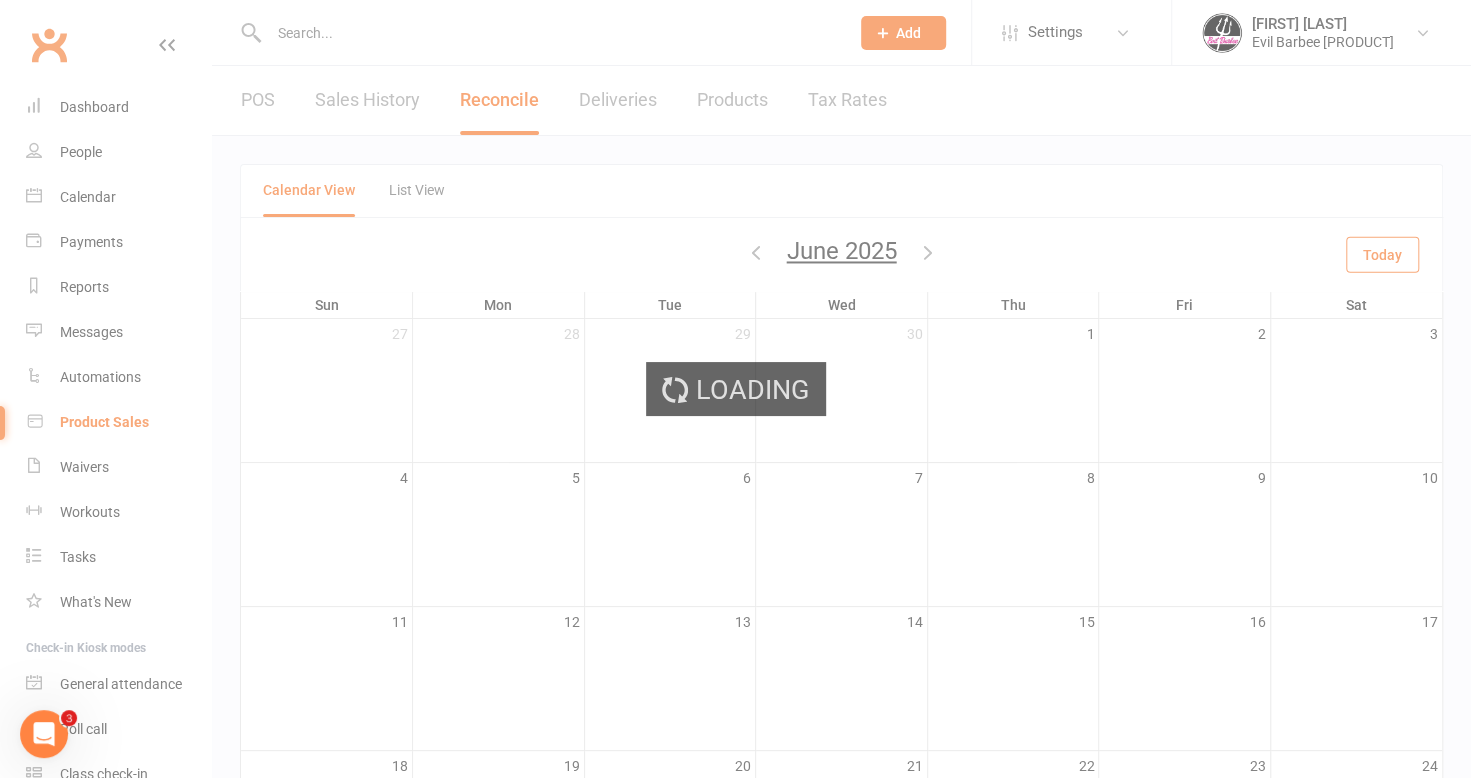 click on "Loading" at bounding box center (735, 389) 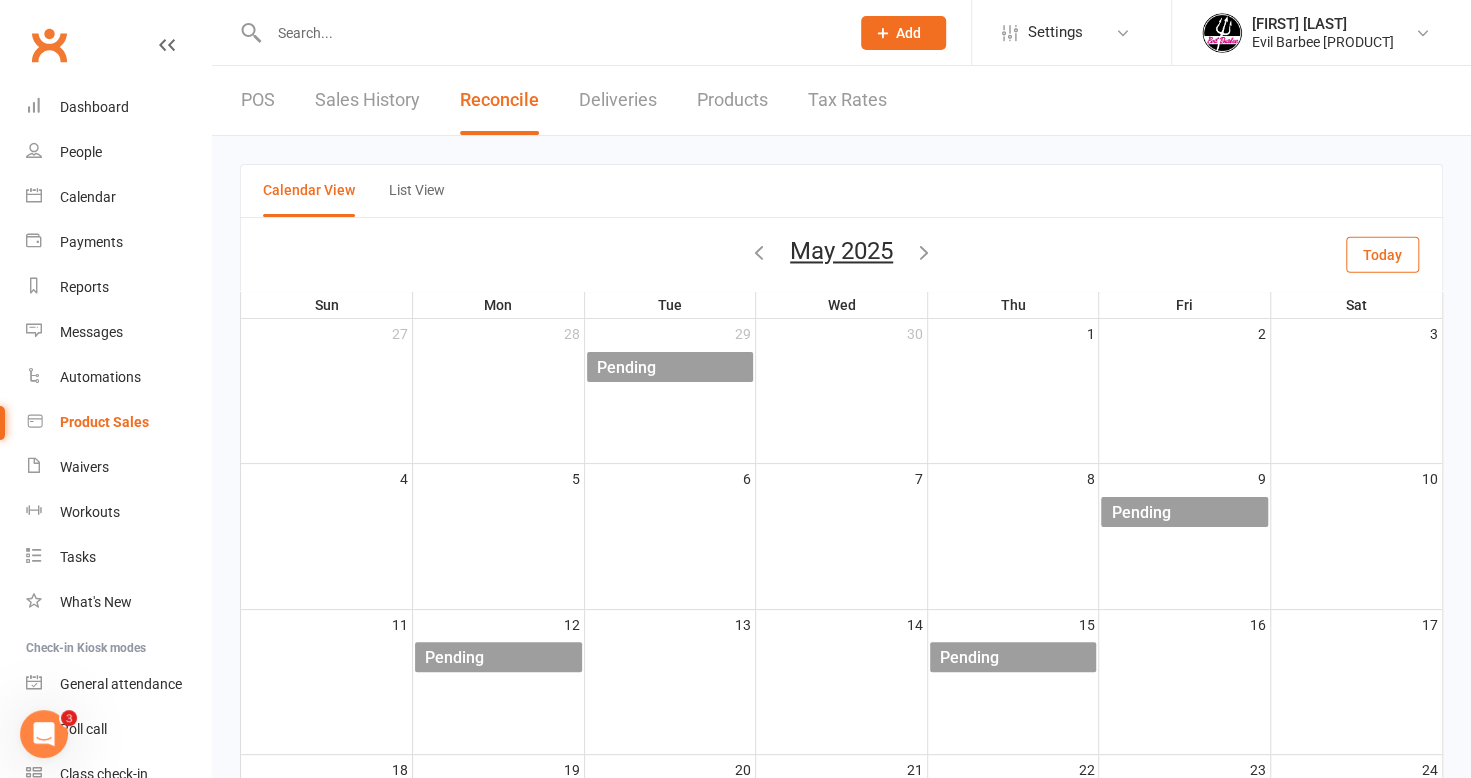 click at bounding box center [759, 252] 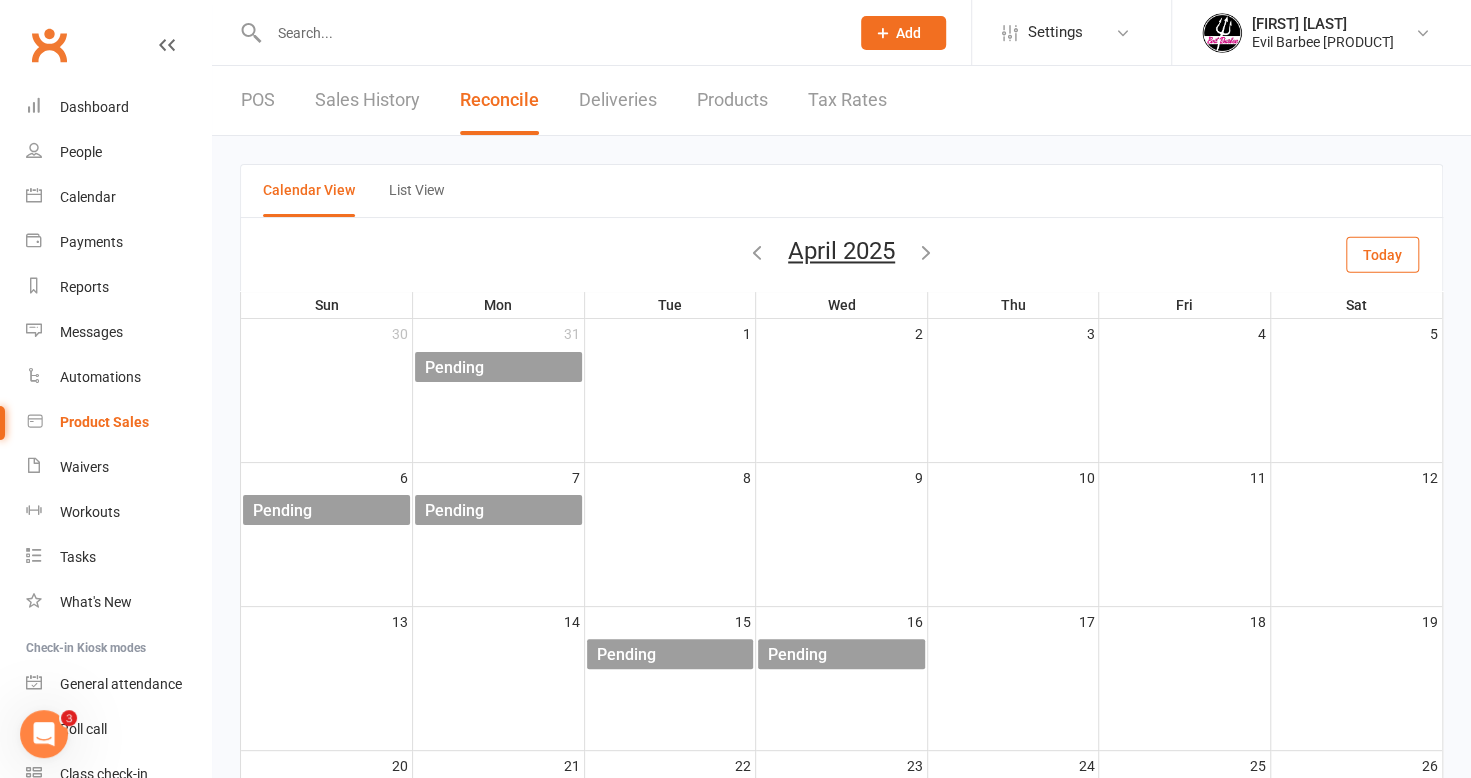 click at bounding box center [757, 252] 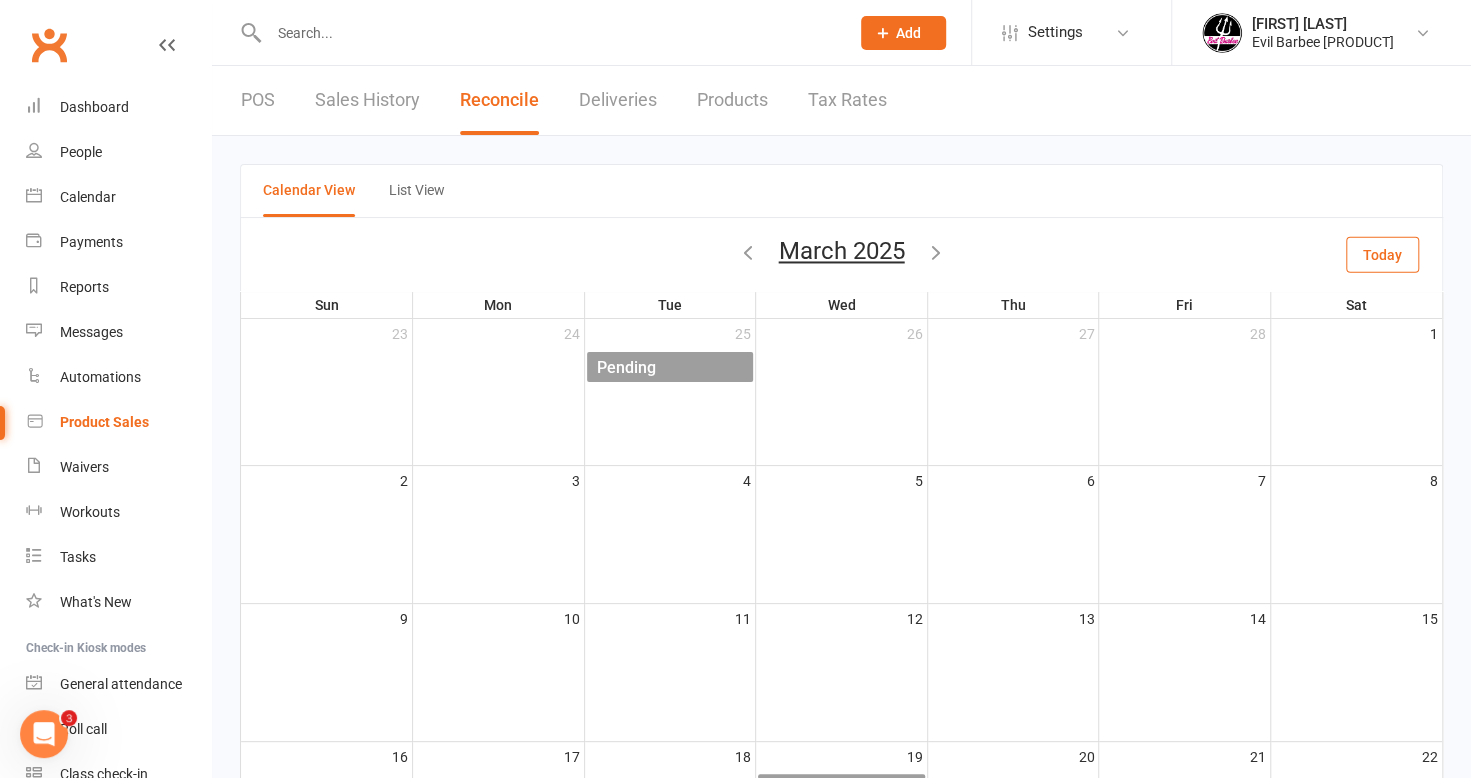 click at bounding box center [748, 252] 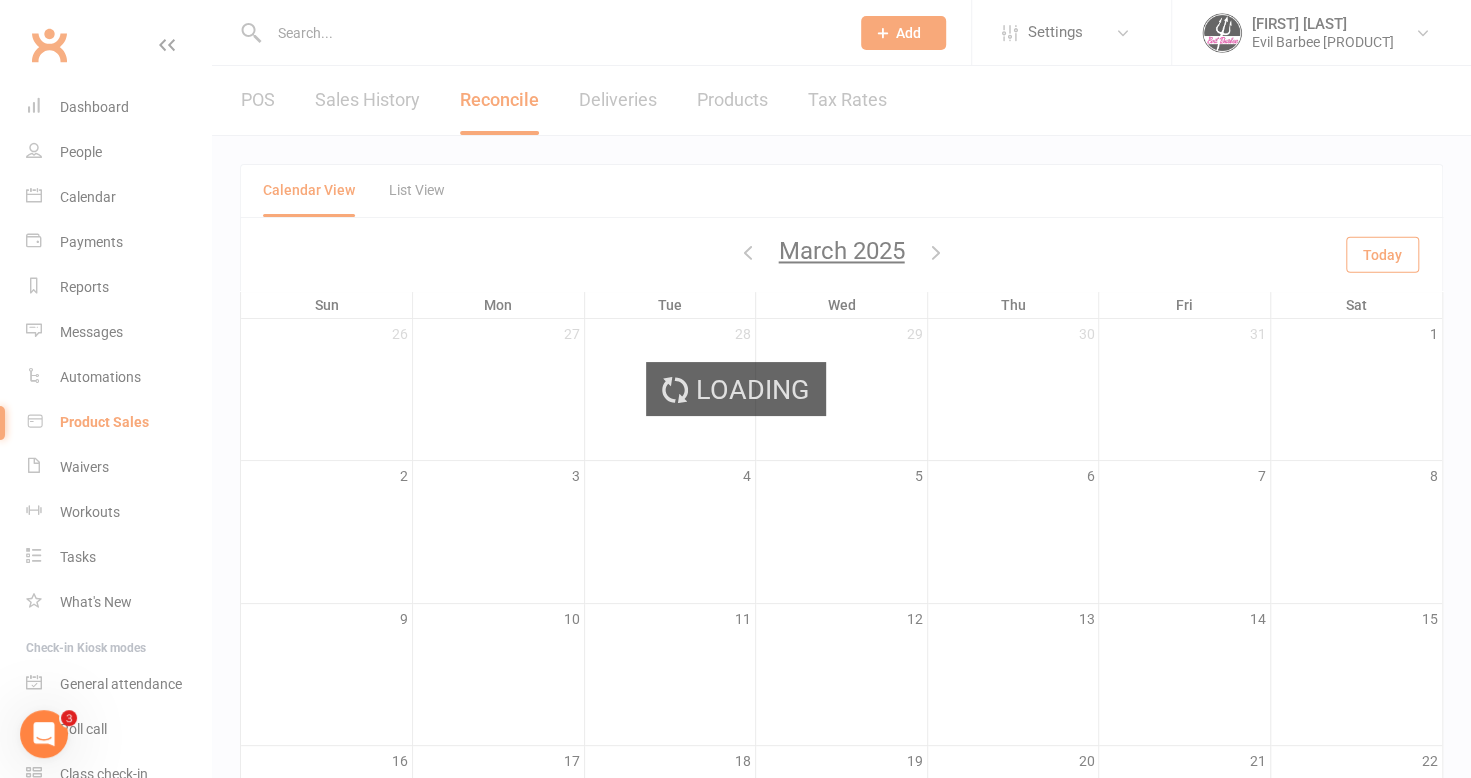 click on "Melanie Quinn Personal Training My profile My subscription Help Terms & conditions Privacy policy Sign out Clubworx Dashboard People Calendar Payments Reports Messages Automations Product Sales Waivers Workouts Tasks What's New Check-in Kiosk modes General attendance Roll call Class check-in Signed in successfully. × × × × POS Sales History Reconcile Deliveries Products Tax Rates Calendar View List View March 2025 Today Today Sun Mon Tue Wed Thu Fri Sat 26 27 28 29 30" at bounding box center [735, 607] 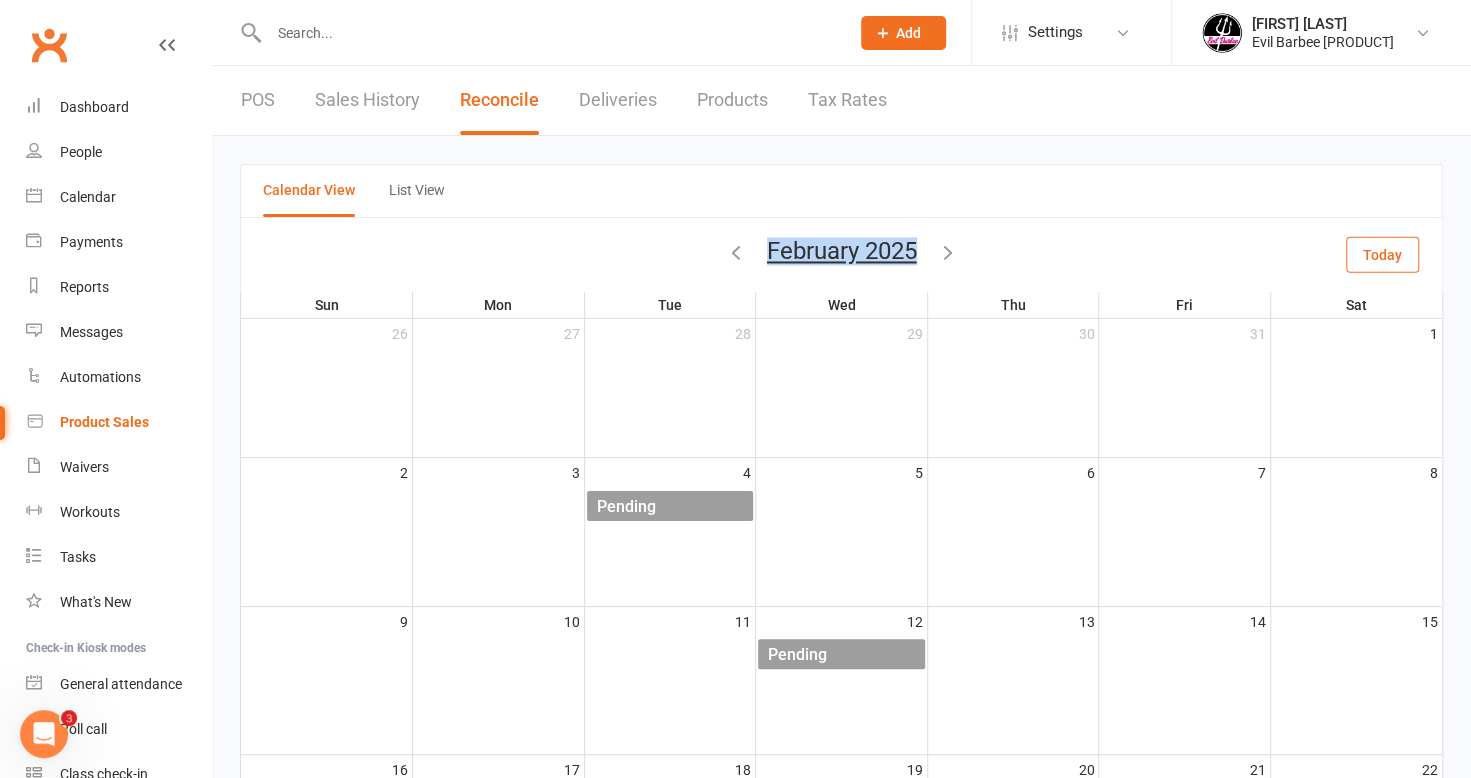 click on "February 2025" at bounding box center (842, 254) 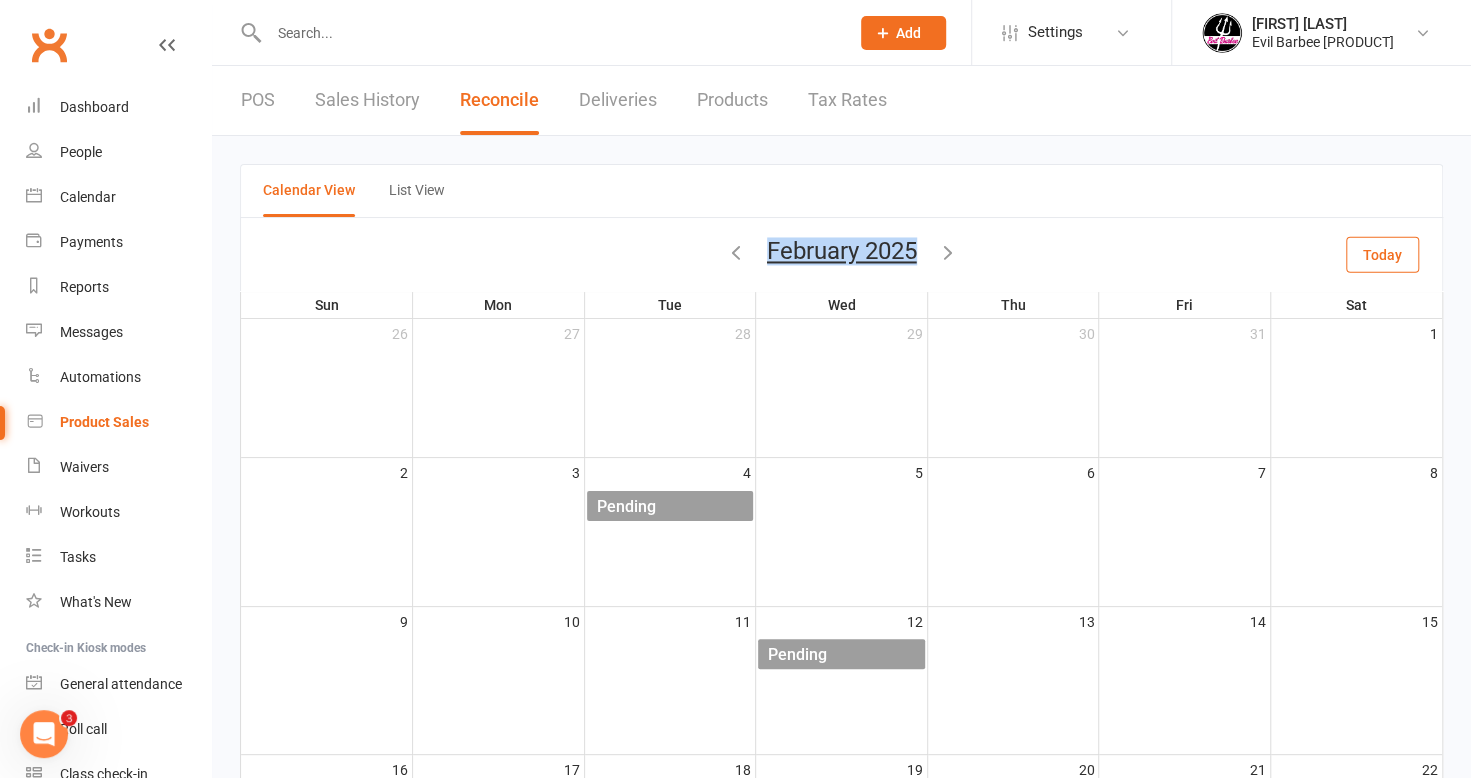click at bounding box center [736, 252] 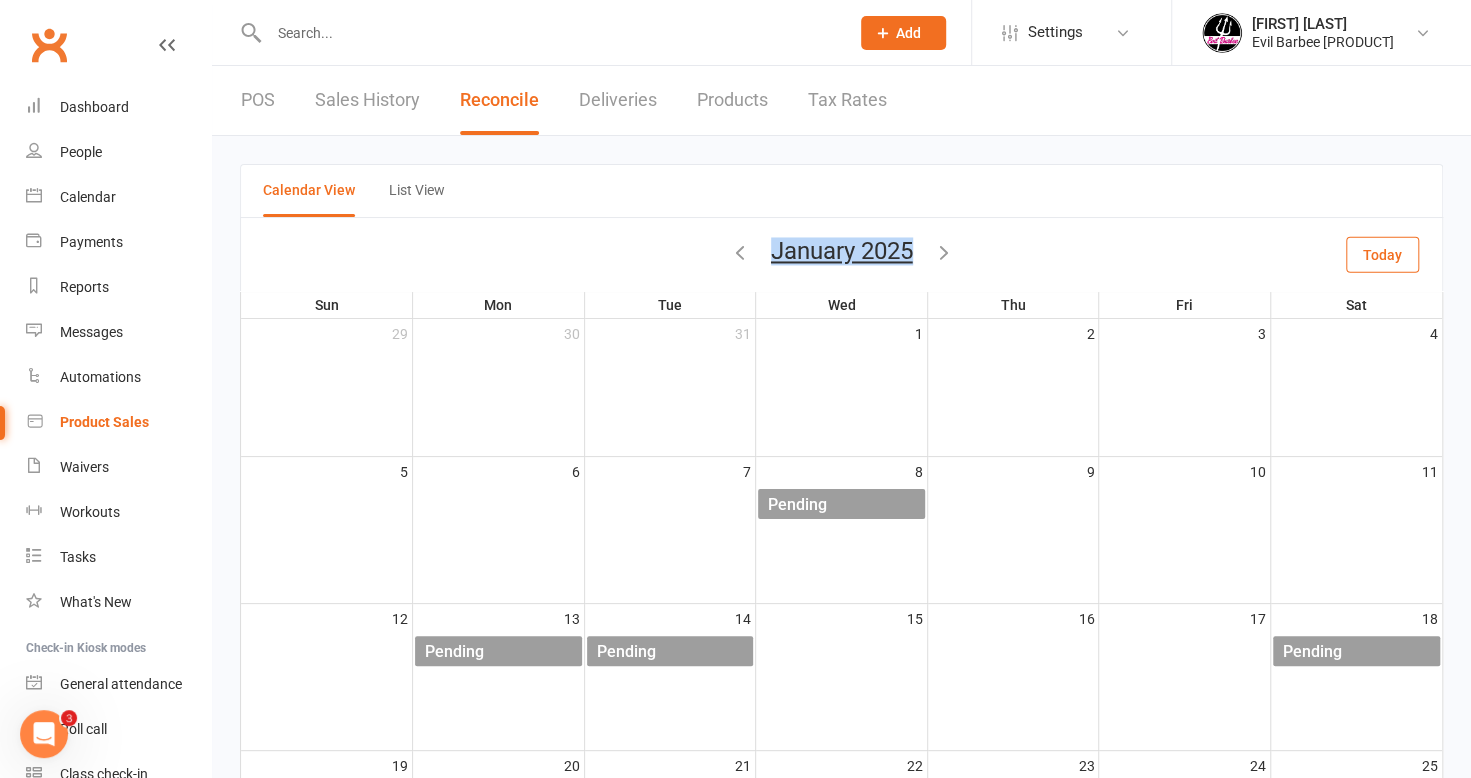 click at bounding box center [740, 252] 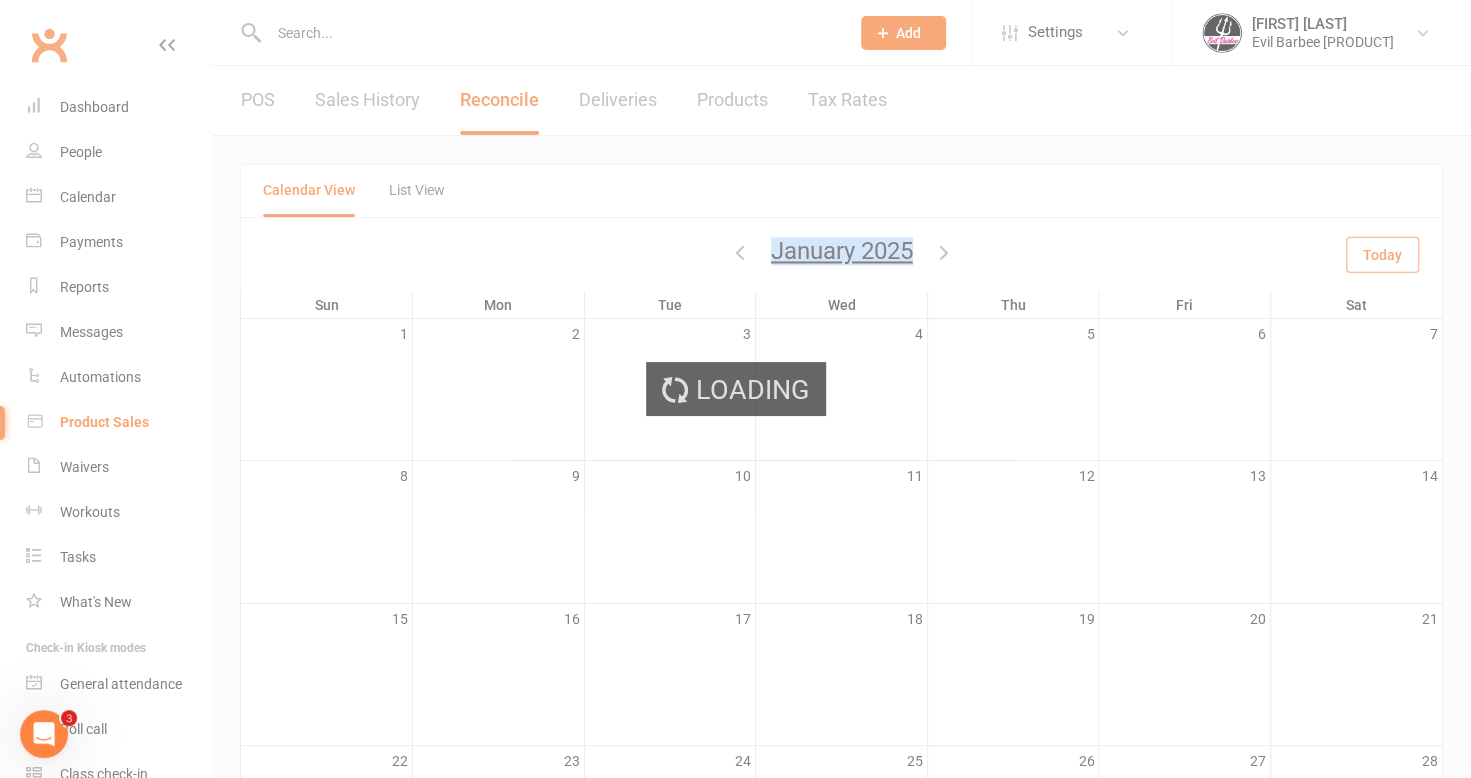 click at bounding box center (740, 252) 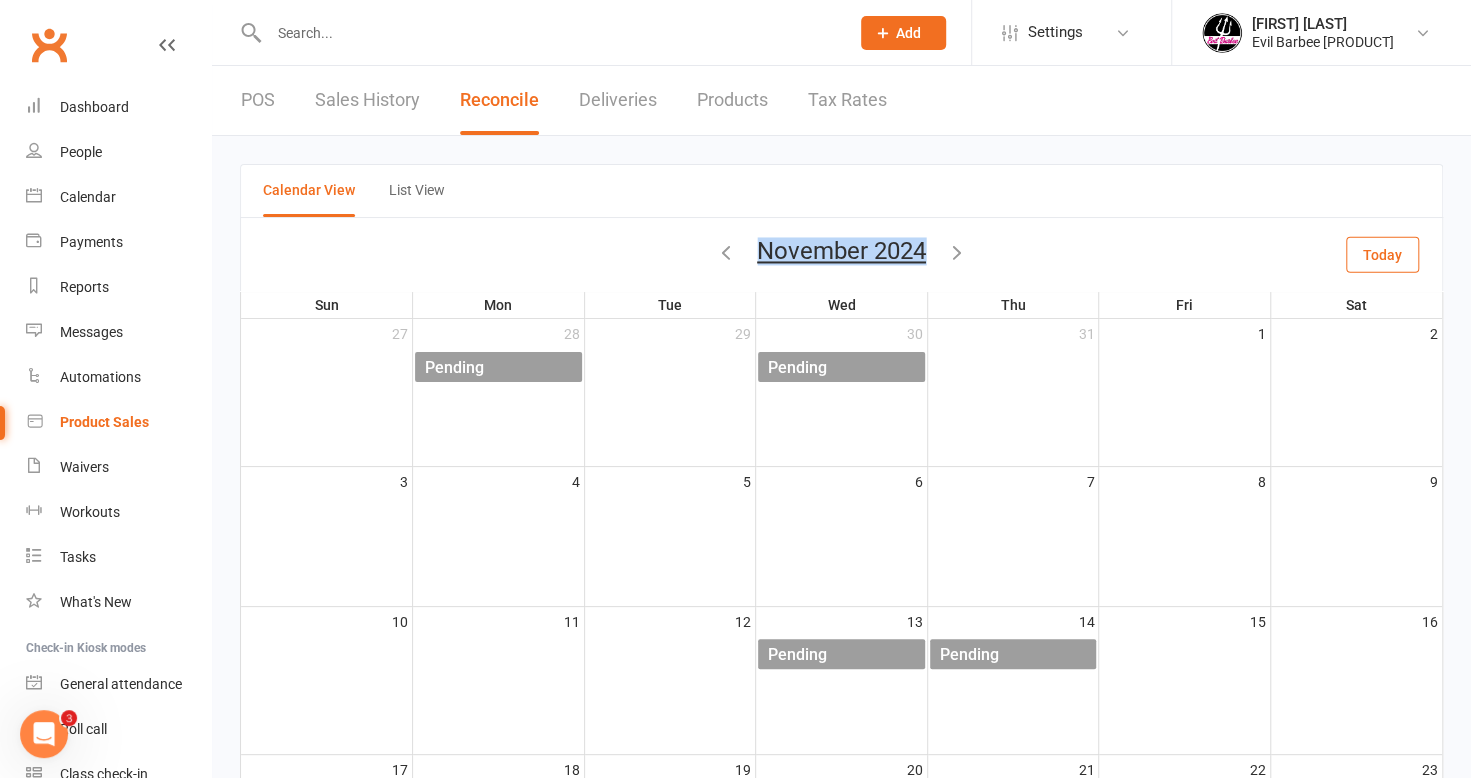 click at bounding box center [726, 252] 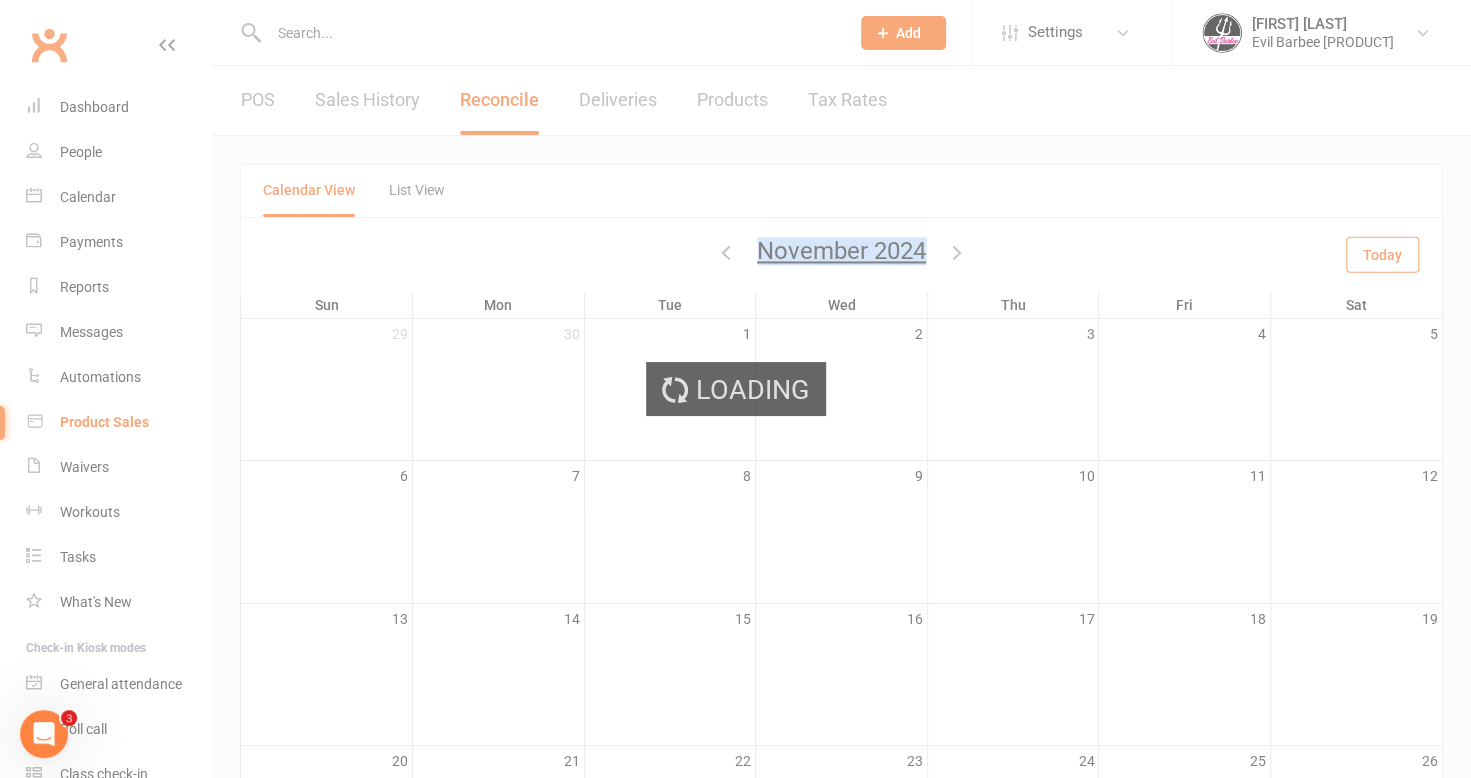 click at bounding box center [726, 252] 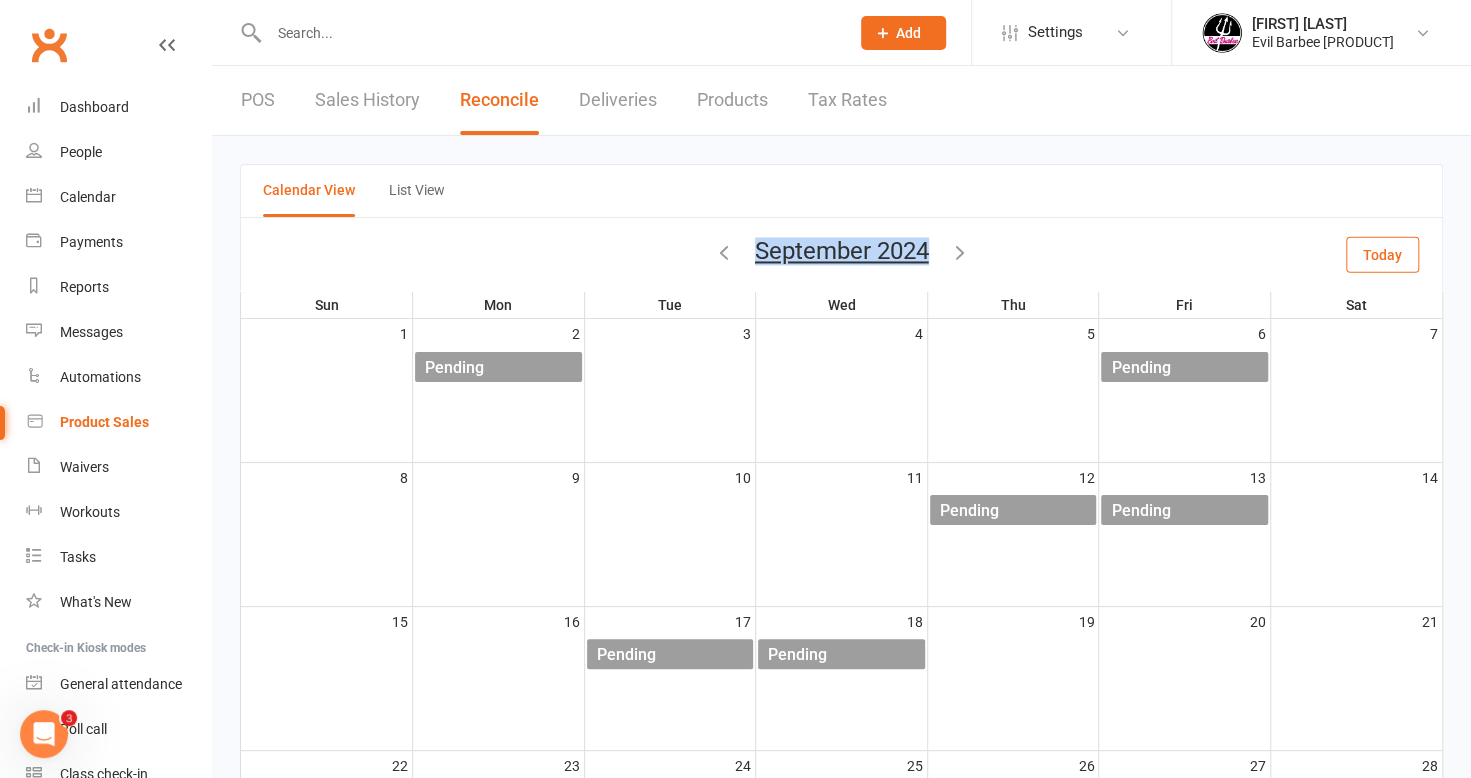 click at bounding box center [960, 252] 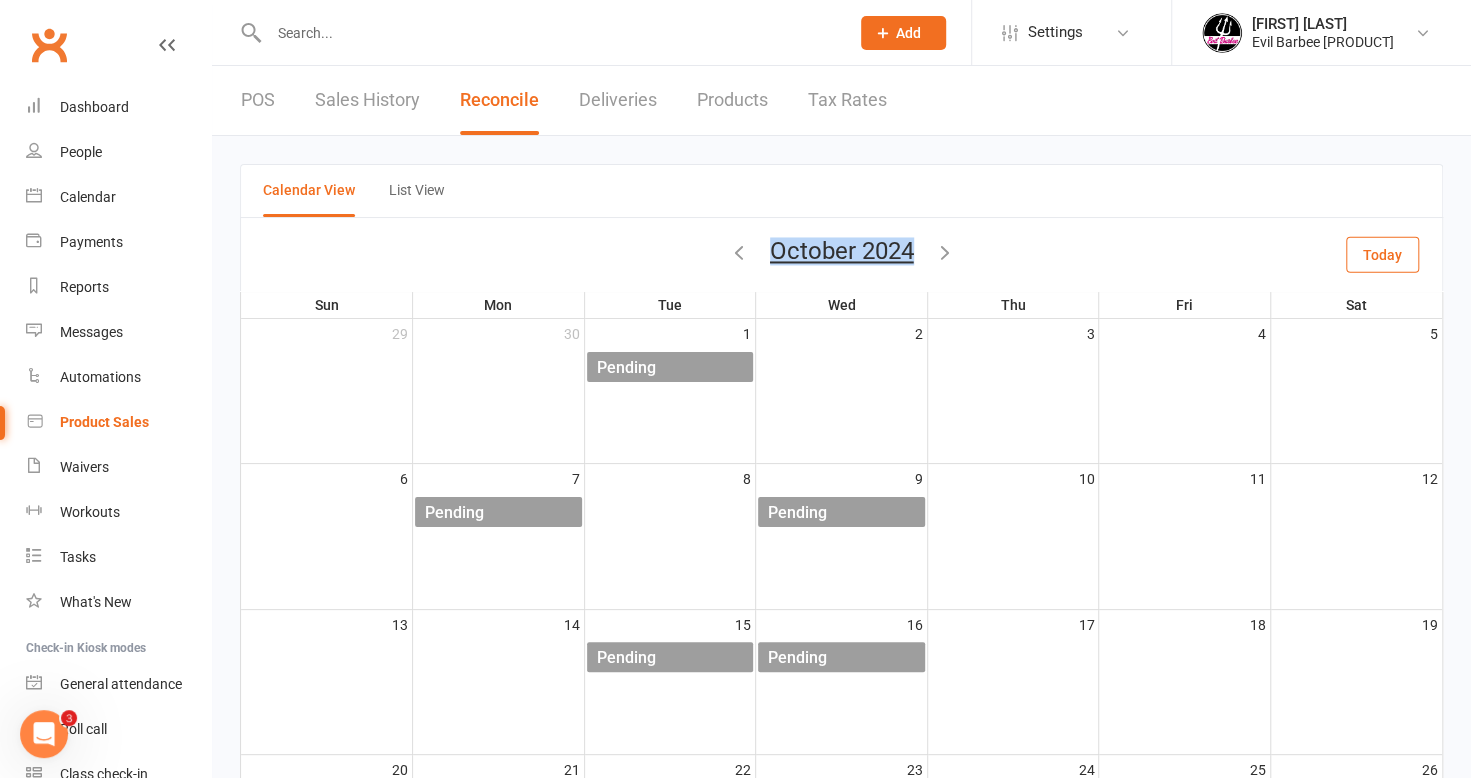 click at bounding box center (945, 252) 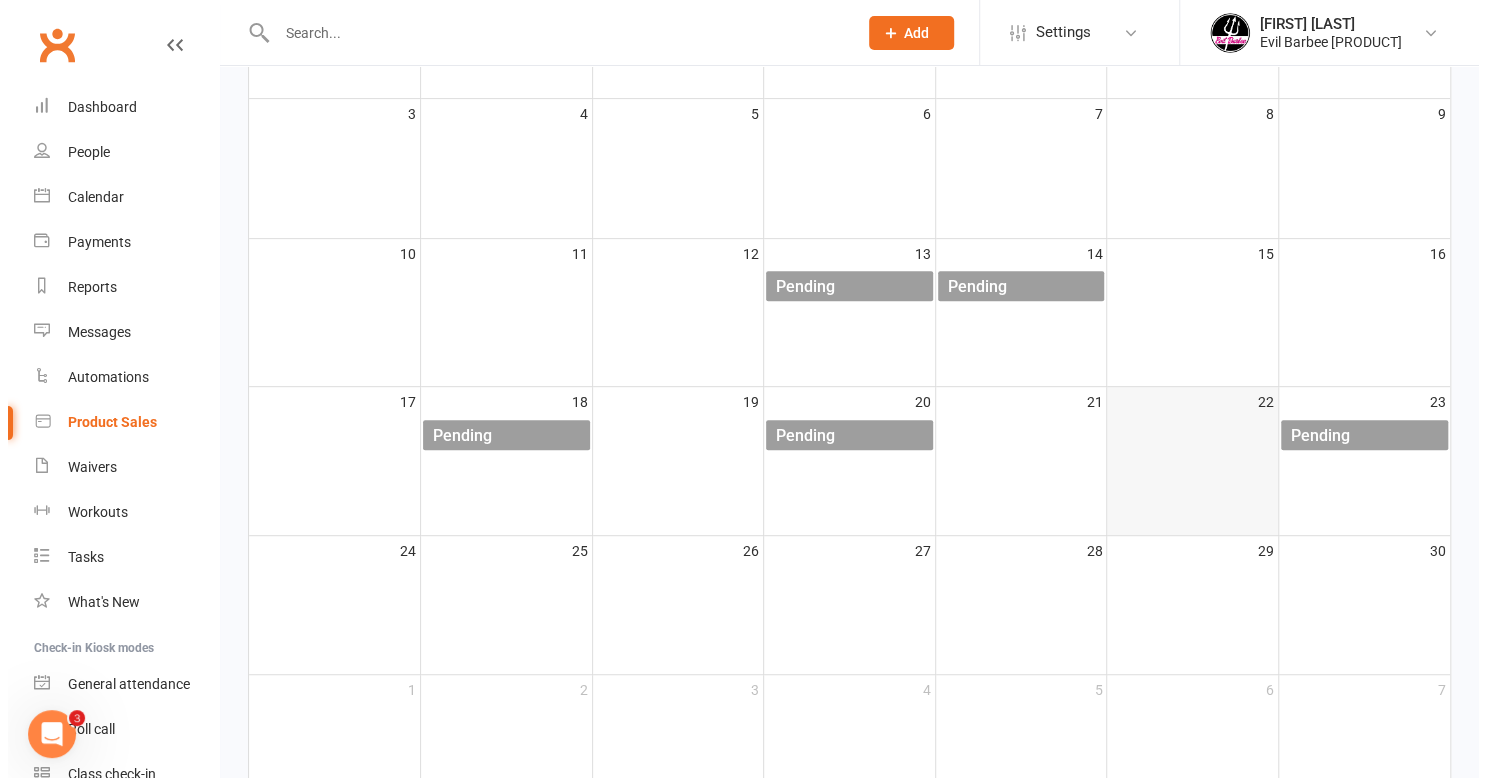 scroll, scrollTop: 400, scrollLeft: 0, axis: vertical 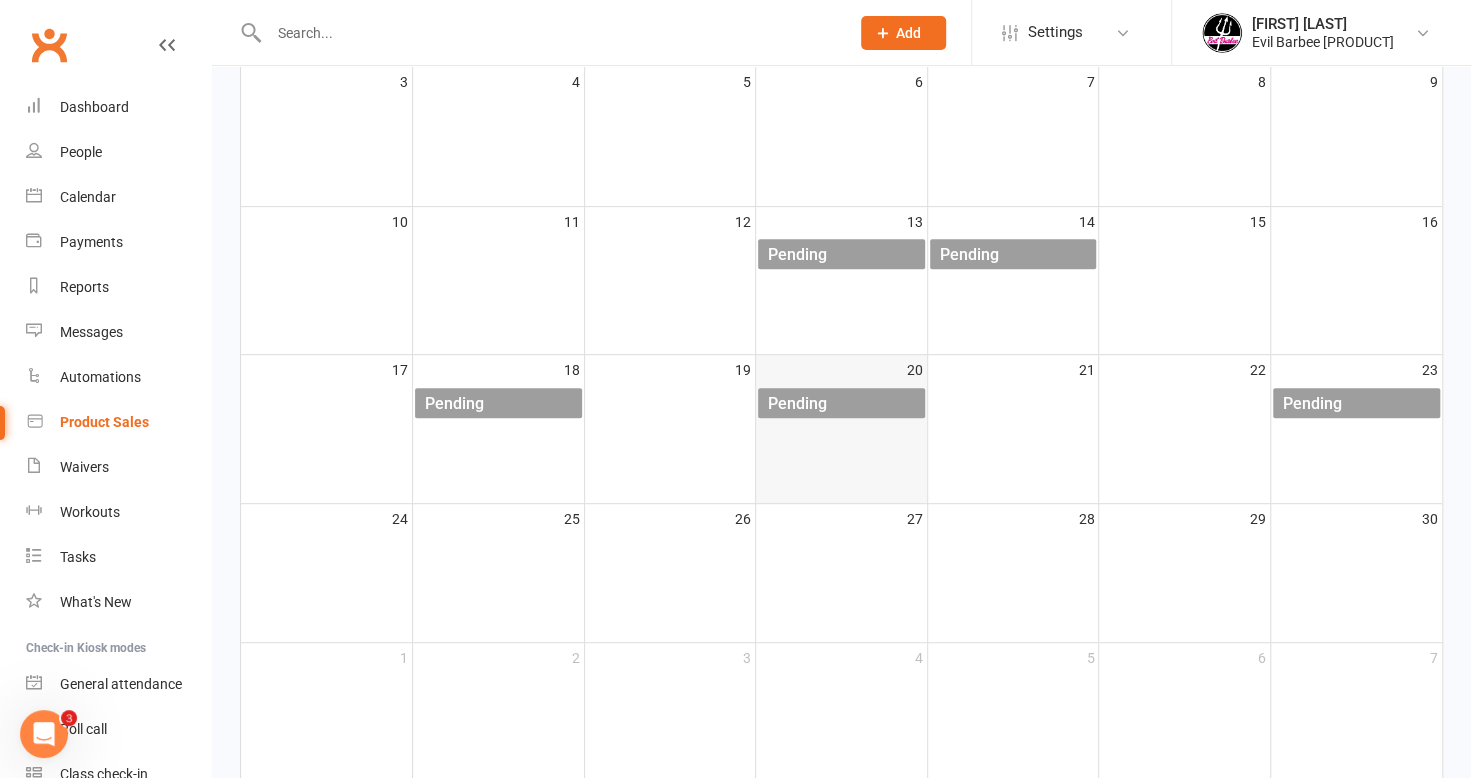 click on "Pending" 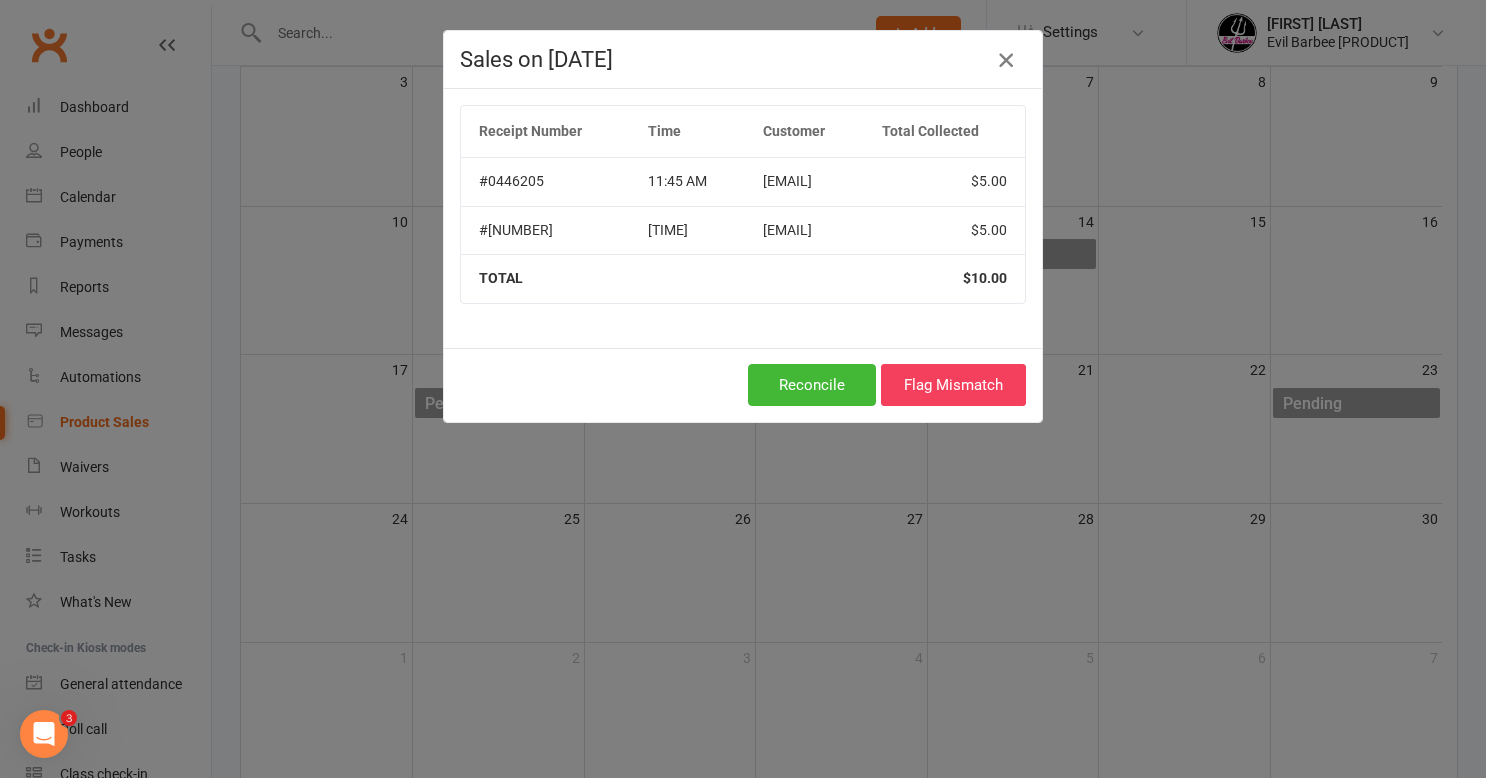 click at bounding box center [1006, 60] 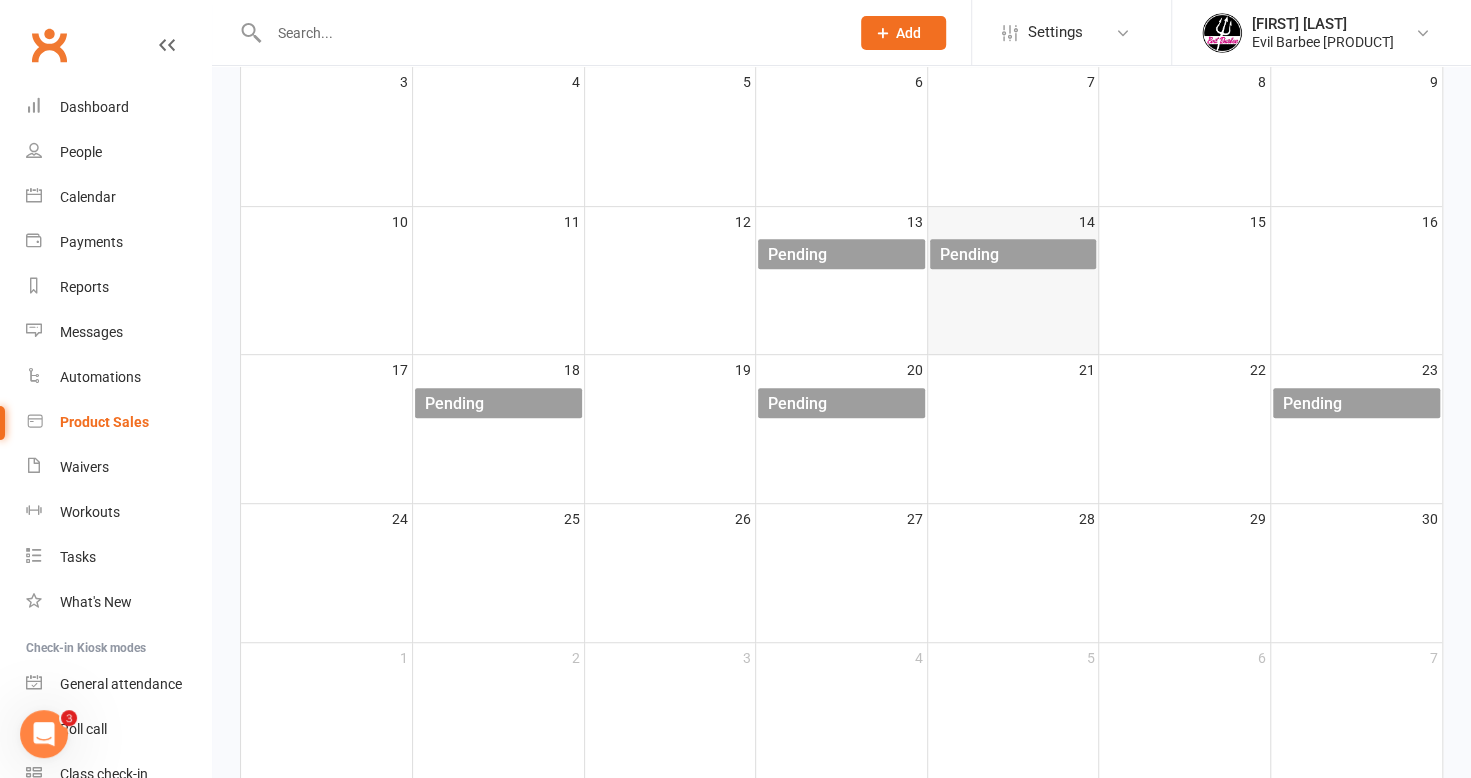 click on "Pending" at bounding box center [969, 255] 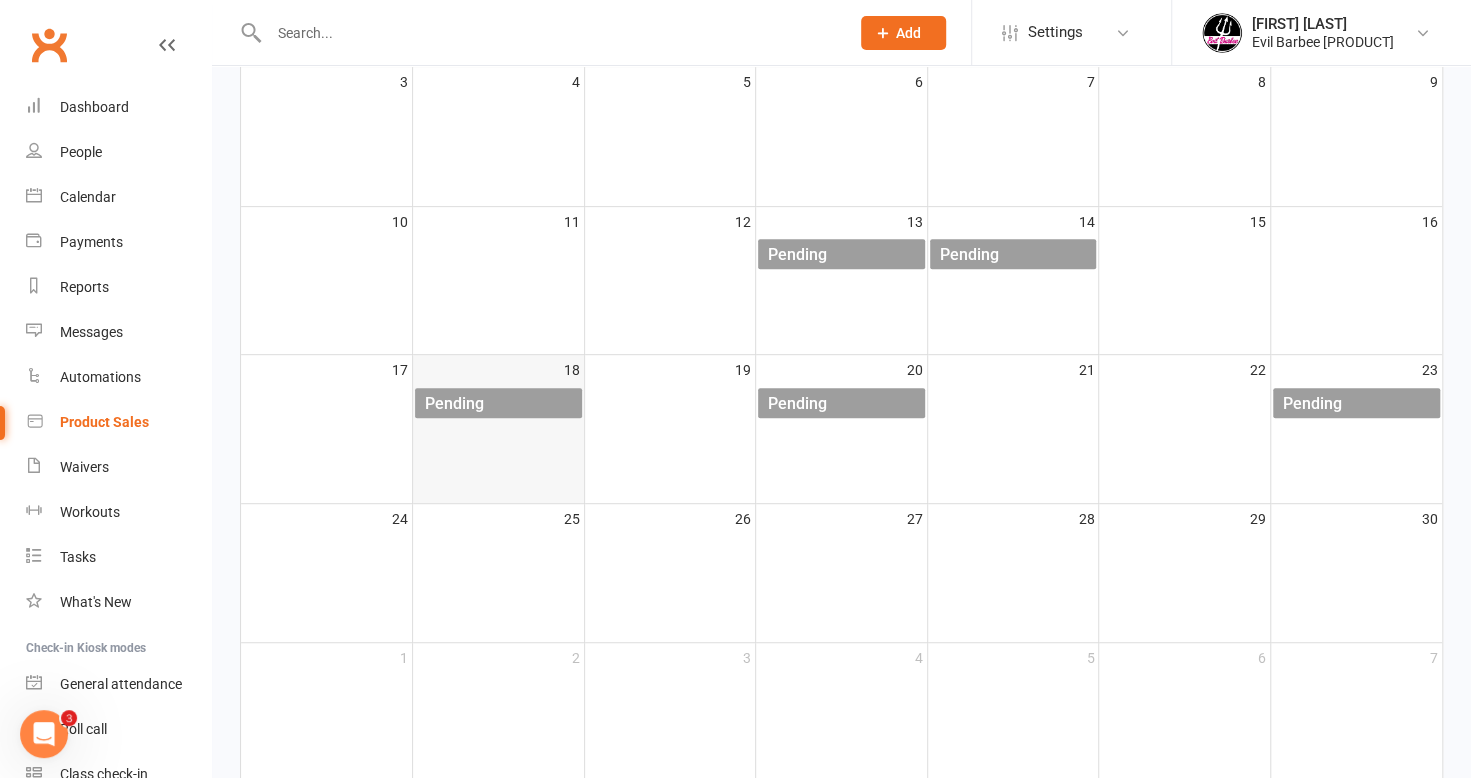 click on "Pending" 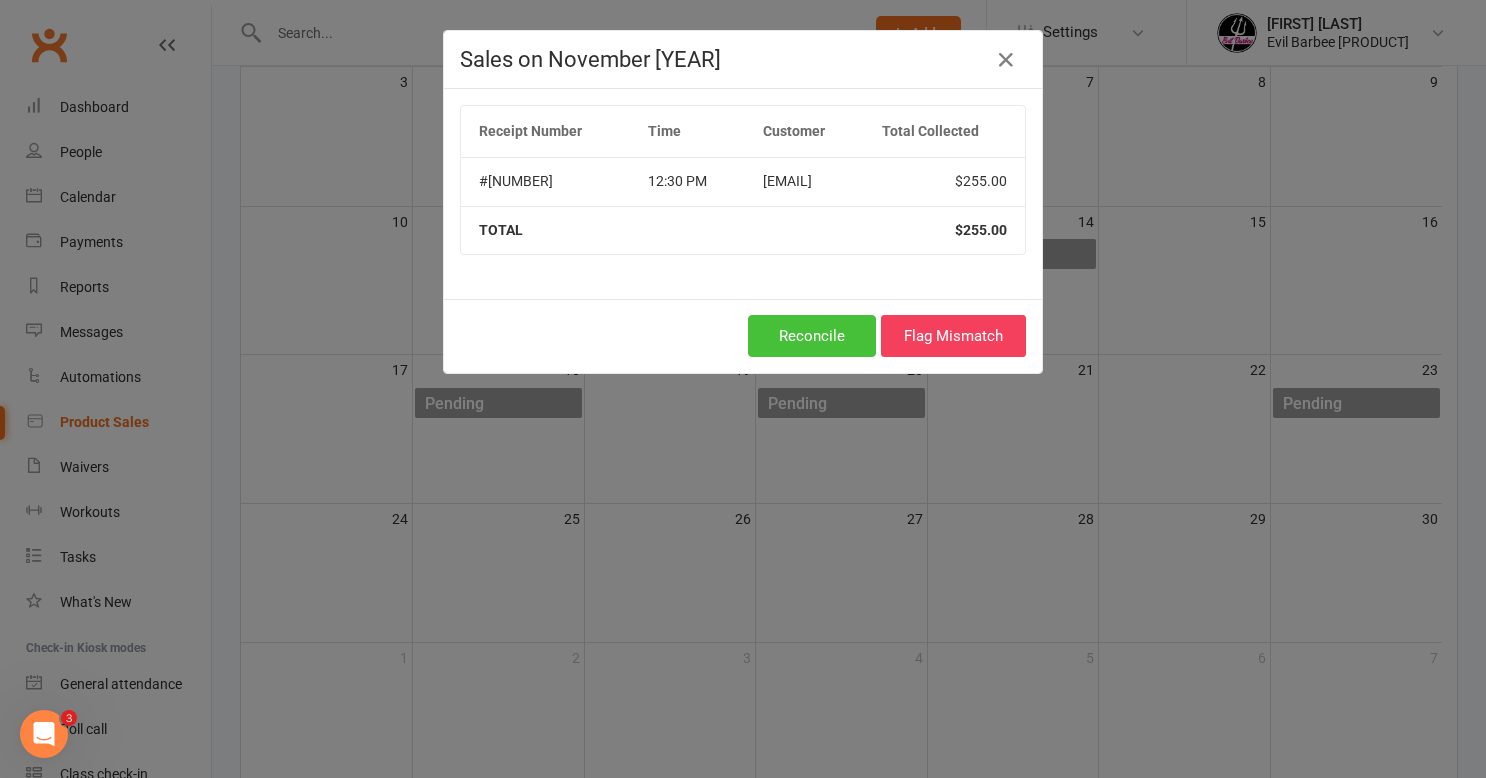 click on "Reconcile" at bounding box center (812, 336) 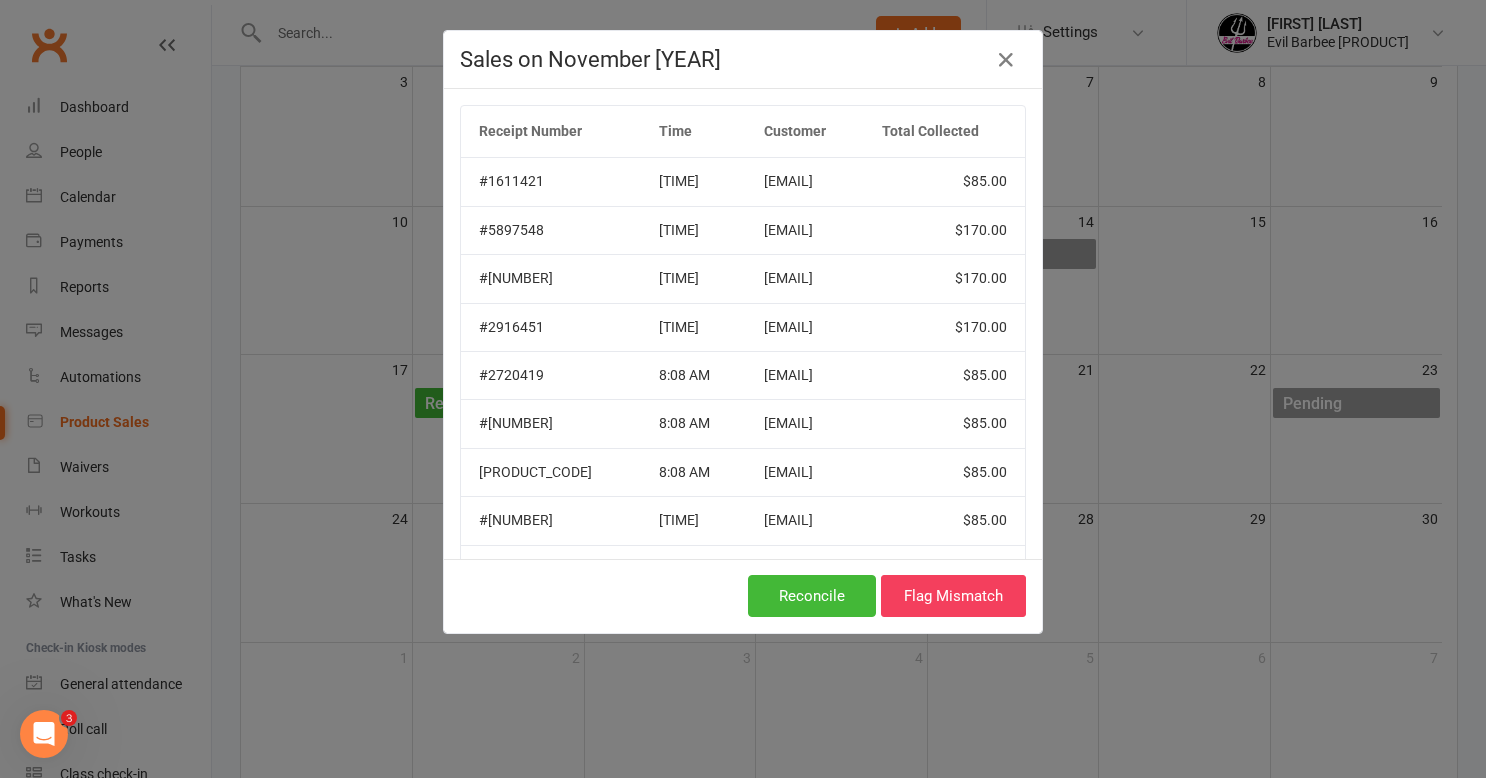 scroll, scrollTop: 2200, scrollLeft: 0, axis: vertical 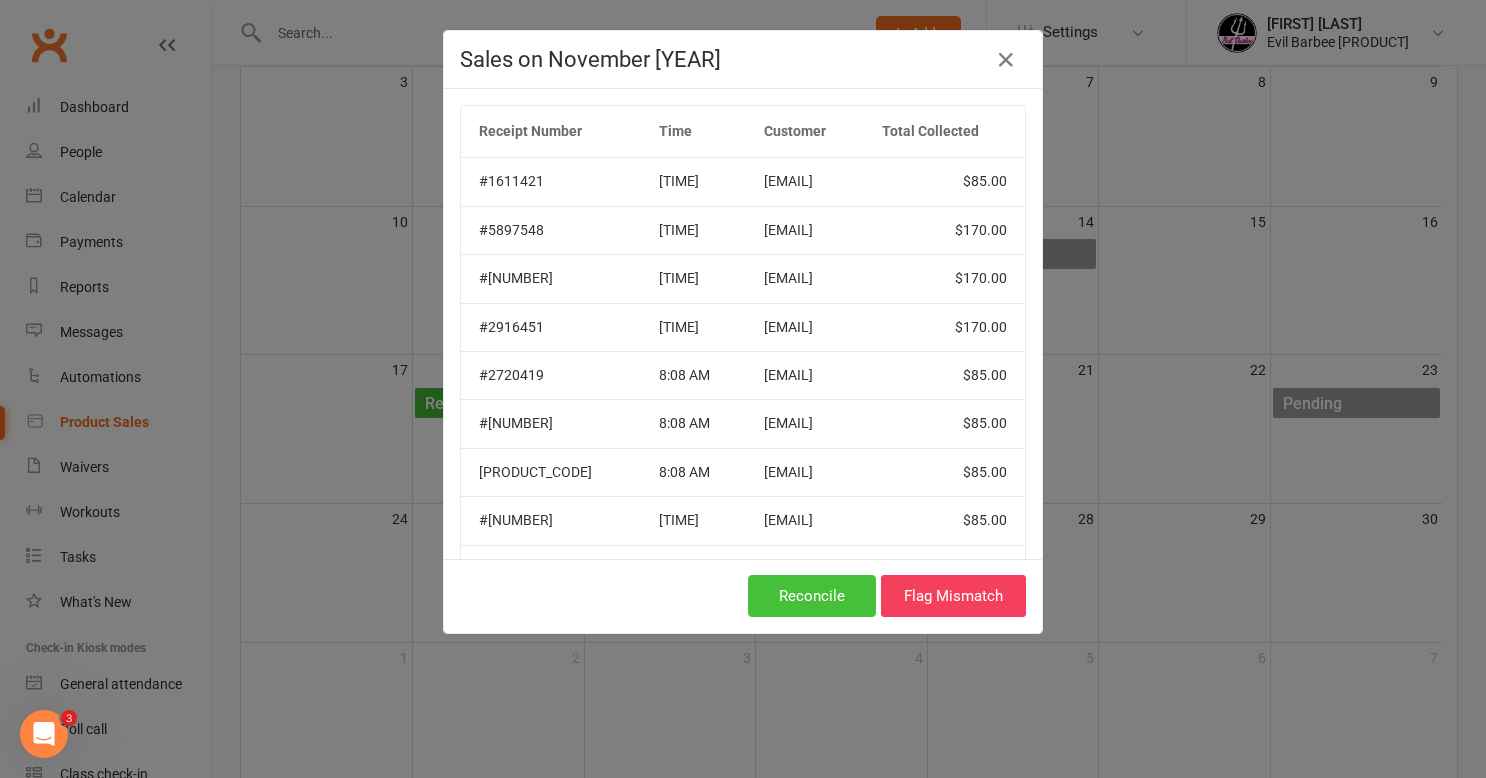 click on "Reconcile" at bounding box center [812, 596] 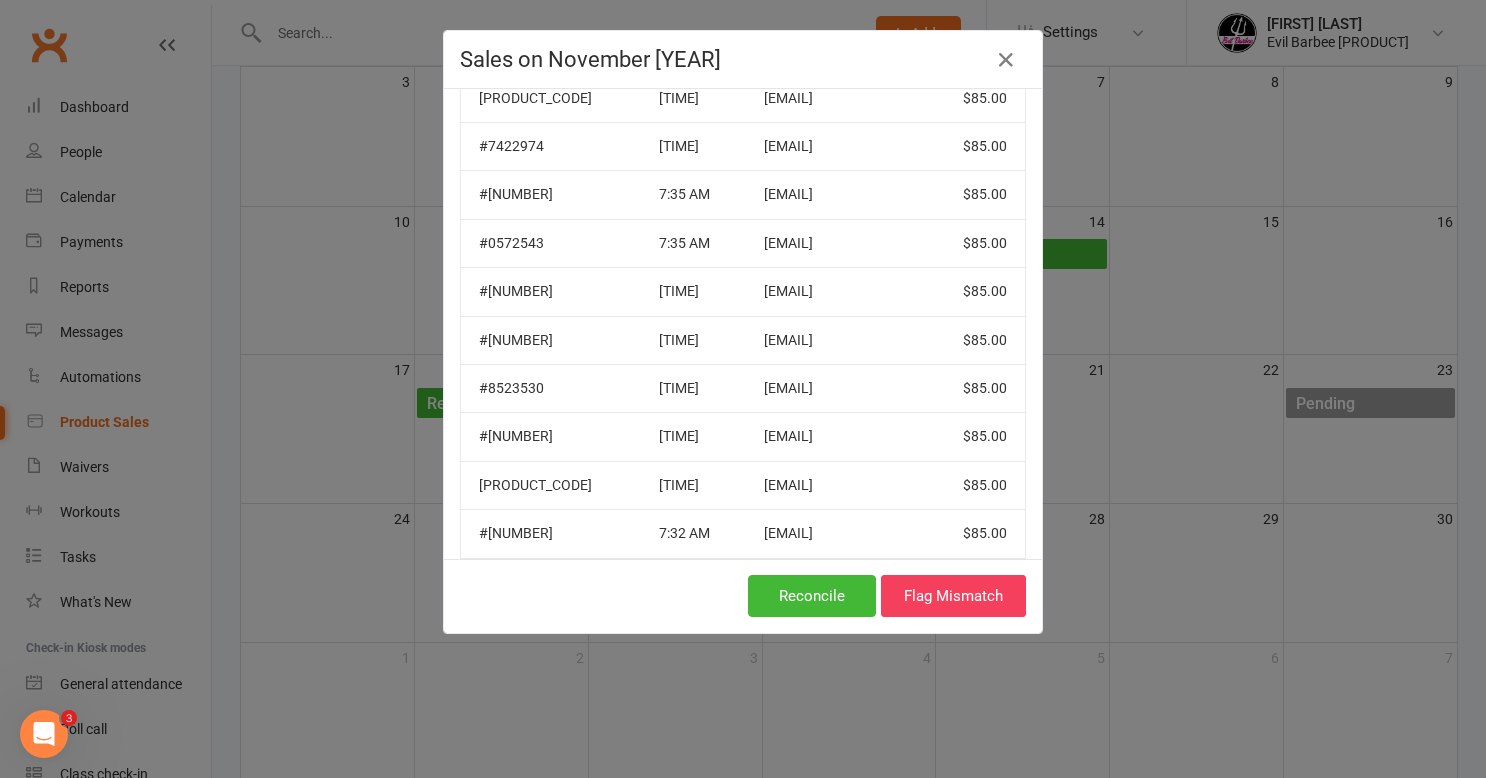 drag, startPoint x: 1148, startPoint y: 394, endPoint x: 1194, endPoint y: 369, distance: 52.35456 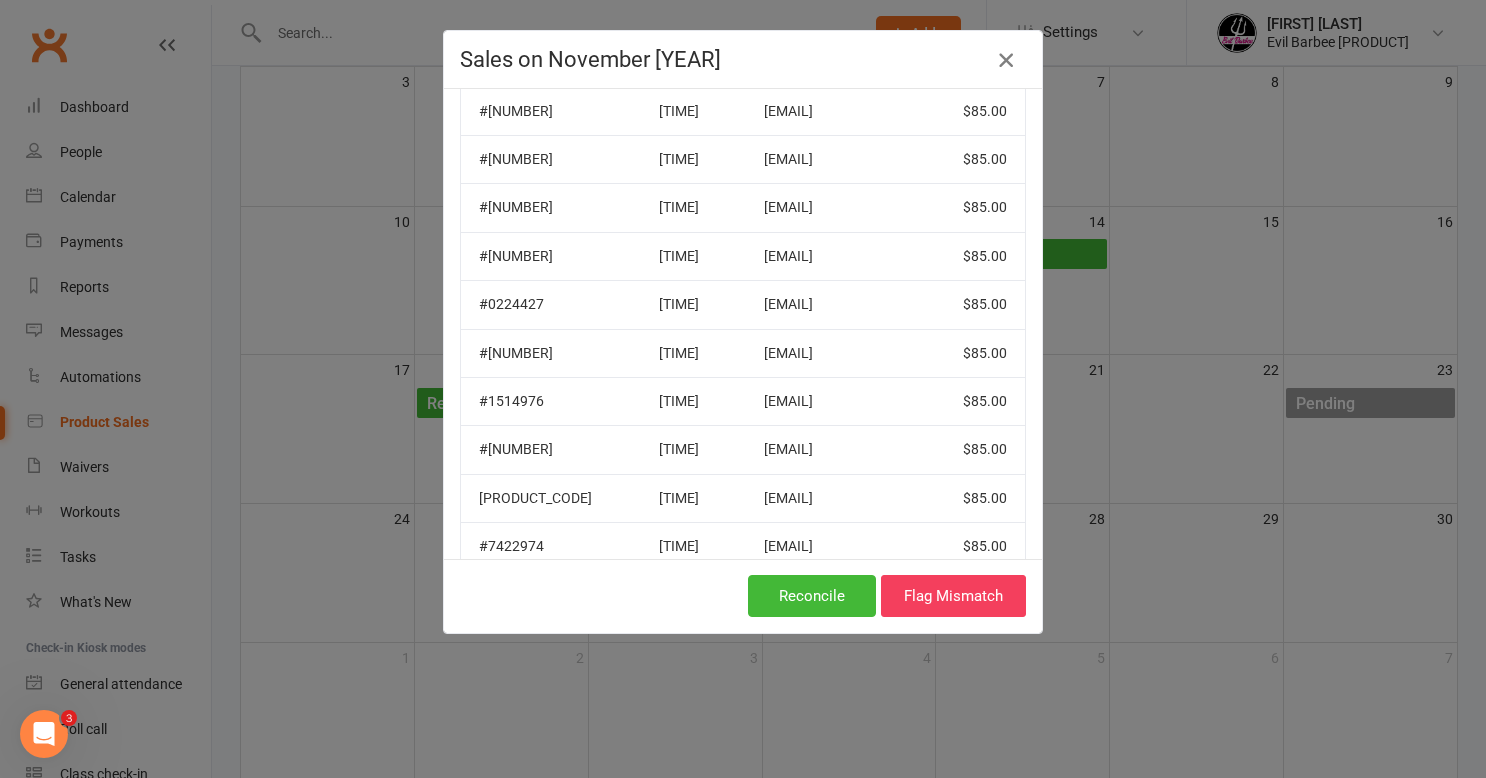 click at bounding box center (1006, 60) 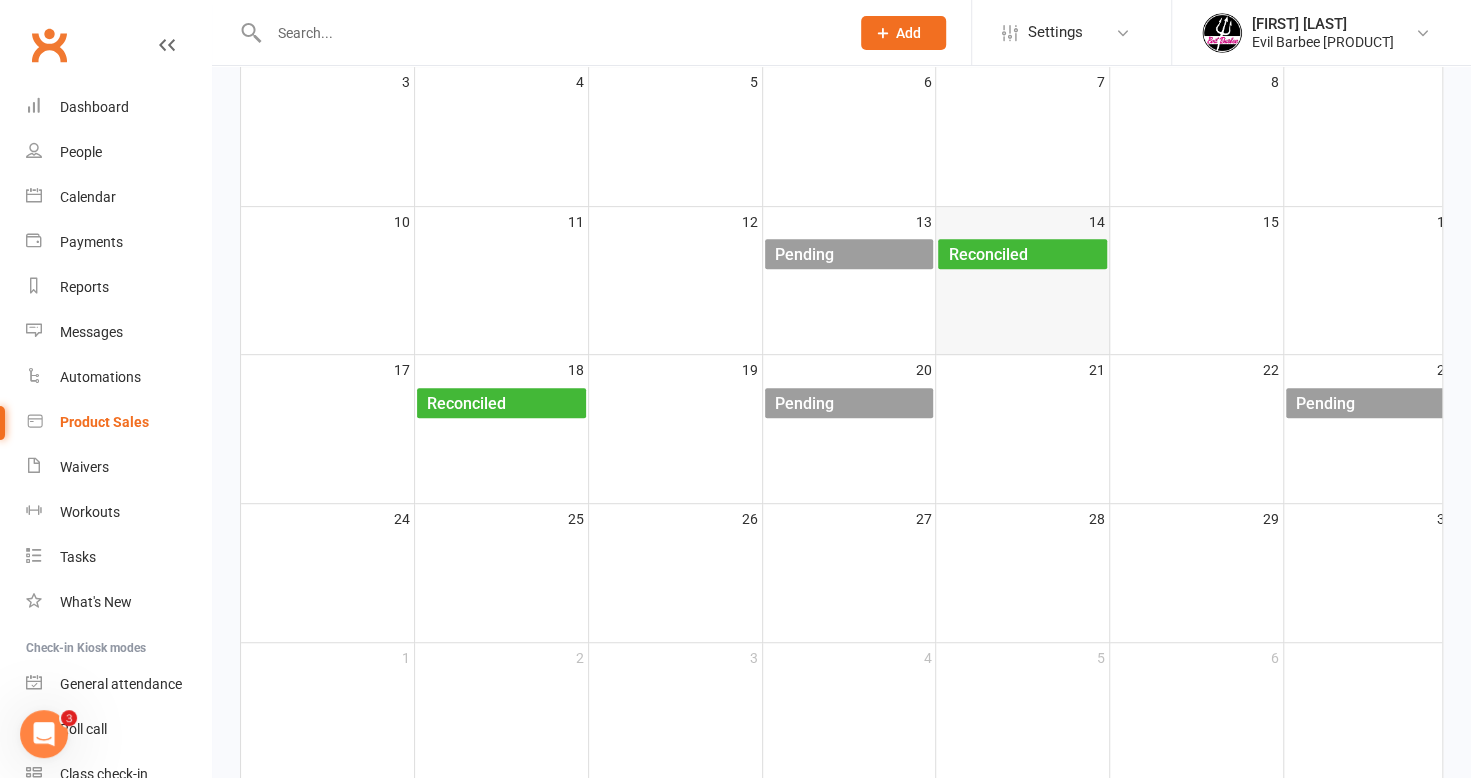 click on "Reconciled" at bounding box center [987, 255] 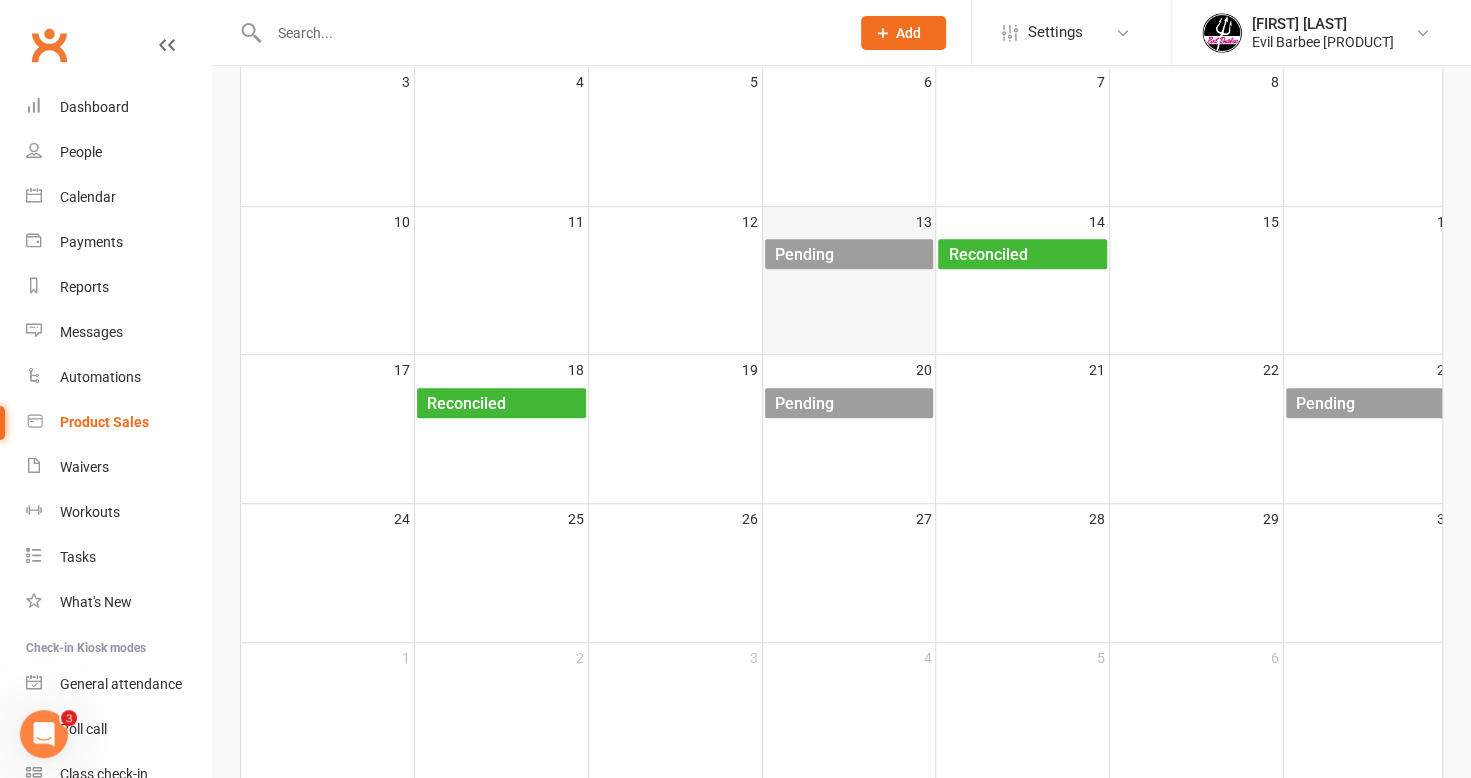 click on "Pending" 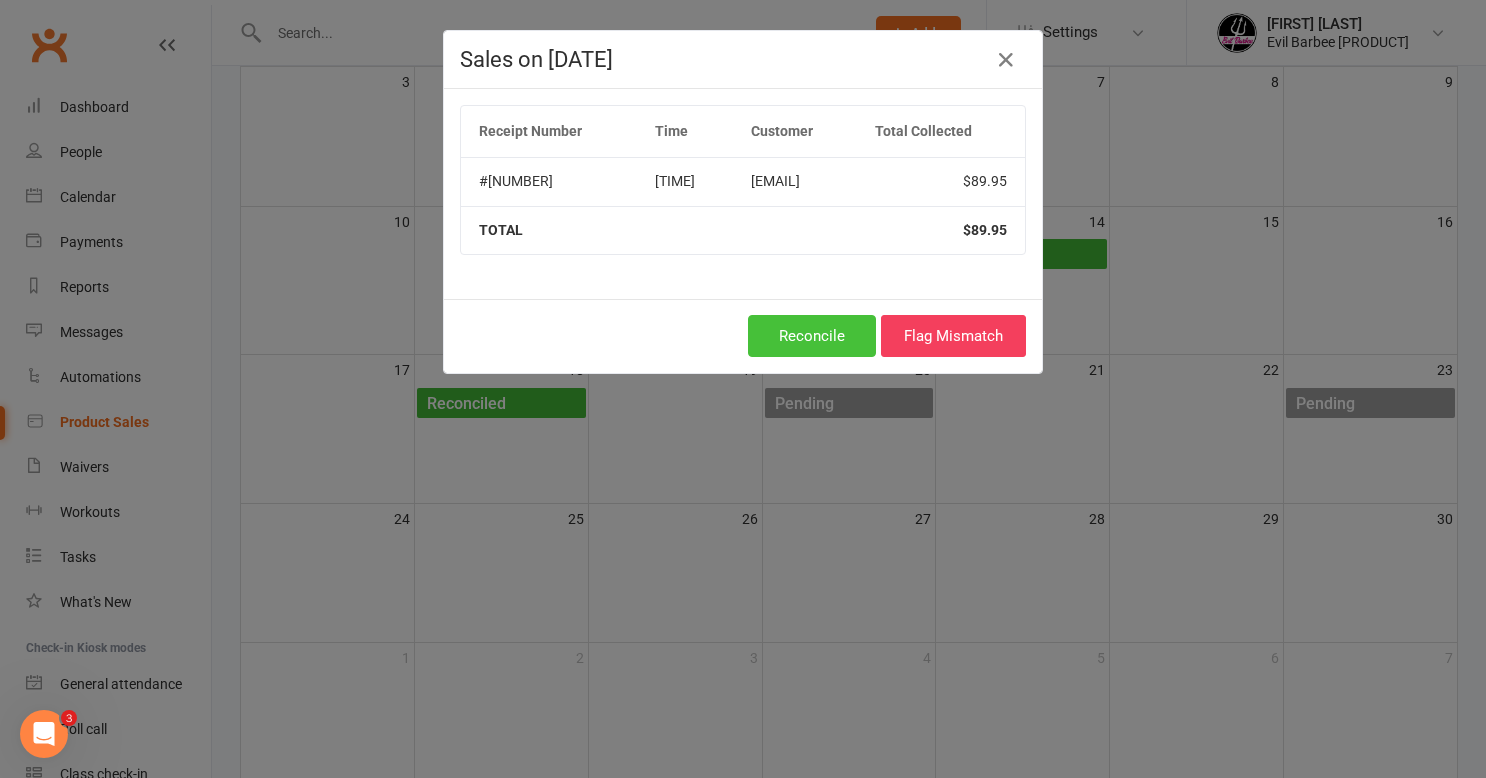 click on "Reconcile" at bounding box center (812, 336) 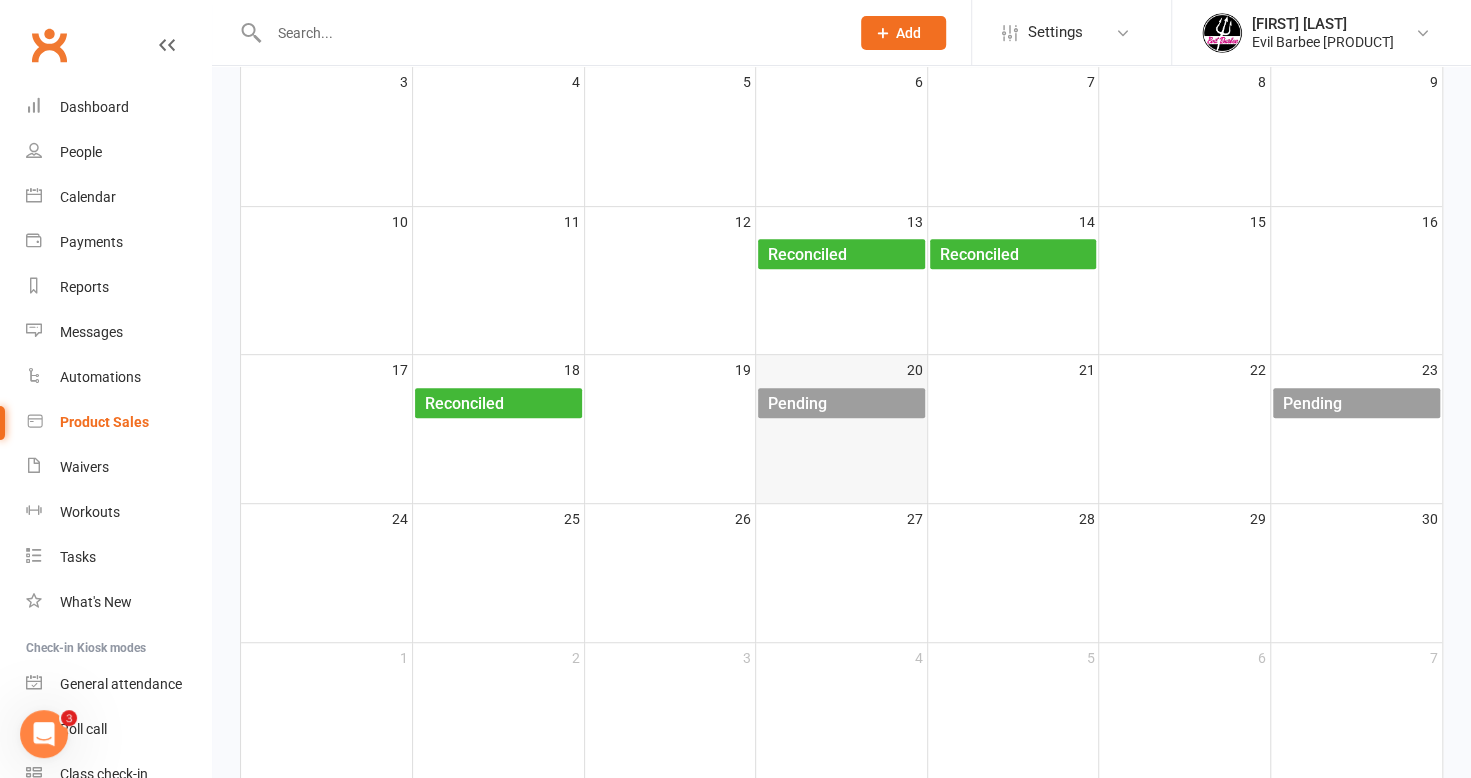 click on "Pending" 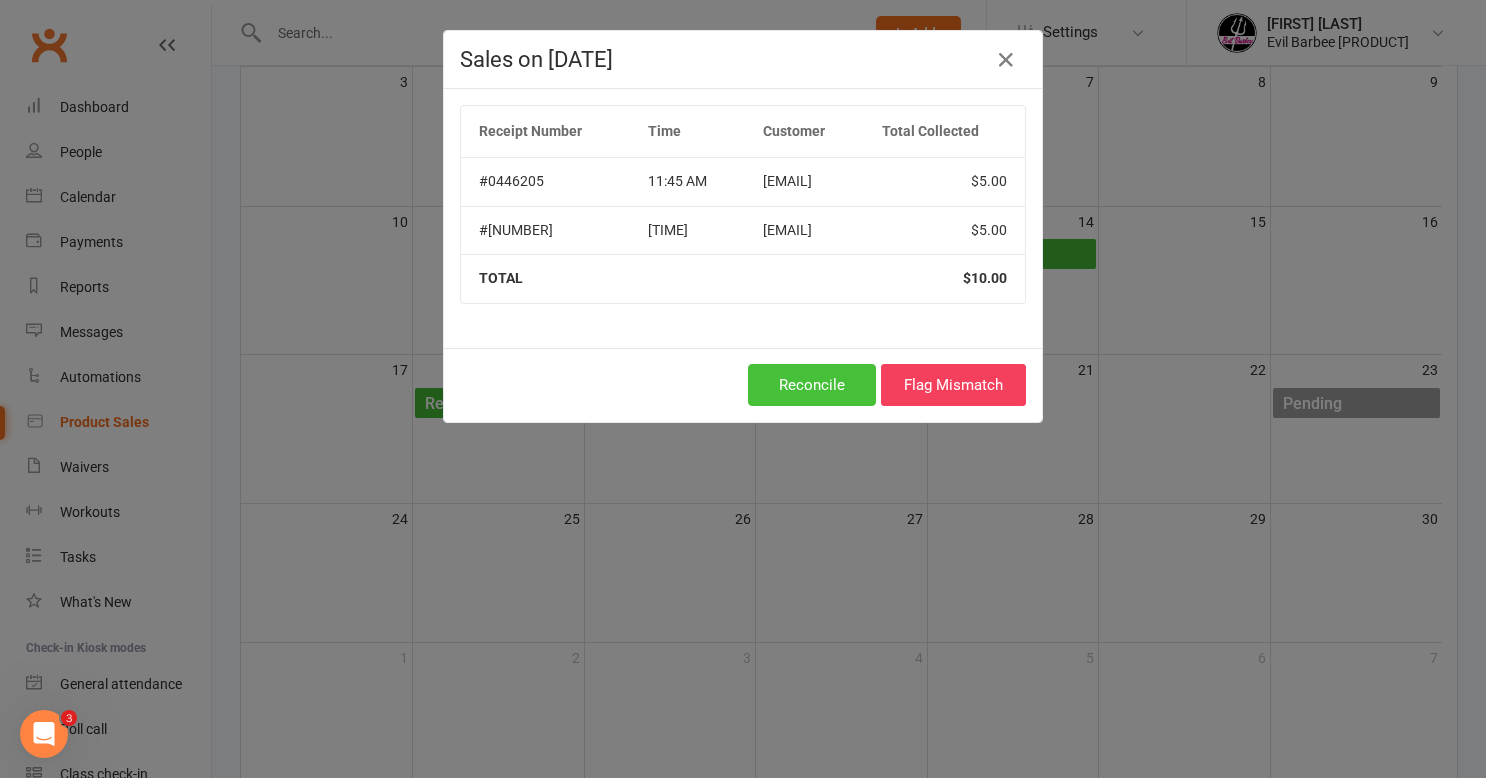 click on "Reconcile" at bounding box center (812, 385) 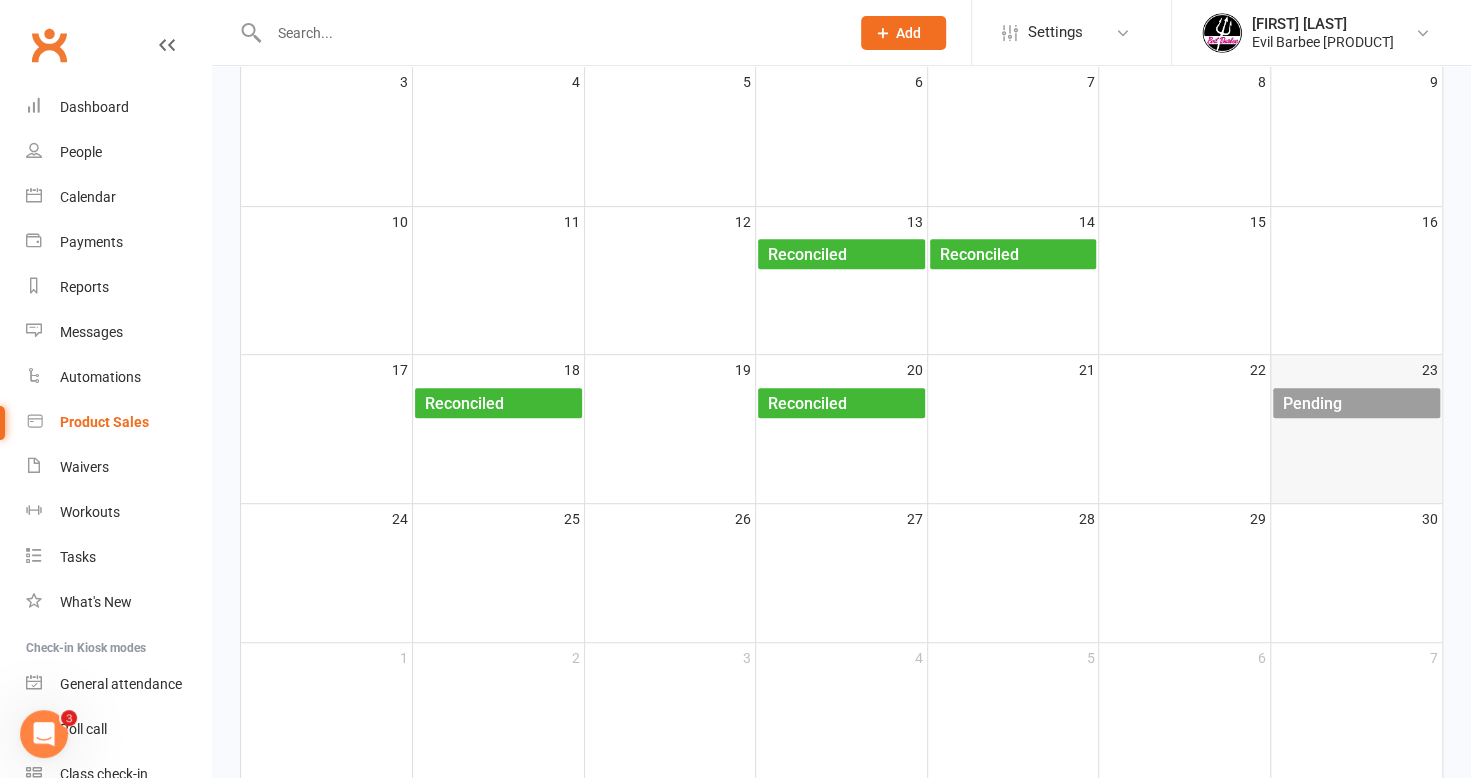 click on "November [YEAR] Today Today Sun Mon Tue Wed Thu Fri Sat 27 28 29 30" at bounding box center [735, 207] 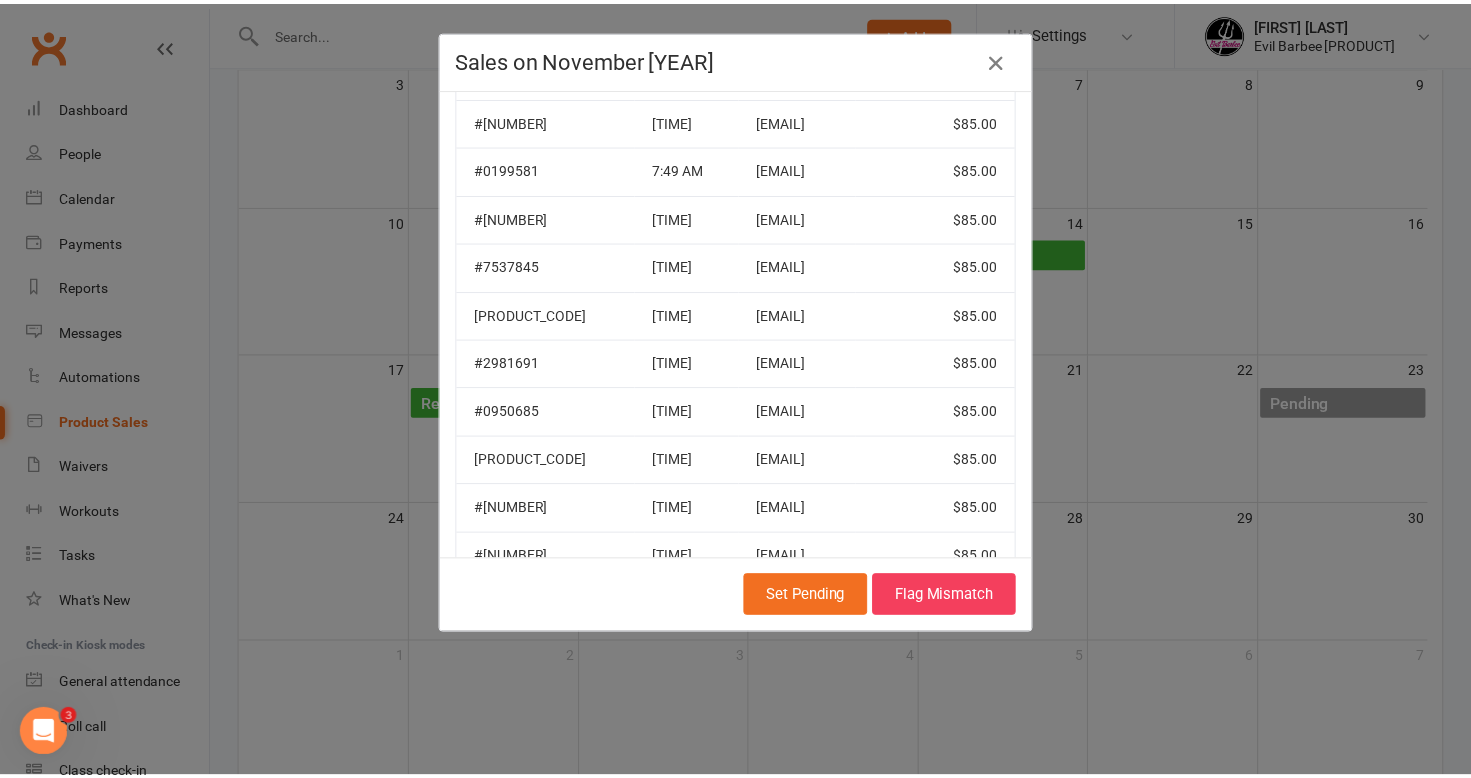 scroll, scrollTop: 1800, scrollLeft: 0, axis: vertical 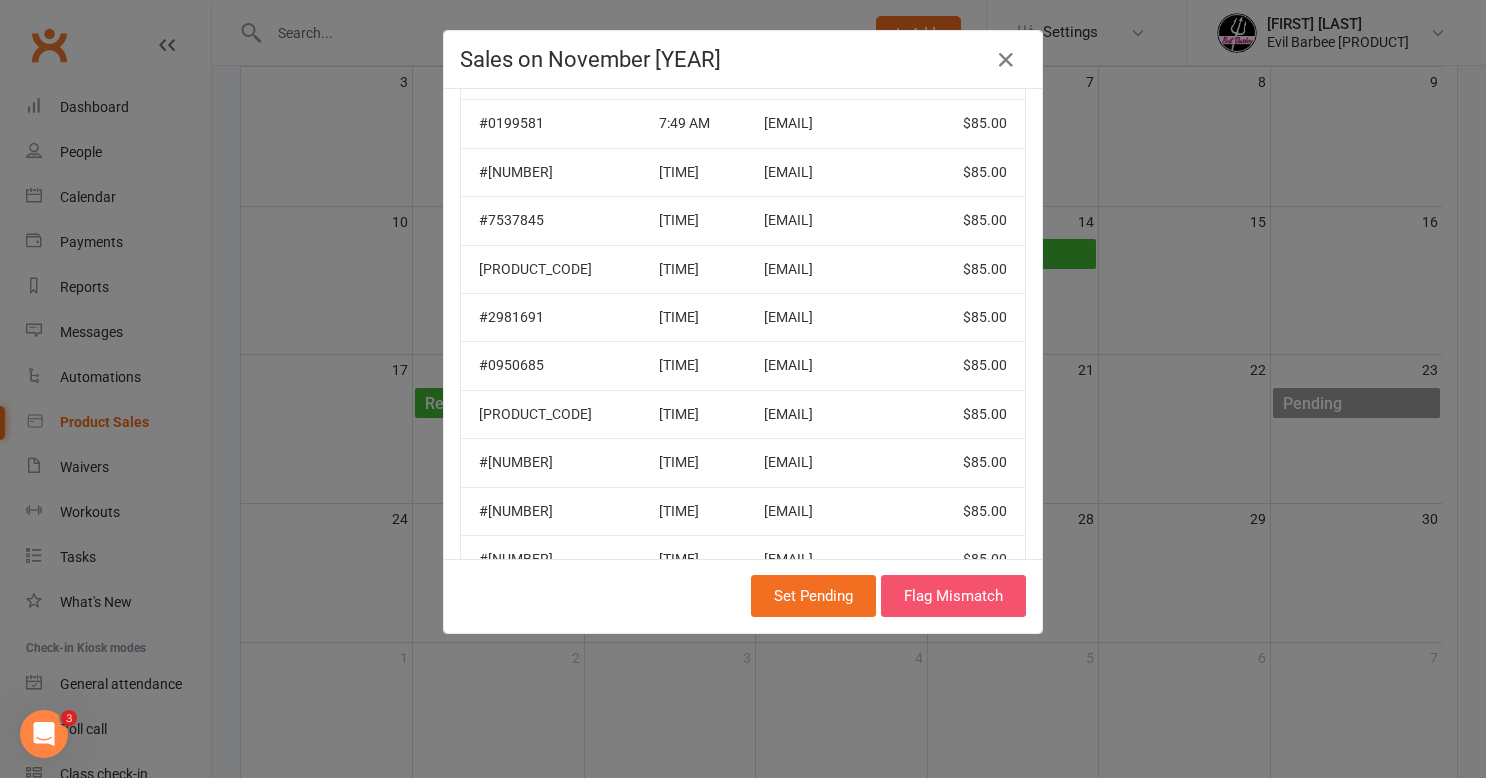click on "Flag Mismatch" at bounding box center [953, 596] 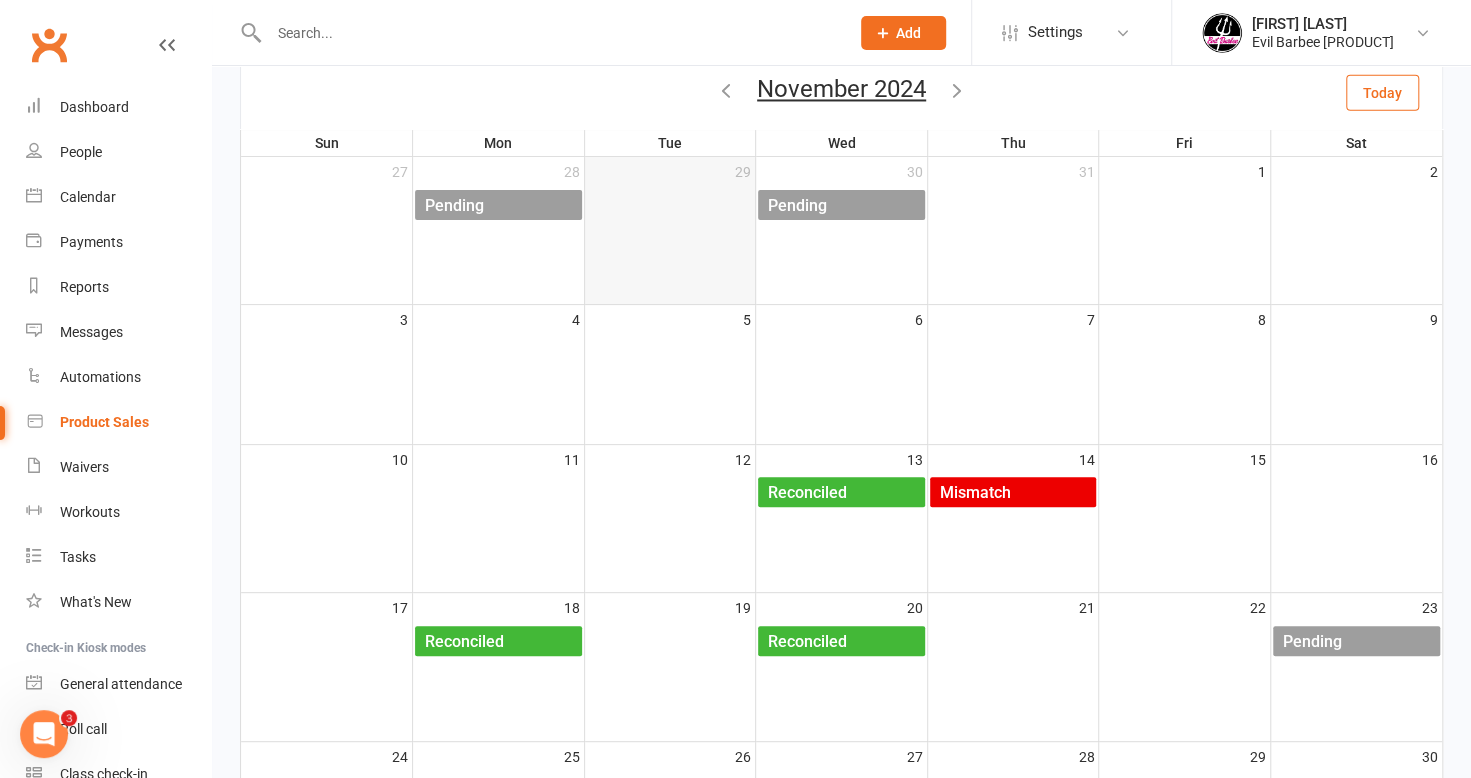scroll, scrollTop: 0, scrollLeft: 0, axis: both 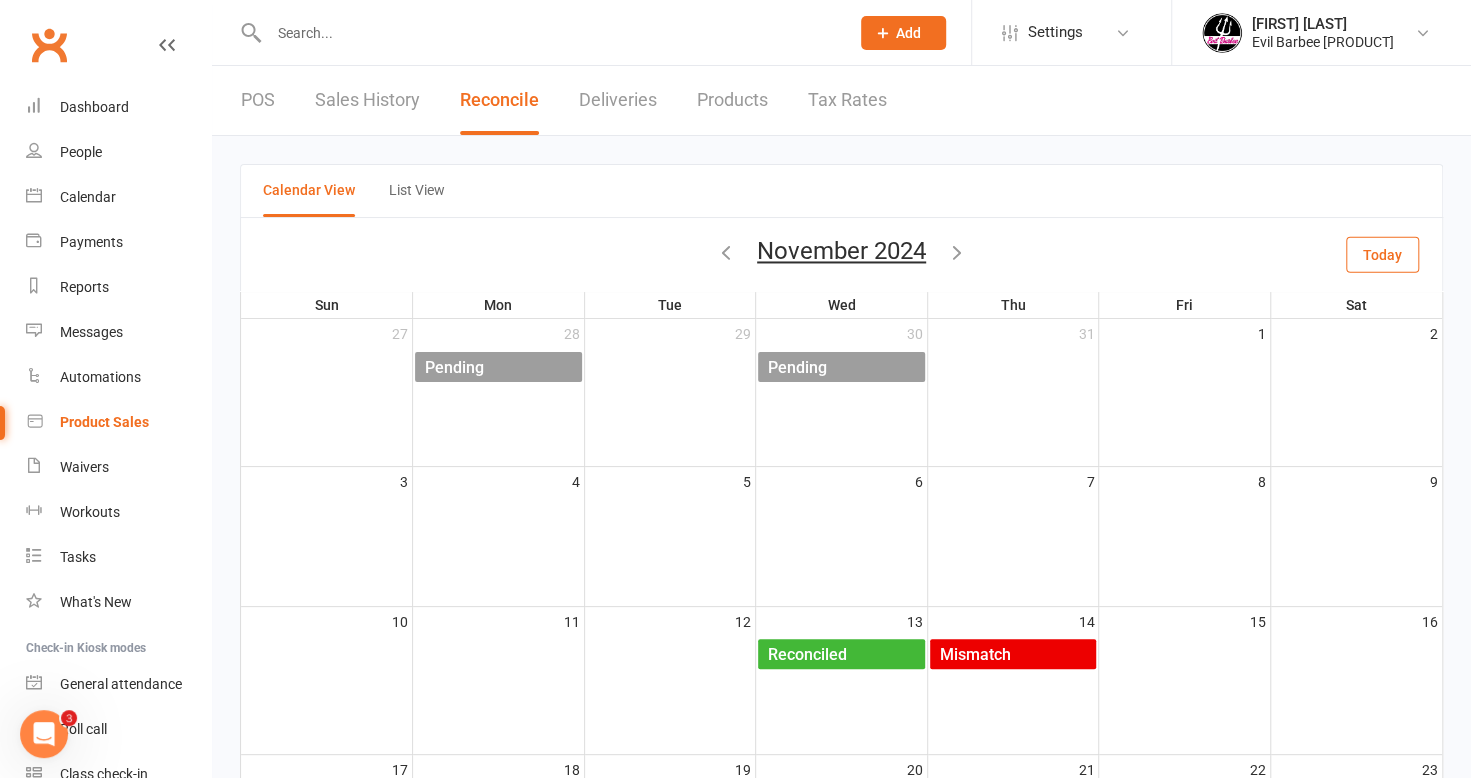 click on "Sales History" at bounding box center [367, 100] 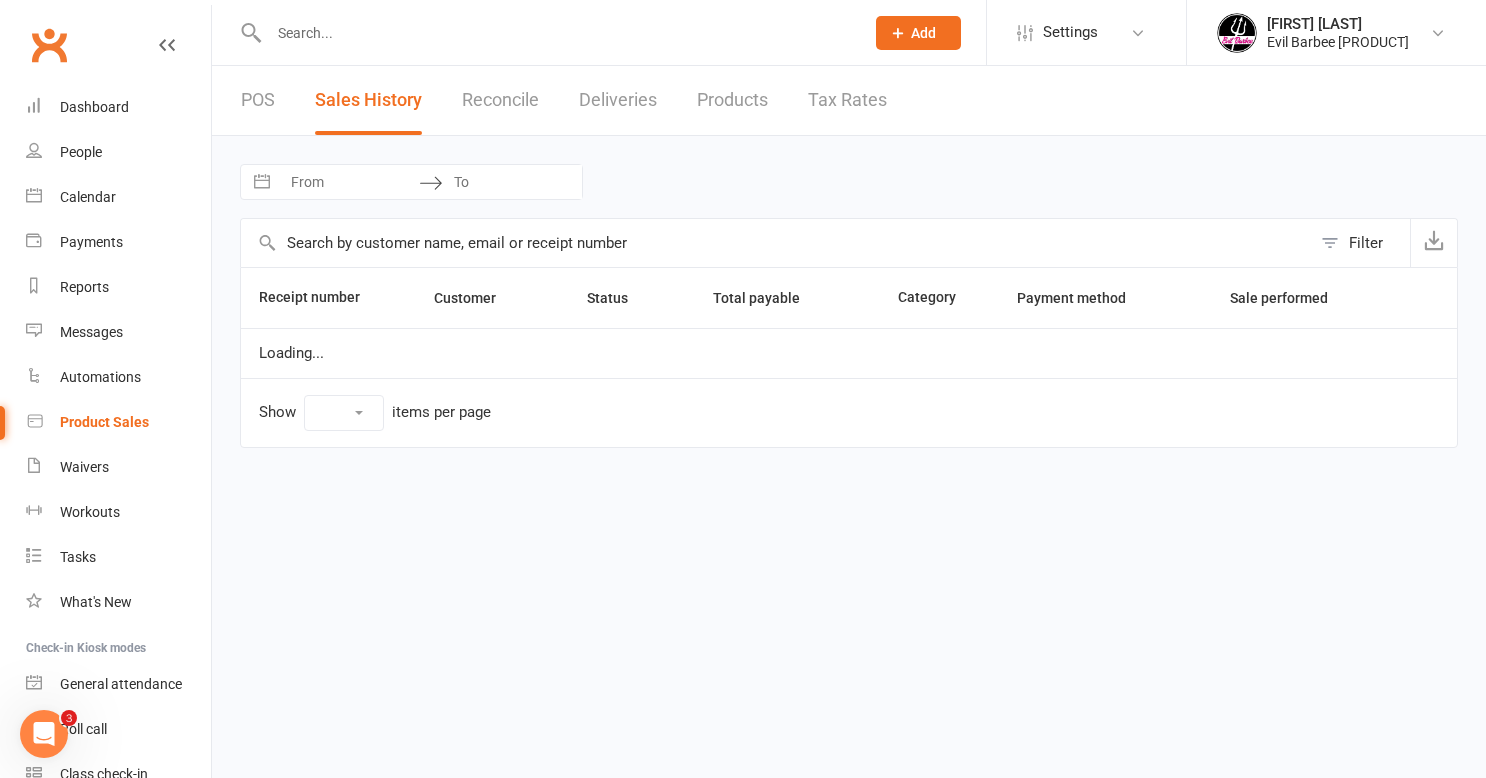 select on "25" 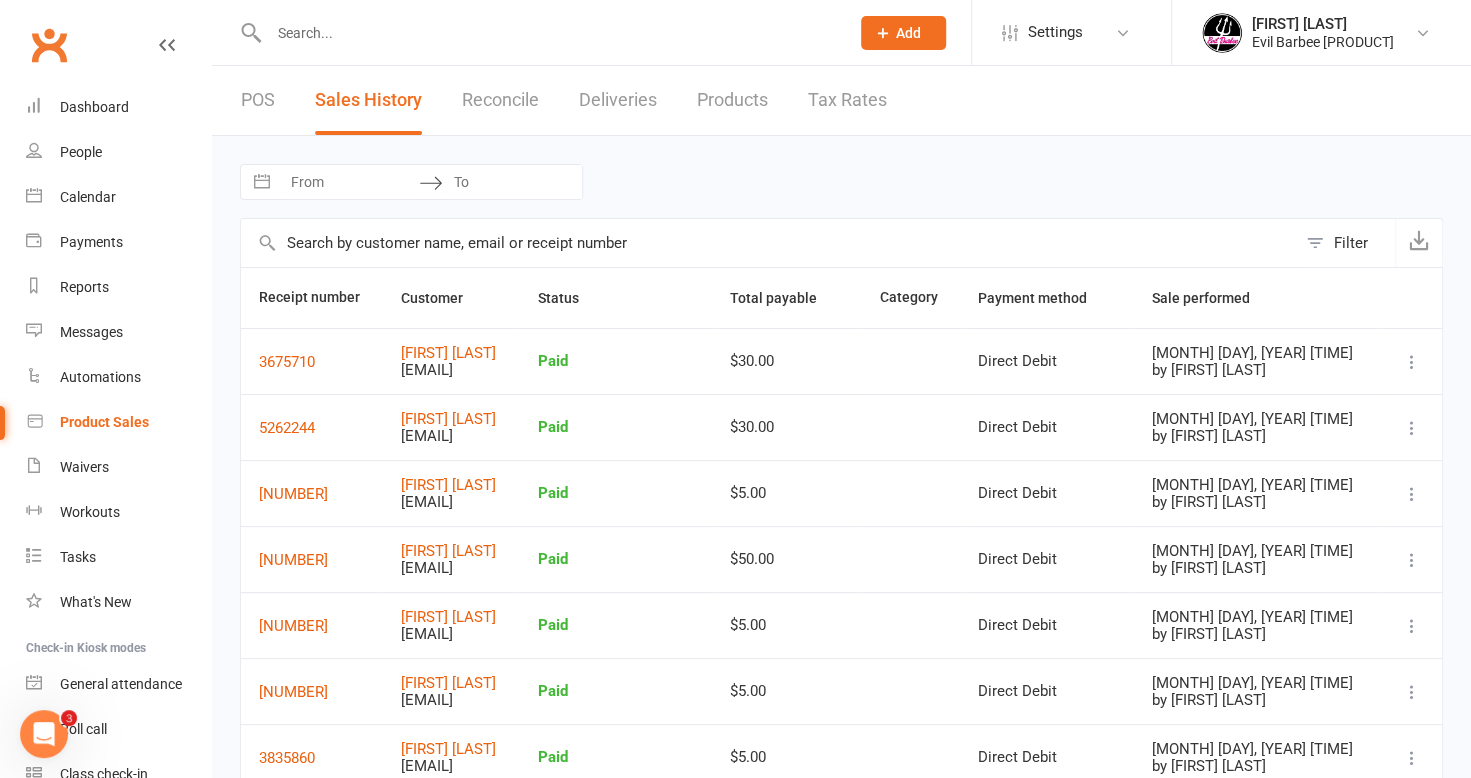 click on "Filter" at bounding box center (1351, 243) 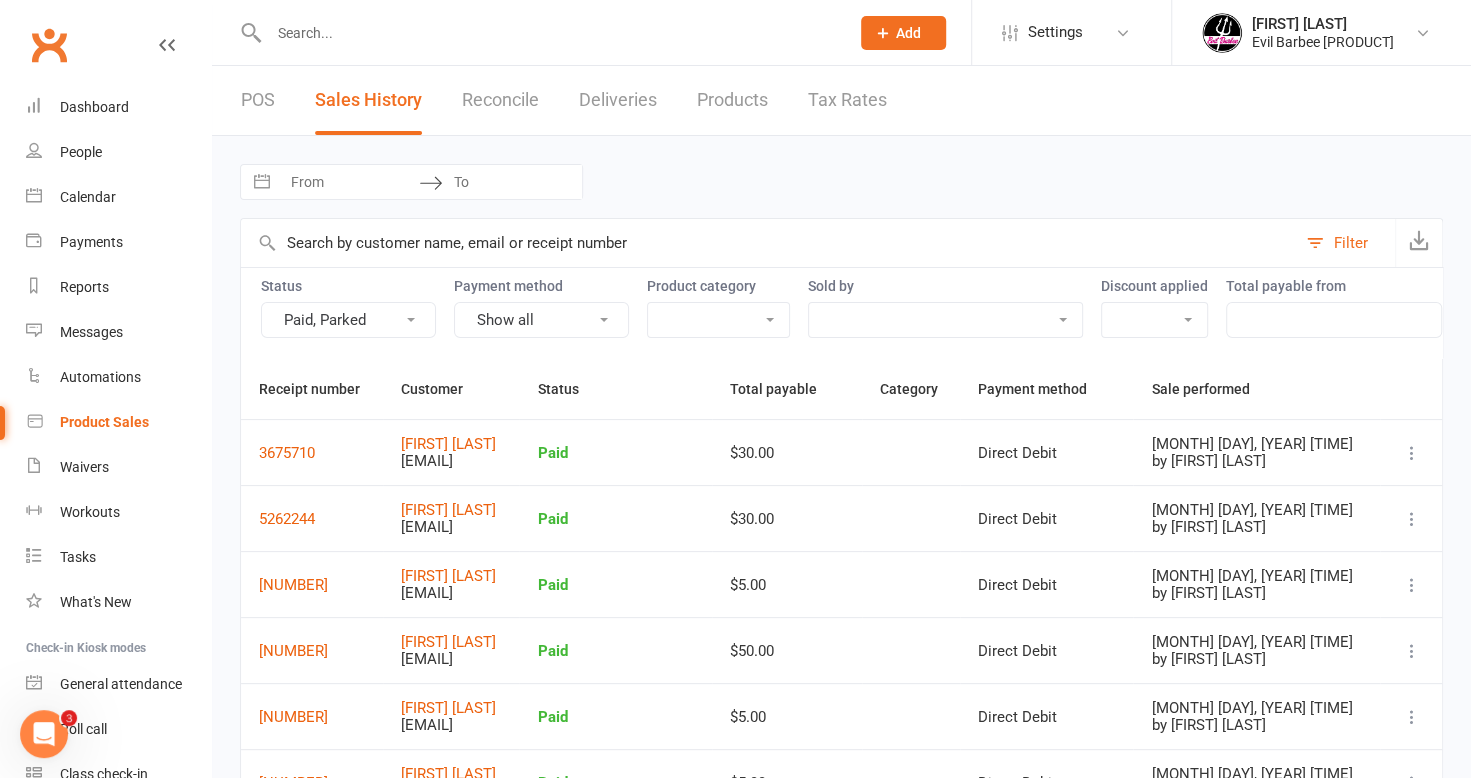 click on "classes Nutra Organics socks" at bounding box center [718, 320] 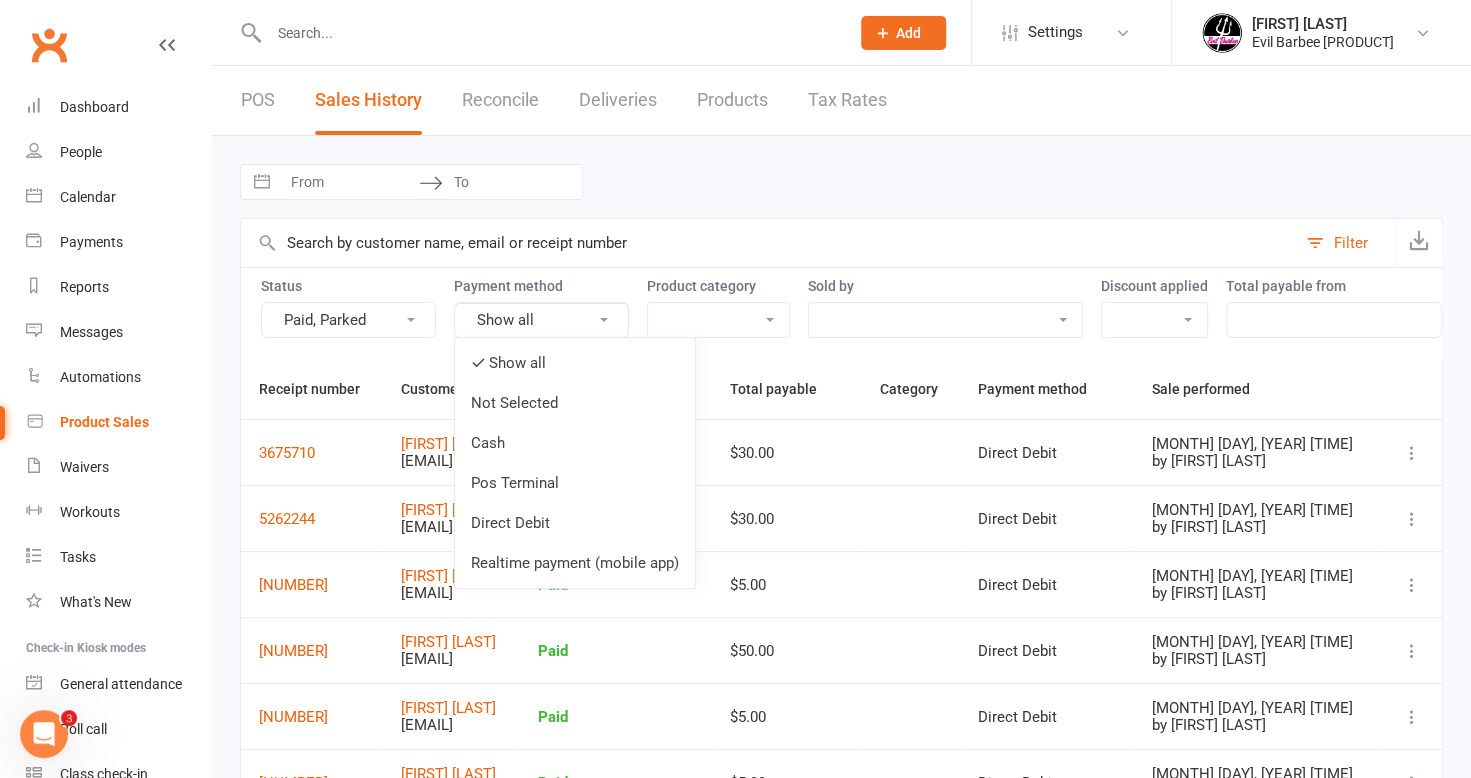 click on "Show all" at bounding box center [541, 320] 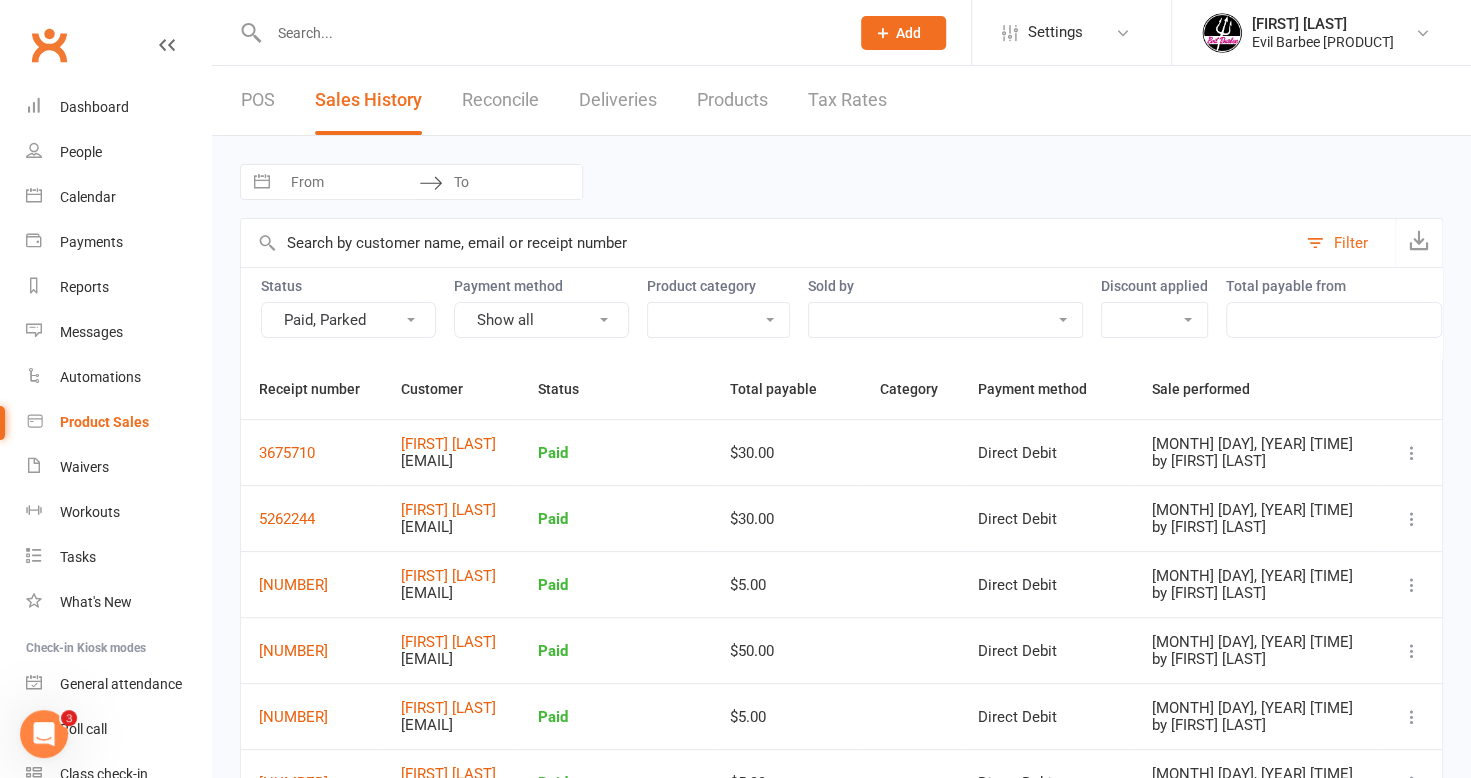 click on "Paid, Parked" at bounding box center [348, 320] 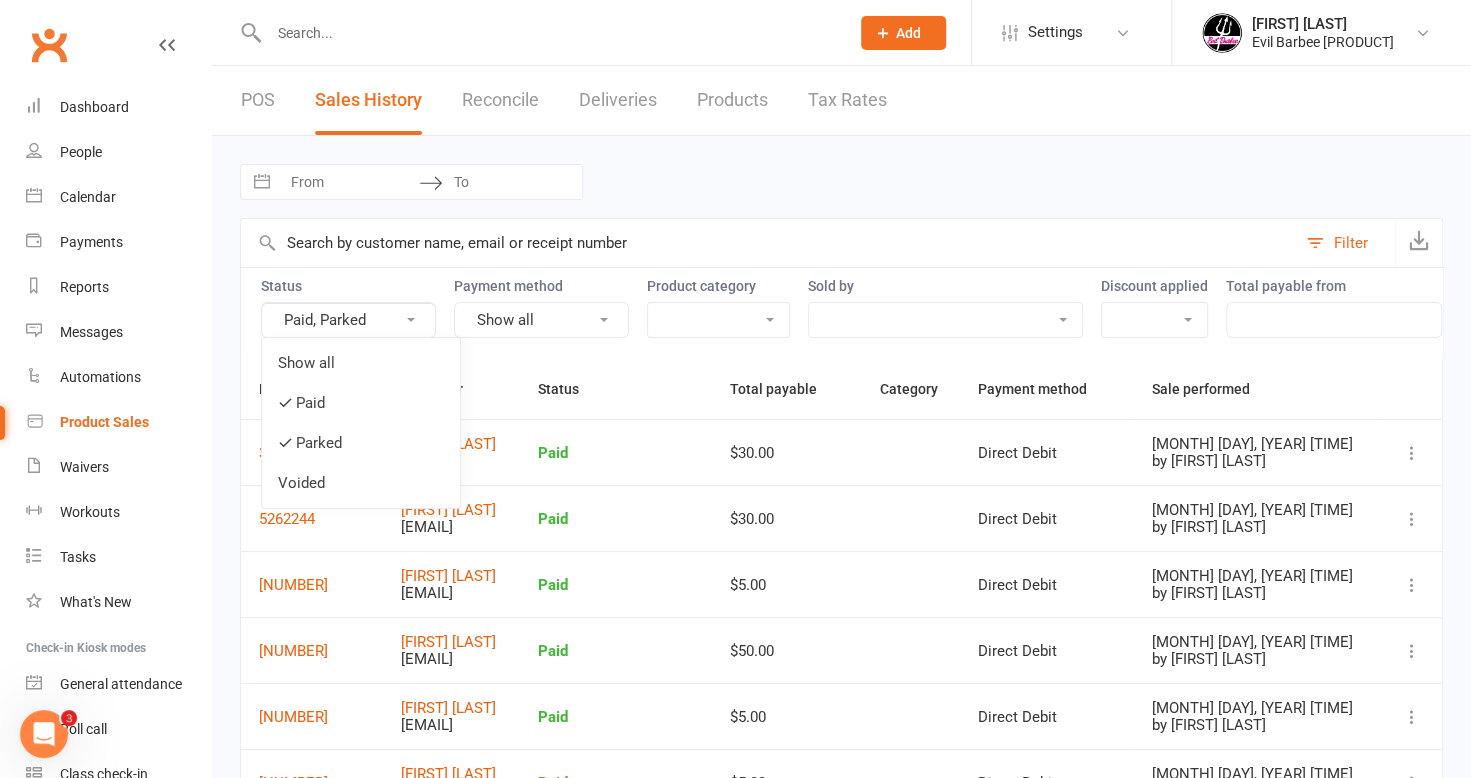click on "Paid, Parked" at bounding box center [348, 320] 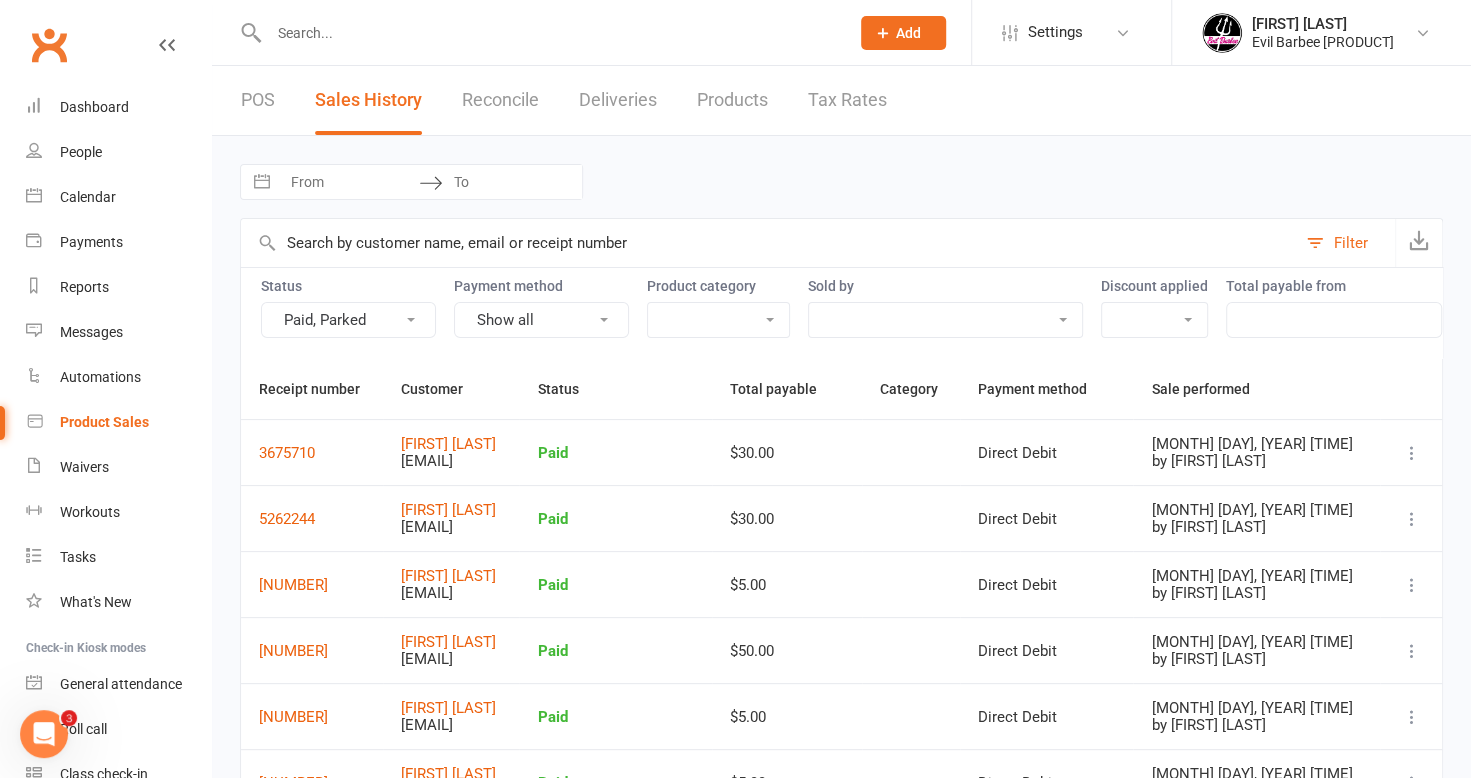 click on "classes Nutra Organics socks" at bounding box center [718, 320] 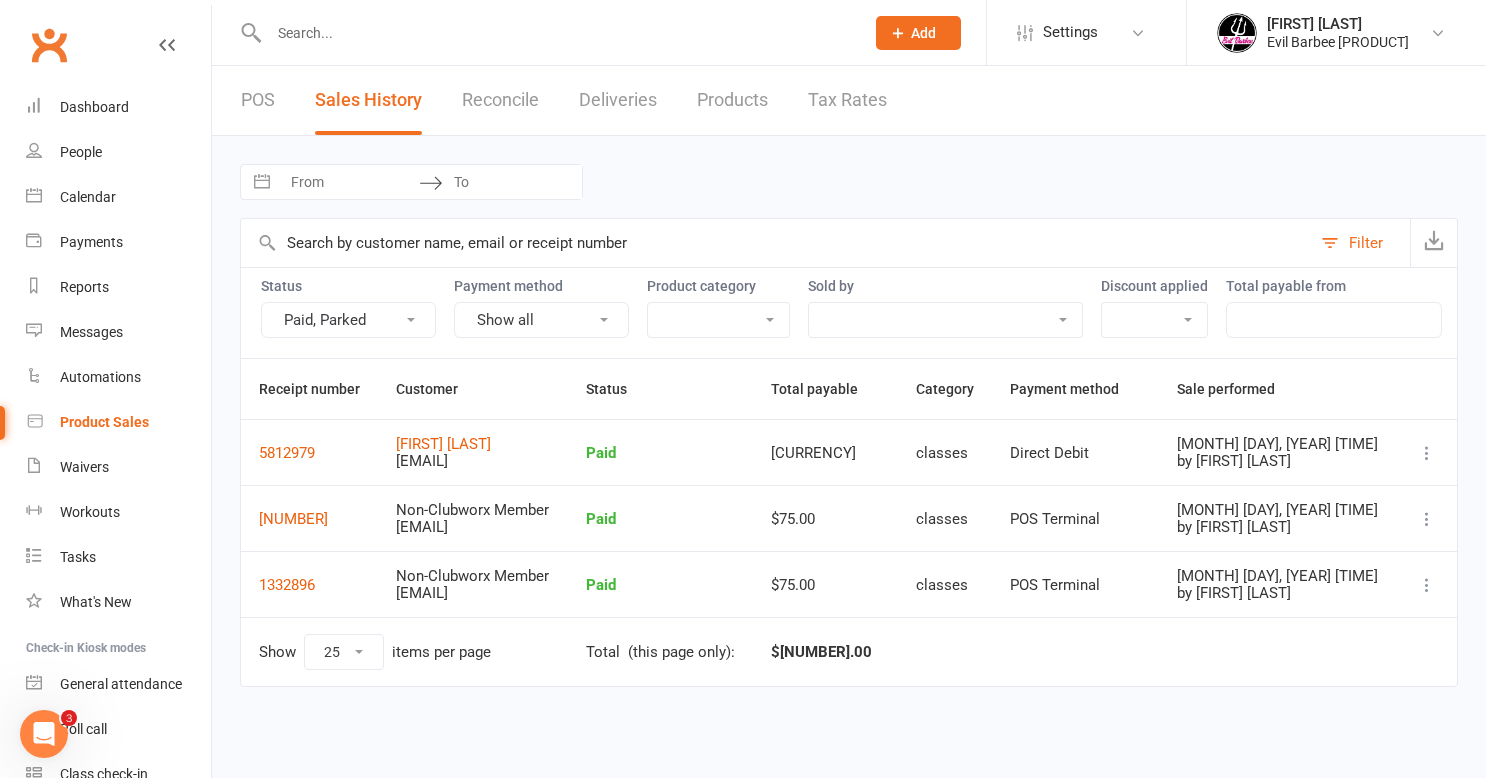 click on "classes Nutra Organics socks" at bounding box center (718, 320) 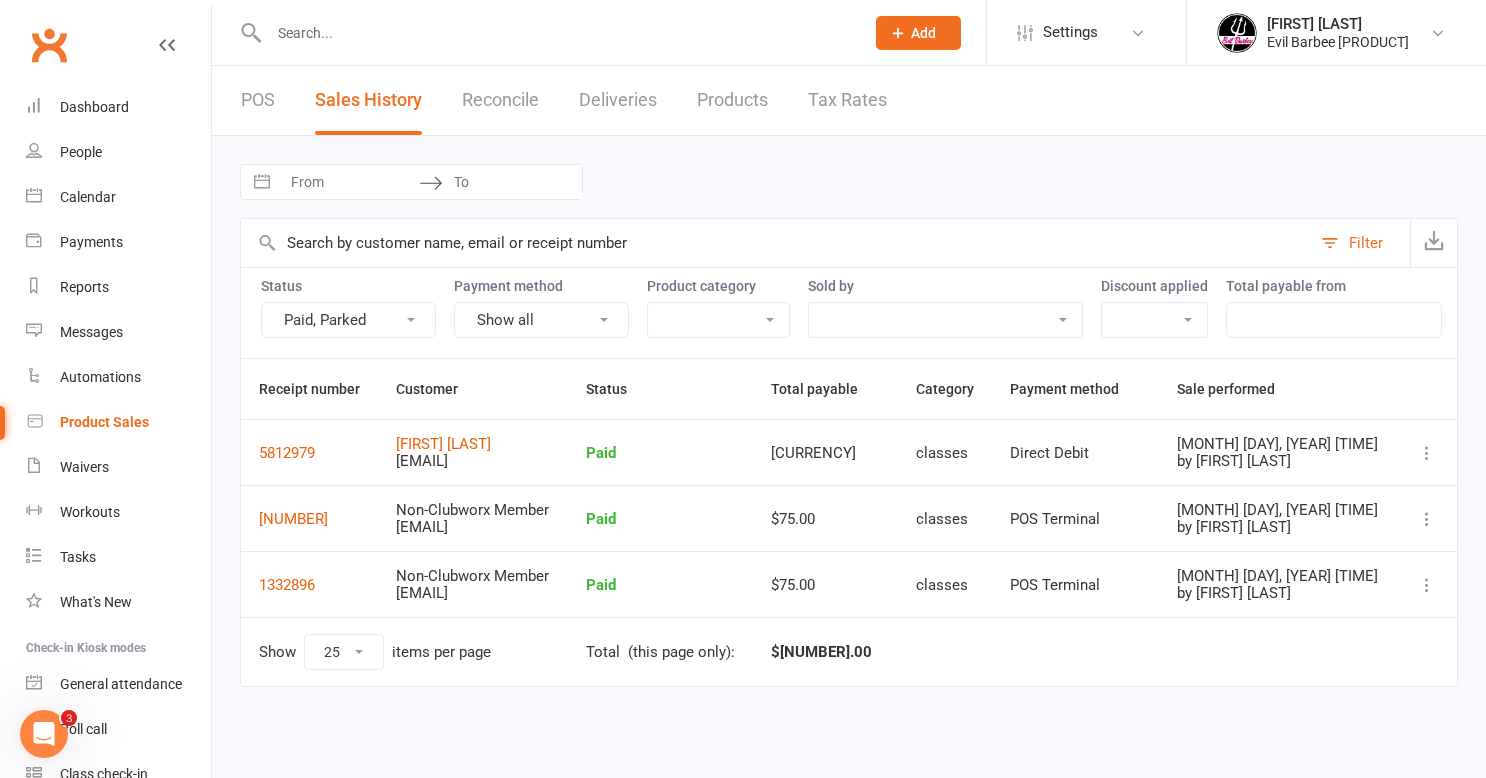 select on "3309" 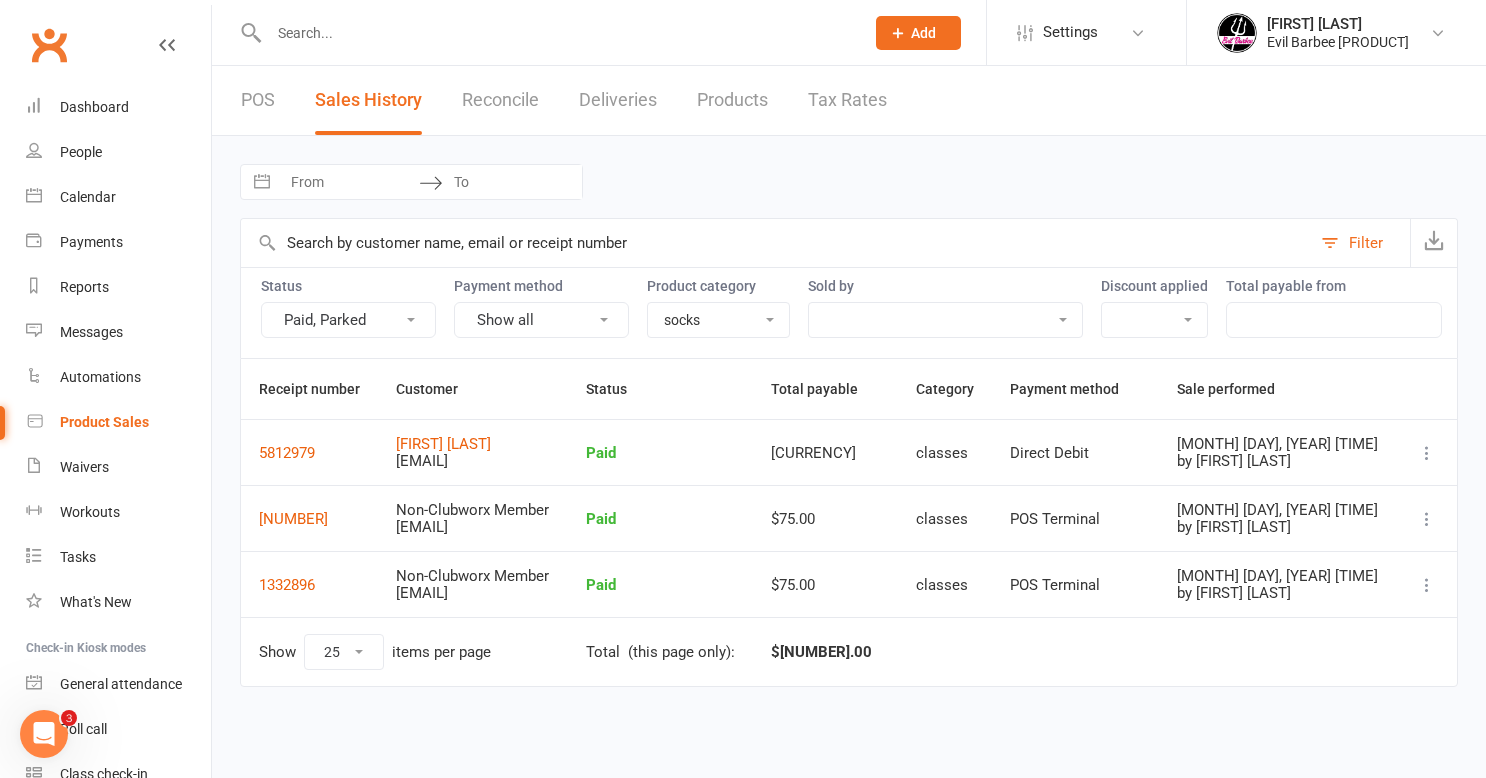 click on "classes Nutra Organics socks" at bounding box center [718, 320] 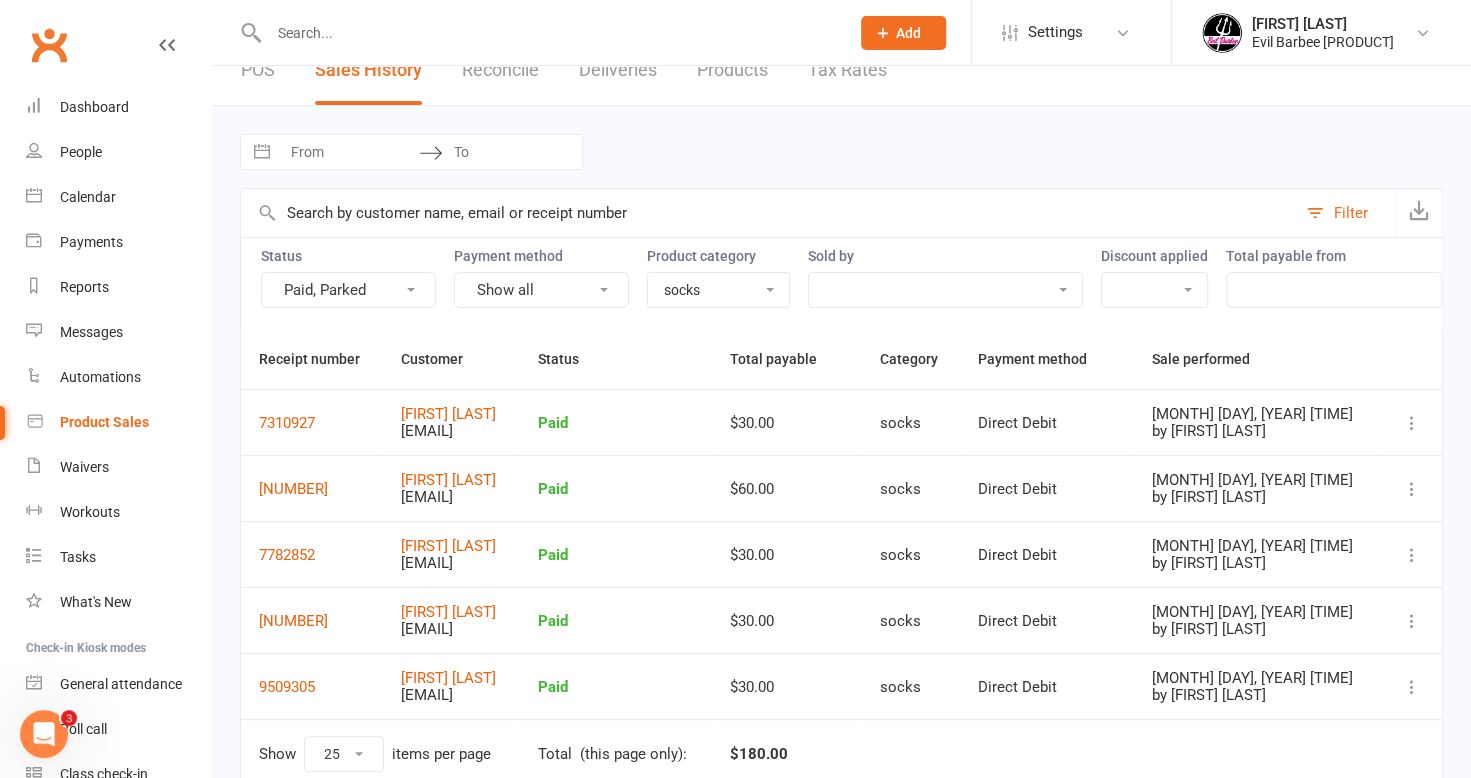 scroll, scrollTop: 0, scrollLeft: 0, axis: both 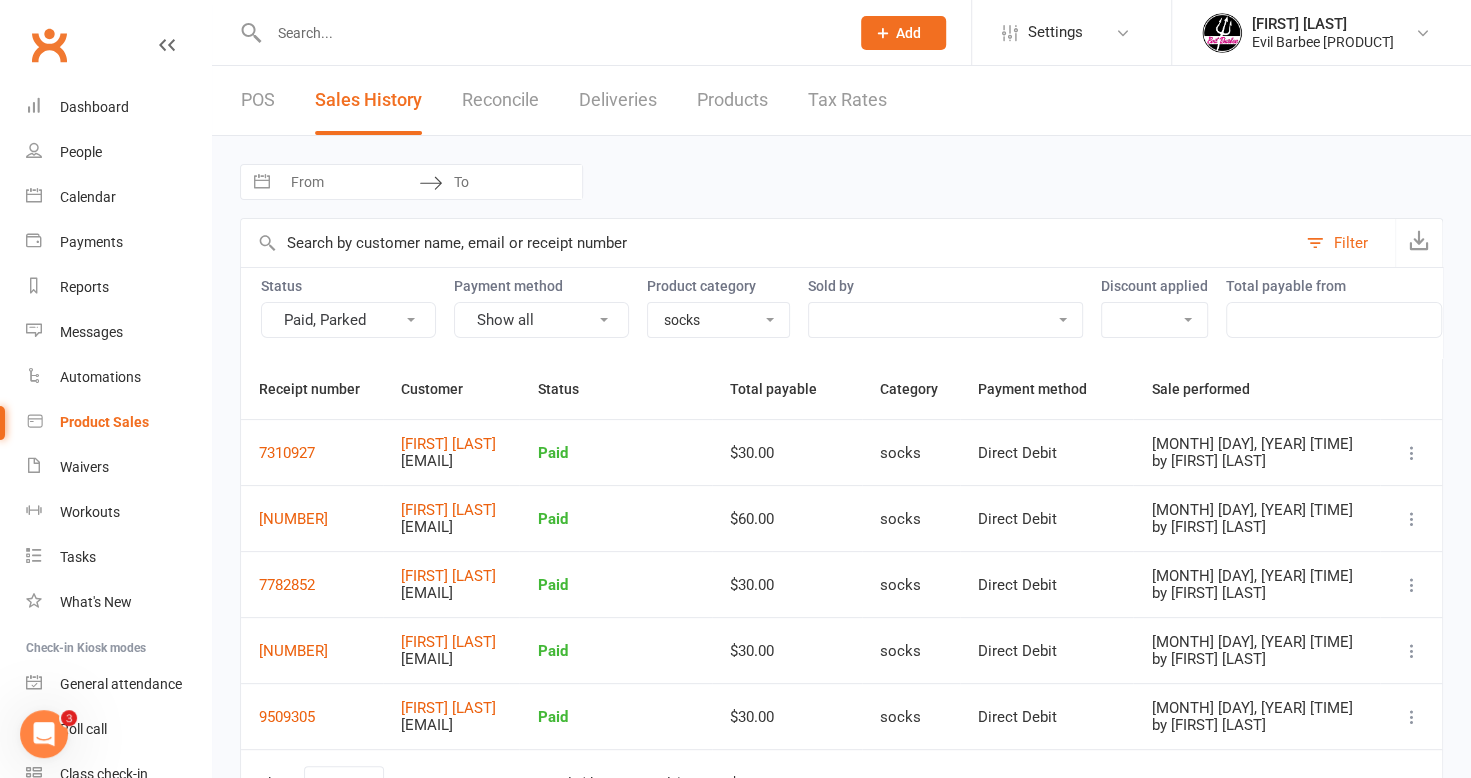 click on "Filter" at bounding box center (1351, 243) 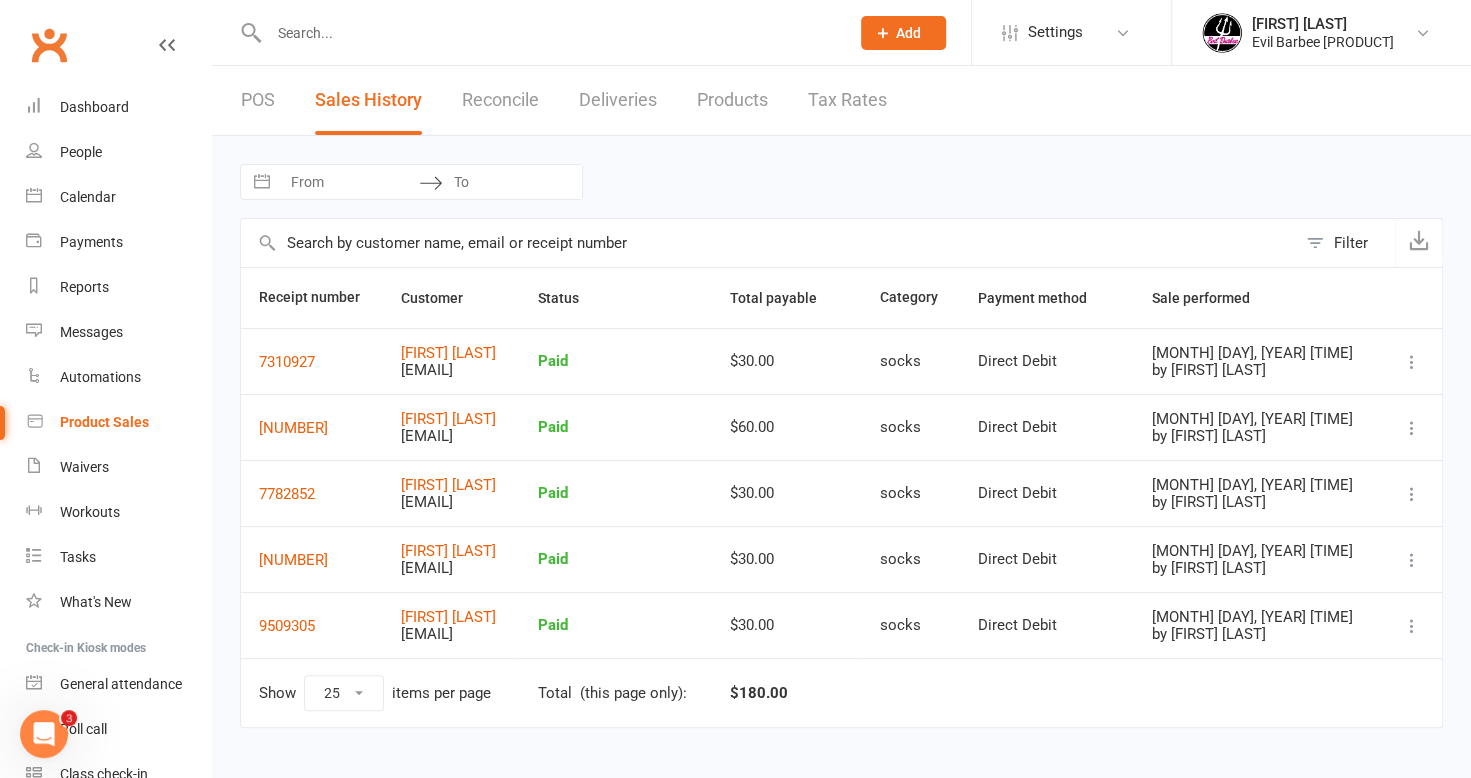 click on "Filter" at bounding box center [1351, 243] 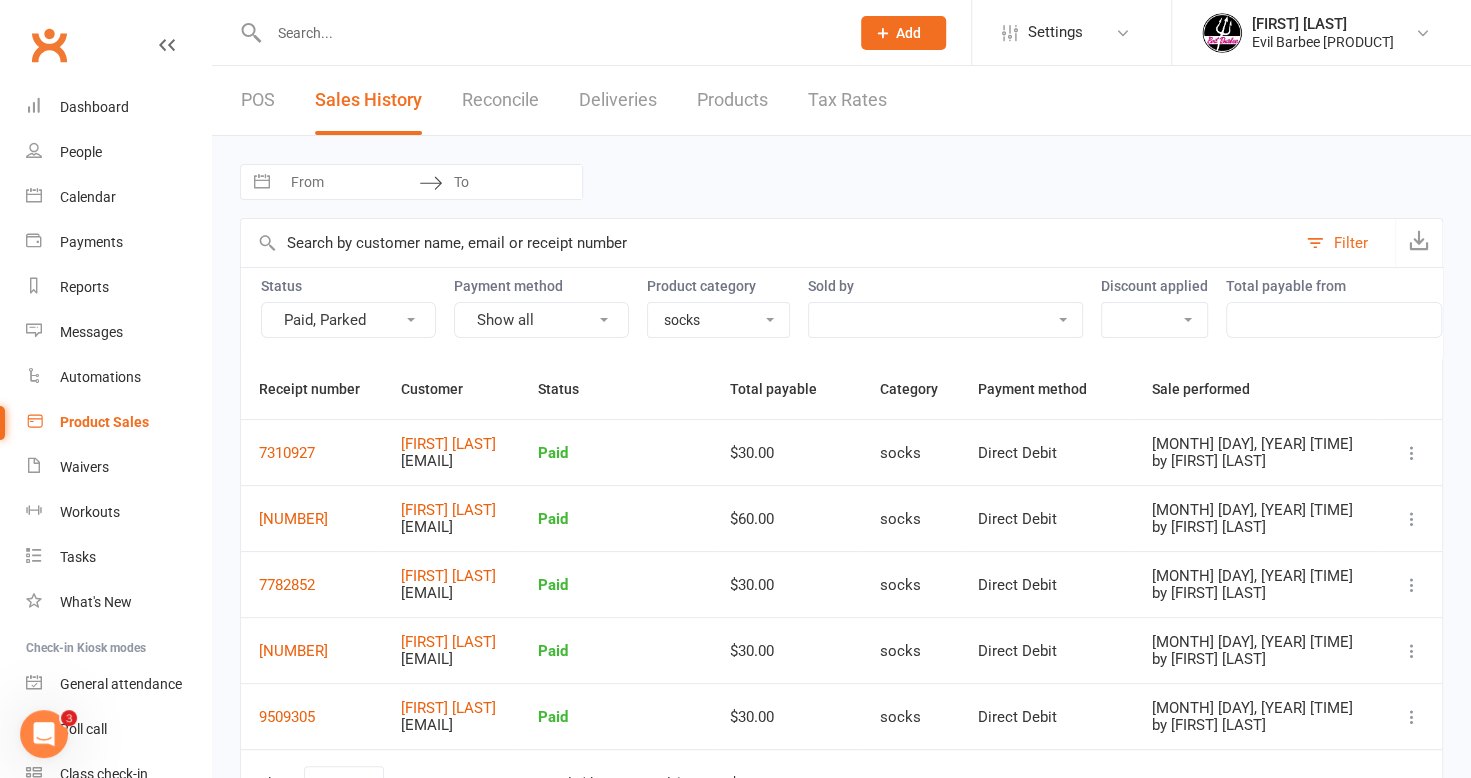 click on "Product Sales" at bounding box center [118, 422] 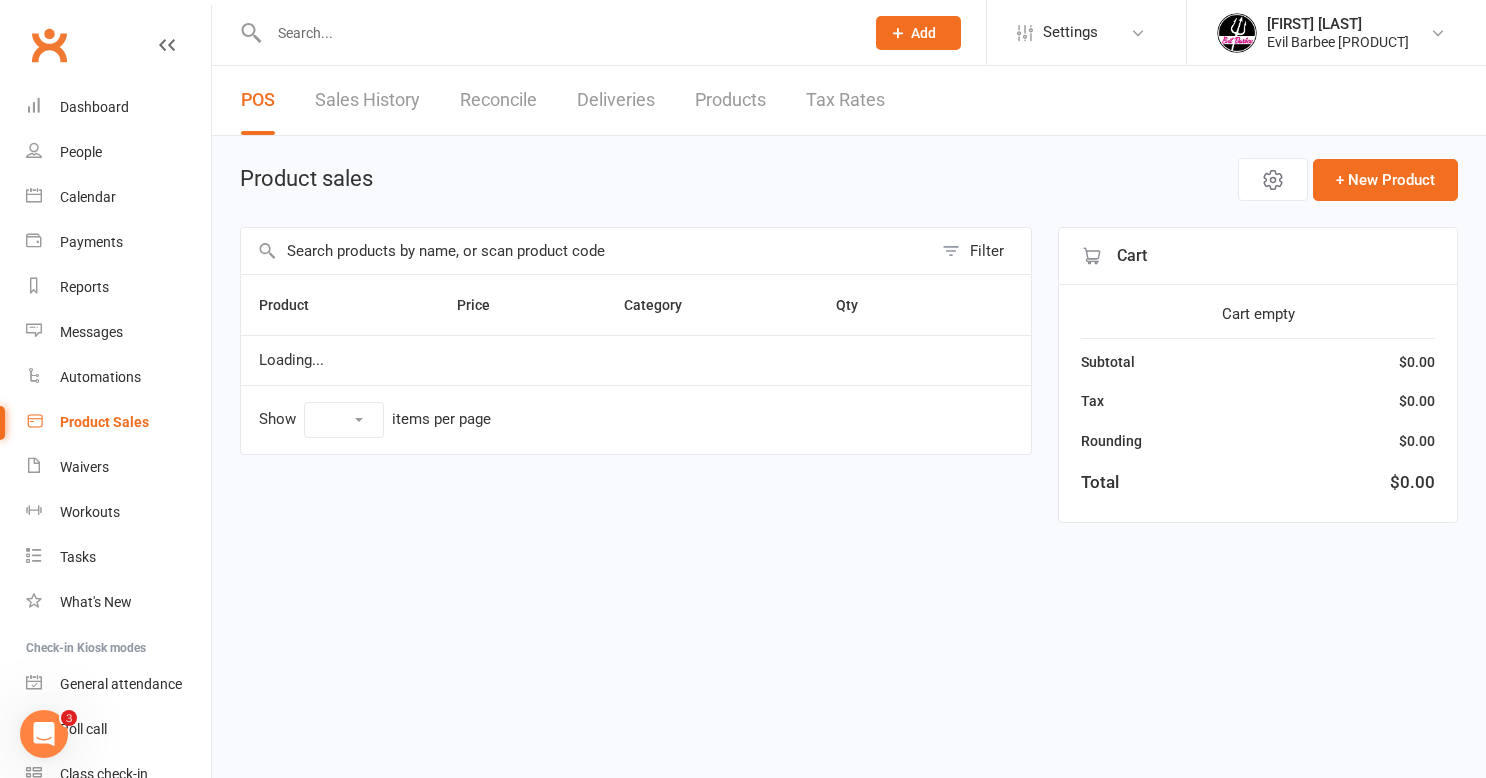 select on "50" 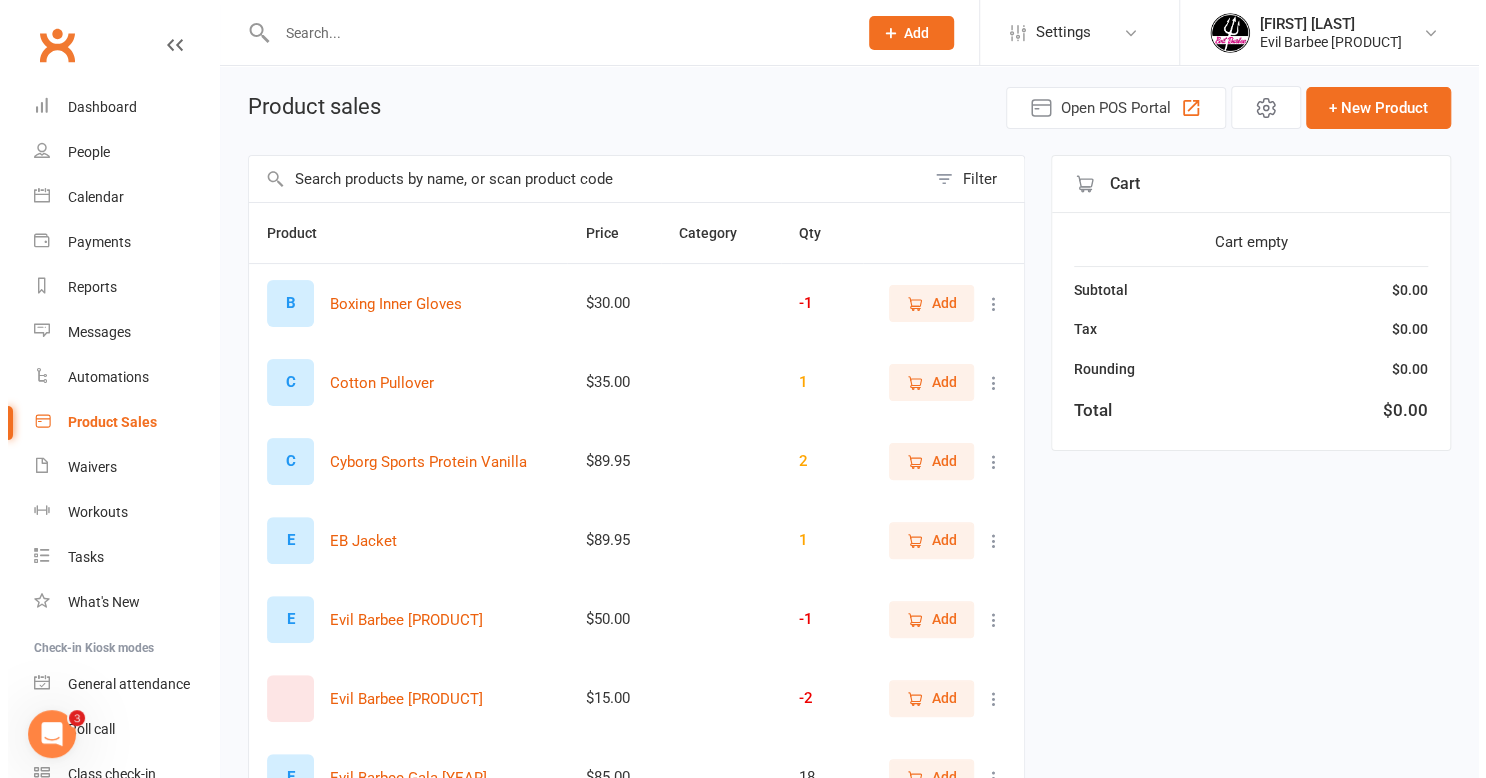 scroll, scrollTop: 0, scrollLeft: 0, axis: both 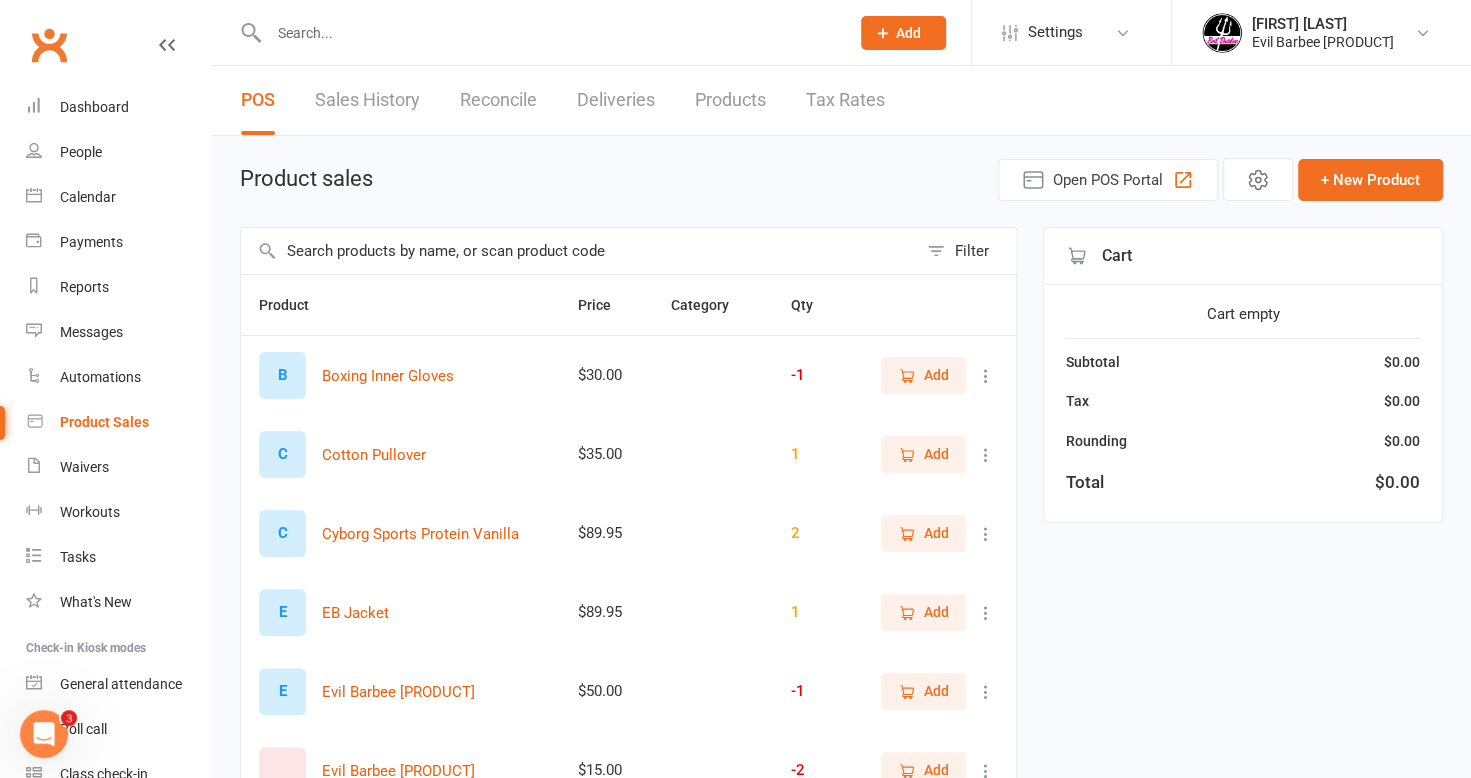 click at bounding box center [579, 251] 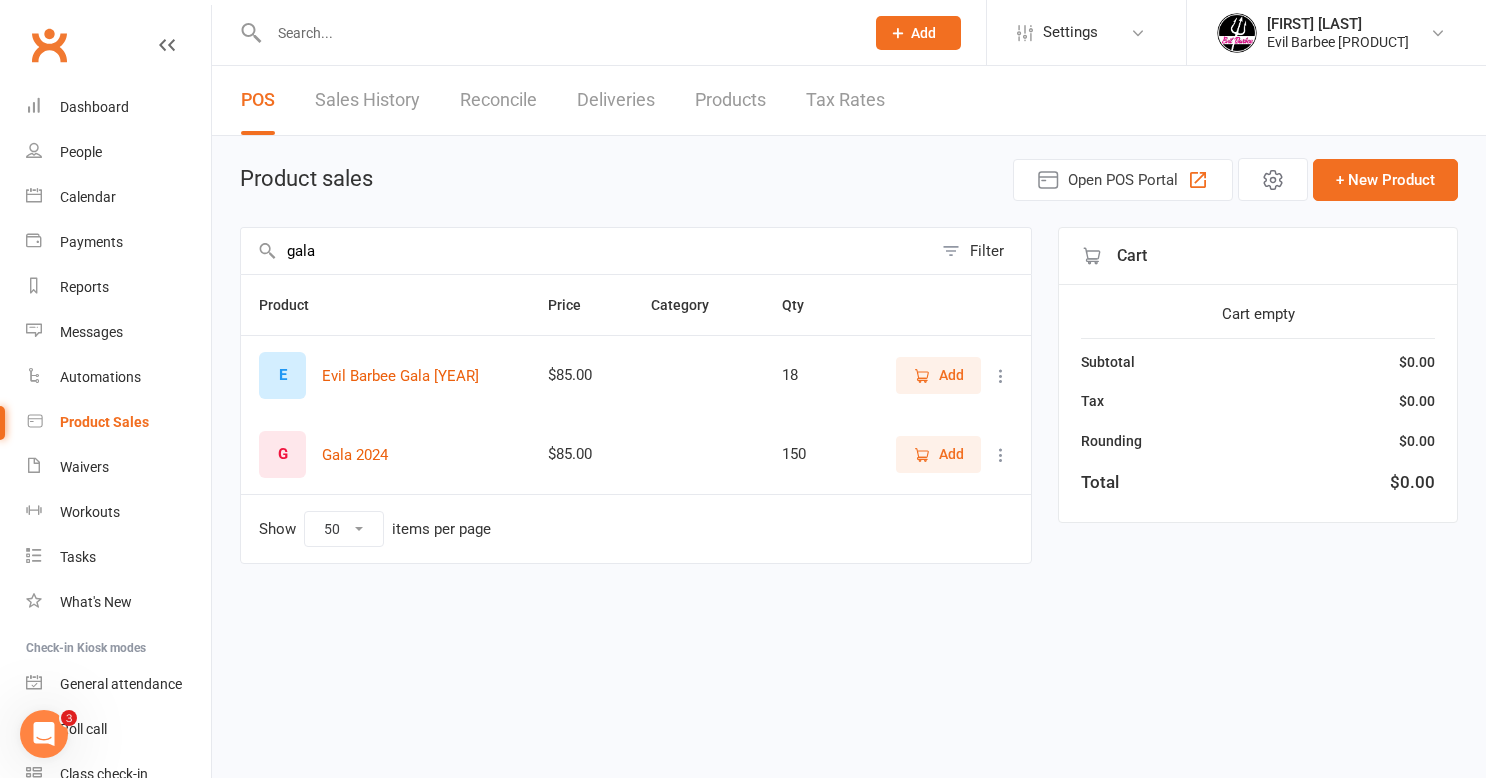 type on "gala" 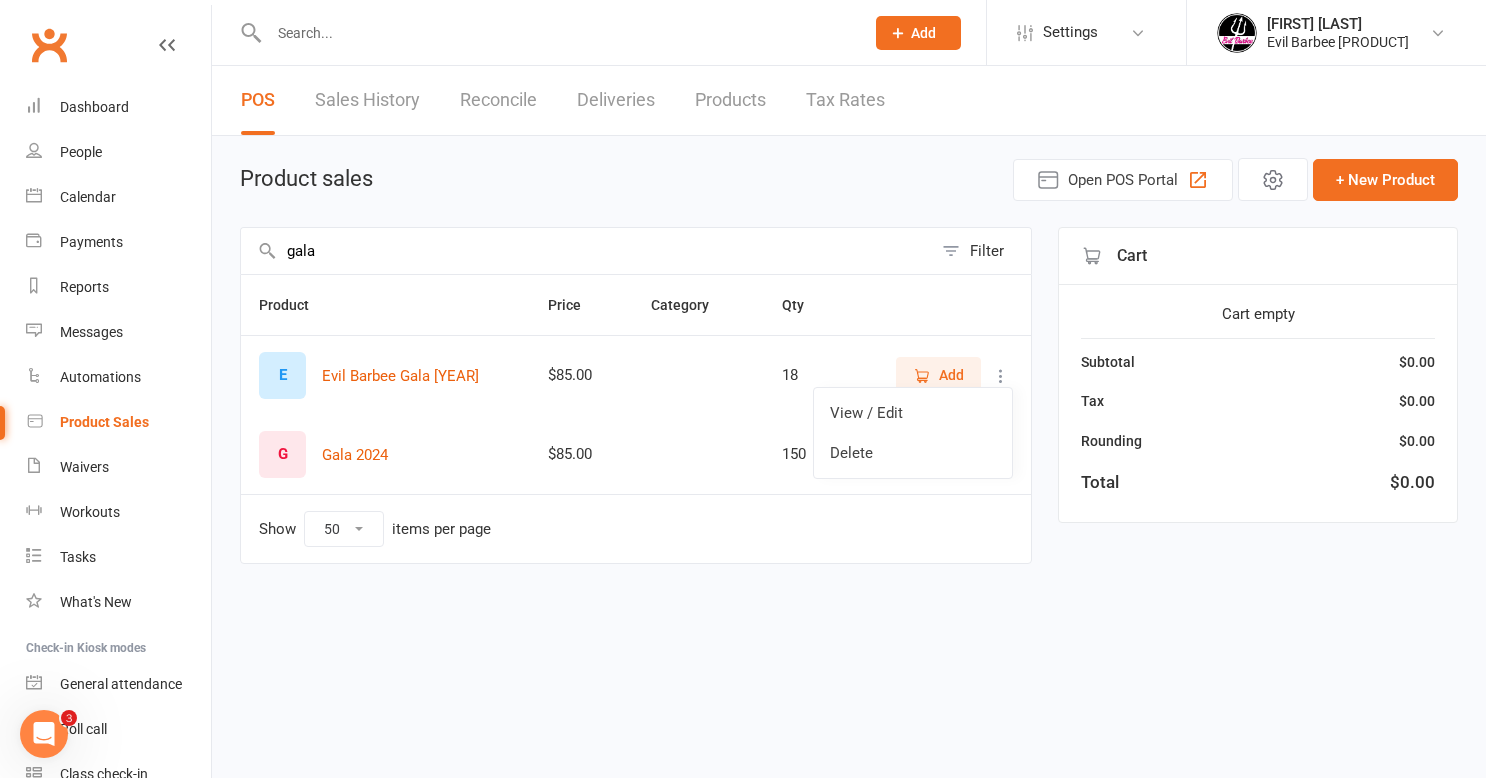 click at bounding box center (1001, 376) 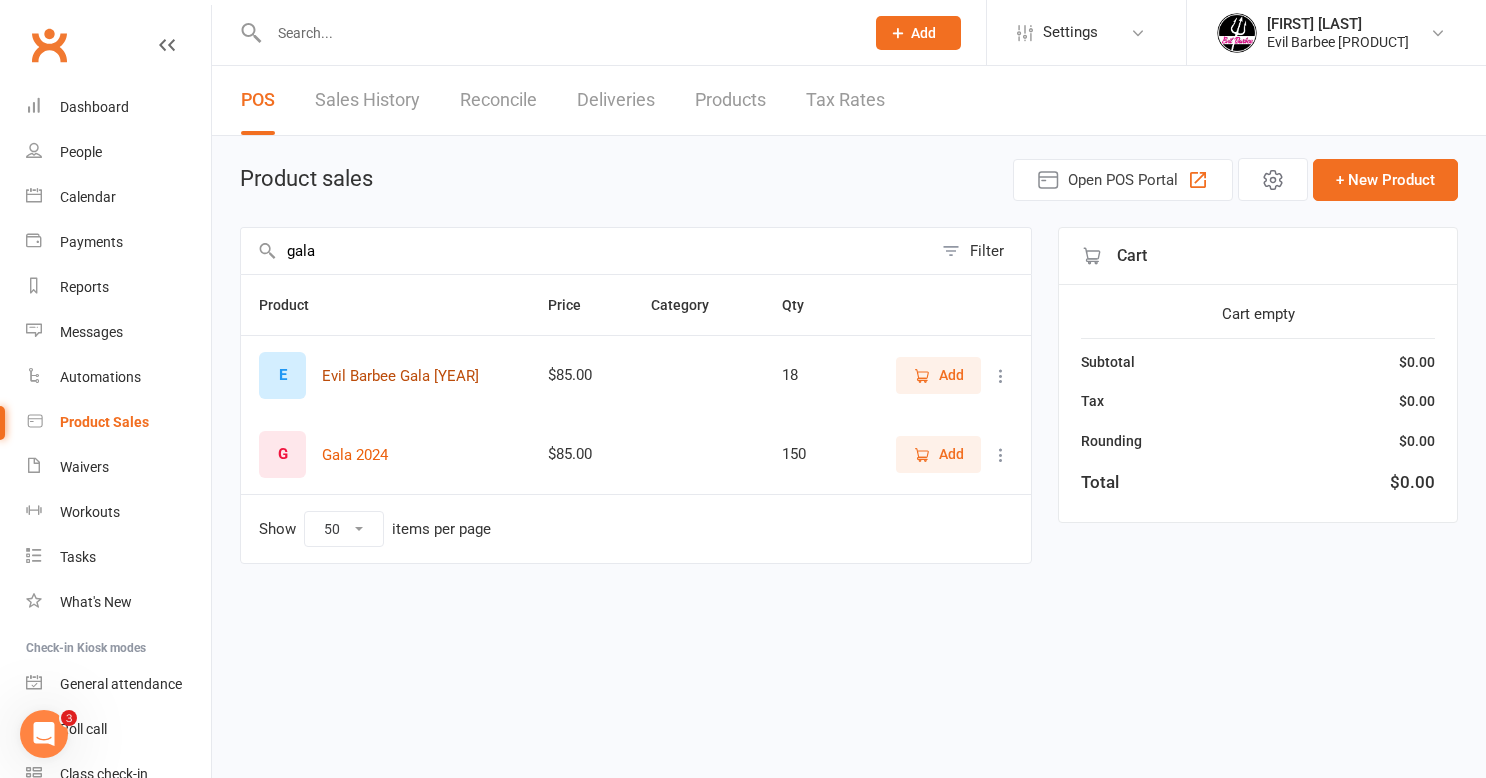 click on "Evil Barbee Gala [YEAR]" at bounding box center (400, 376) 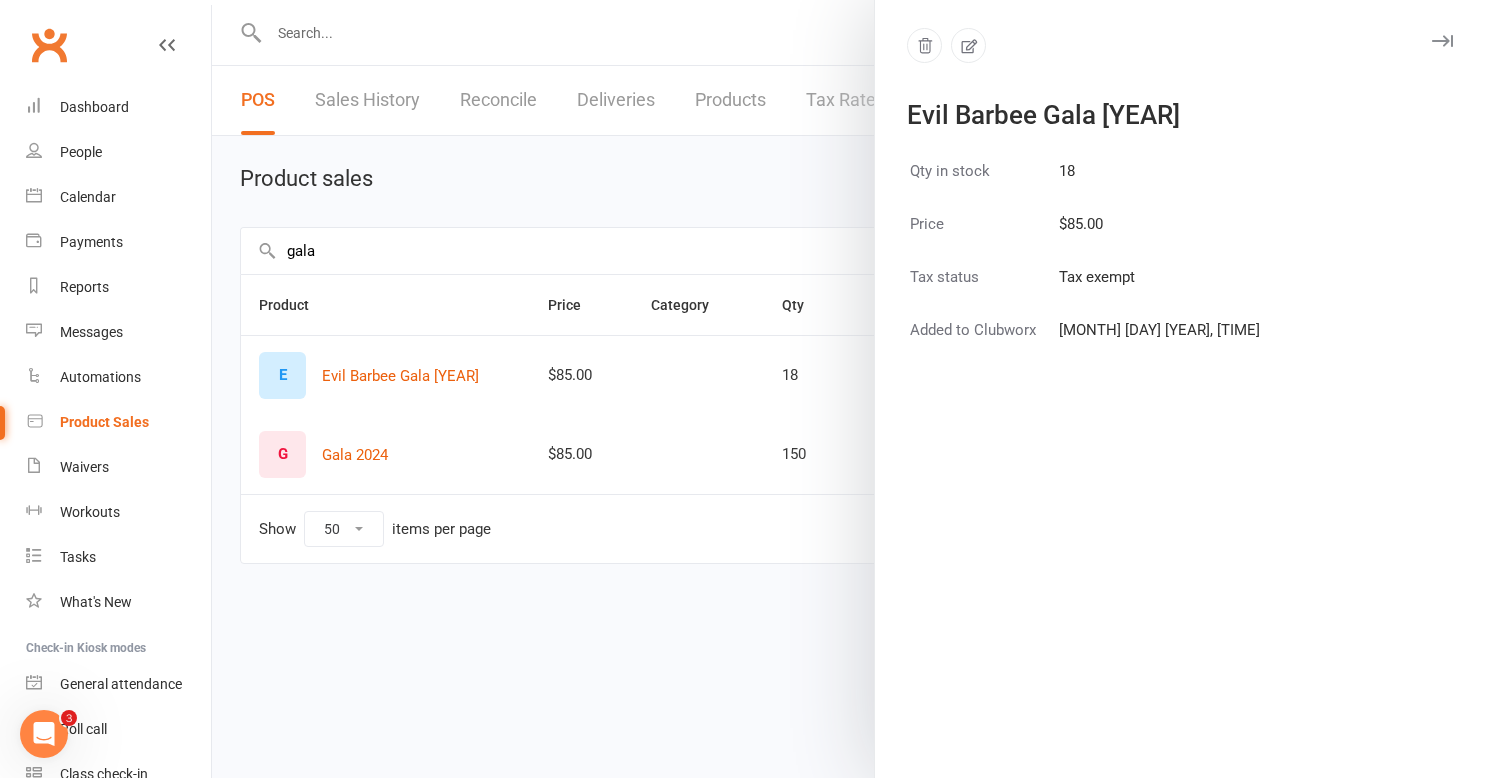 click at bounding box center [849, 389] 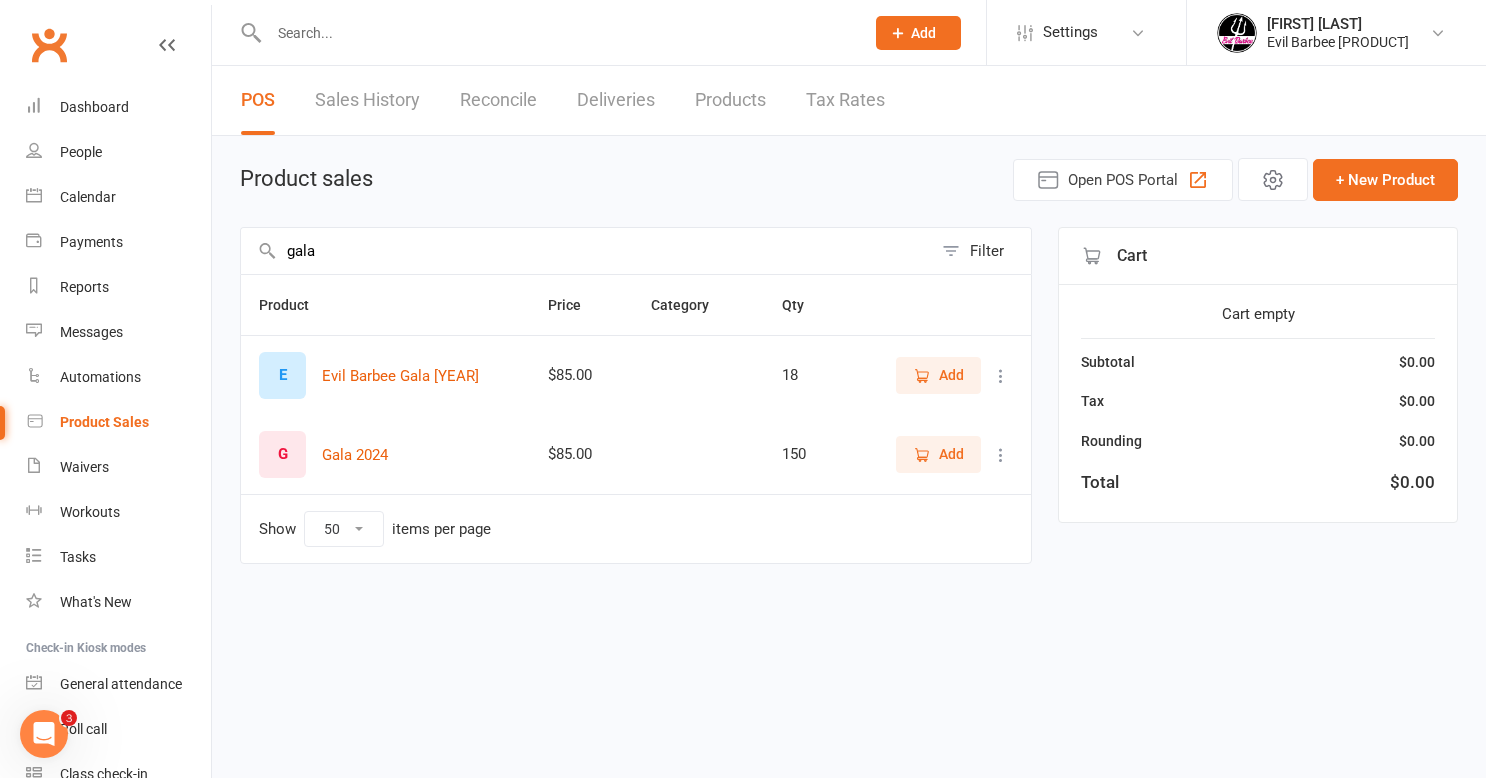 click on "Filter" at bounding box center (987, 251) 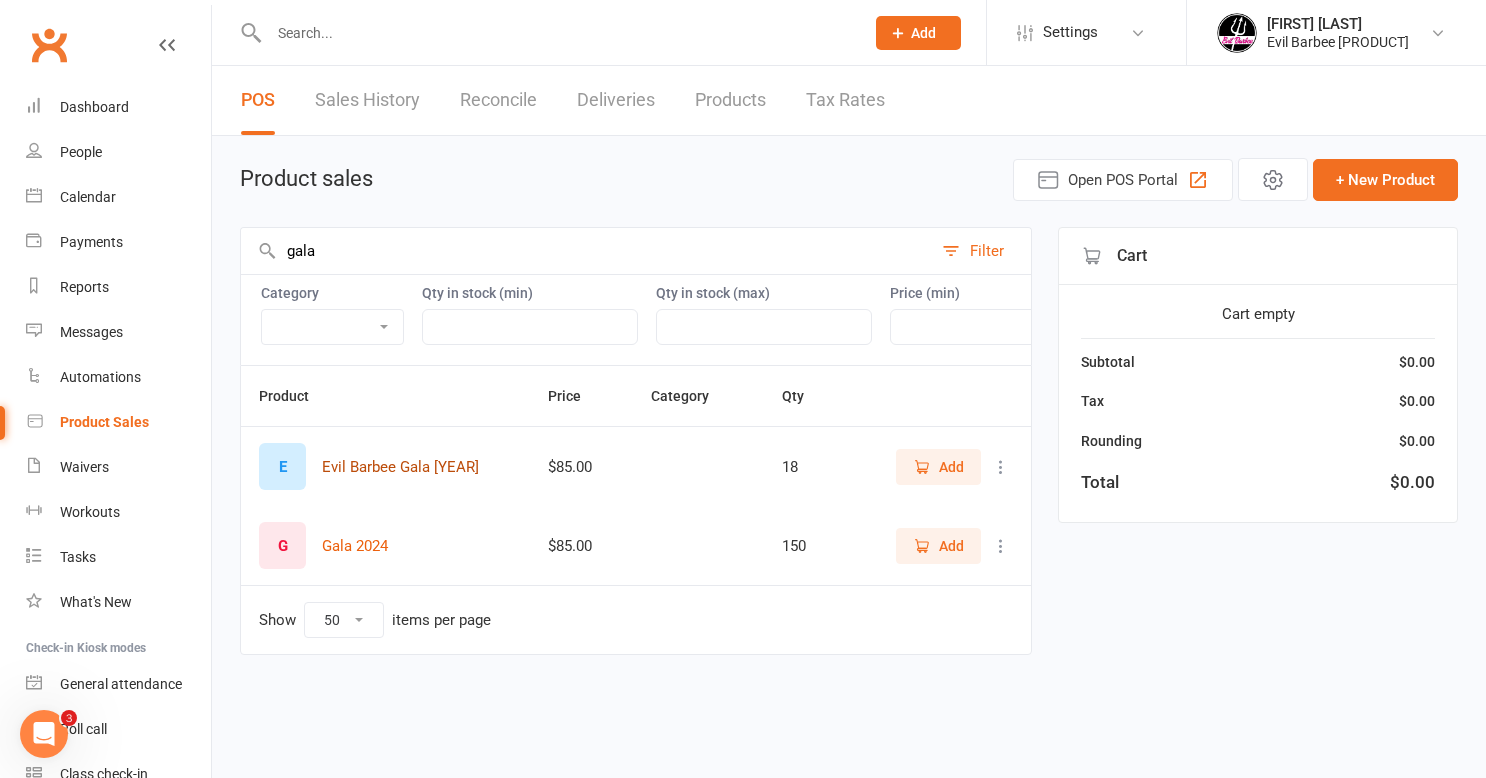 click on "Evil Barbee Gala [YEAR]" at bounding box center [400, 467] 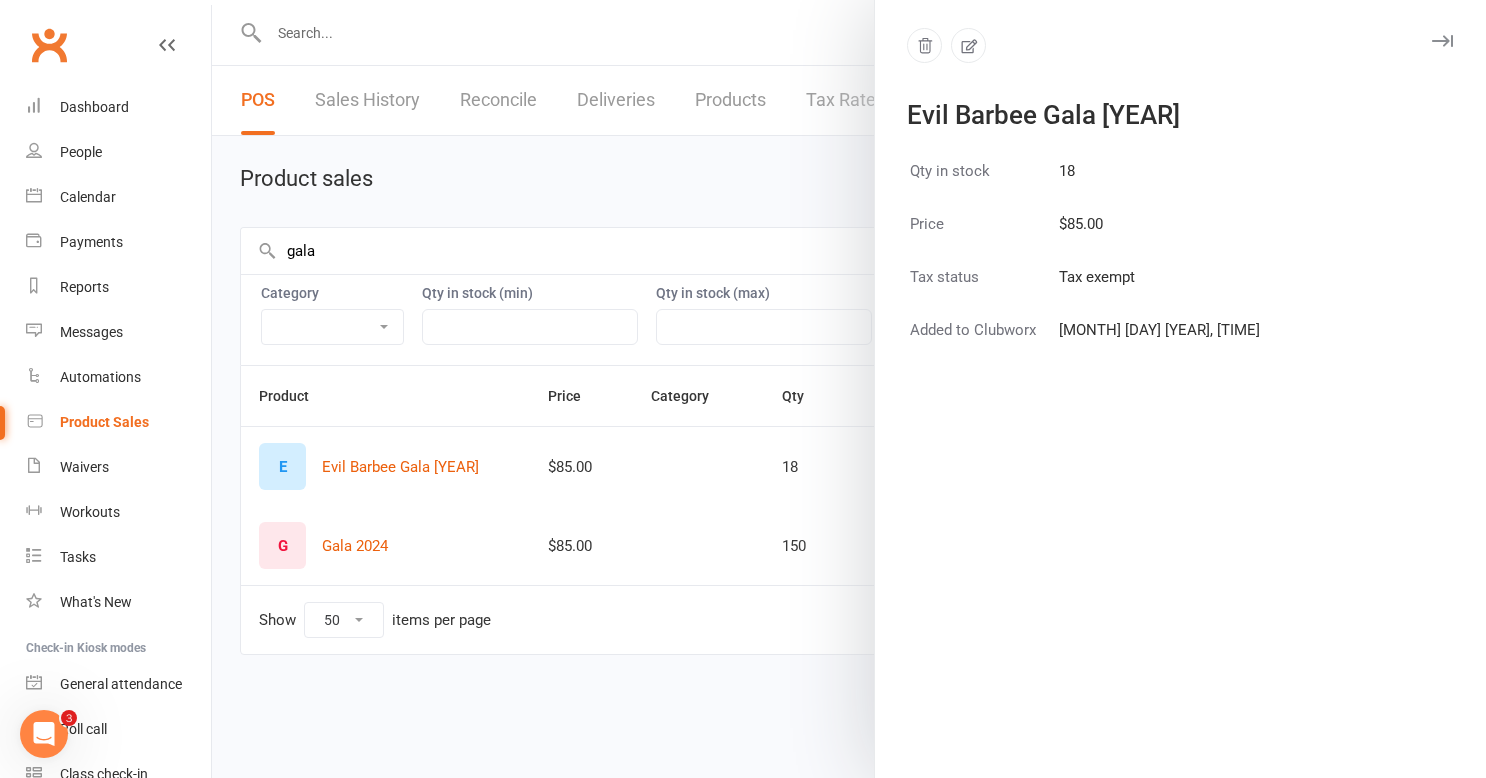 click at bounding box center (849, 389) 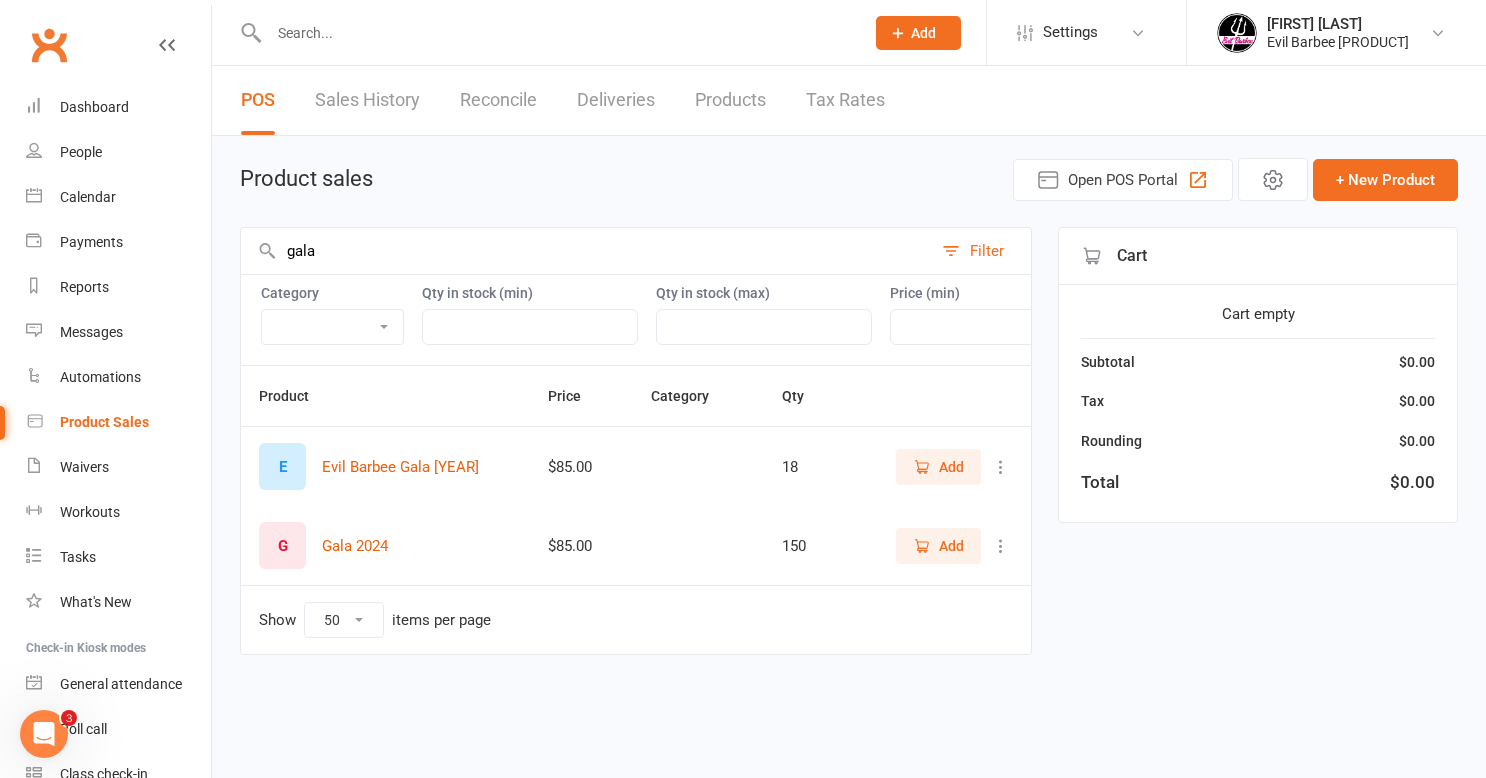click at bounding box center (1001, 467) 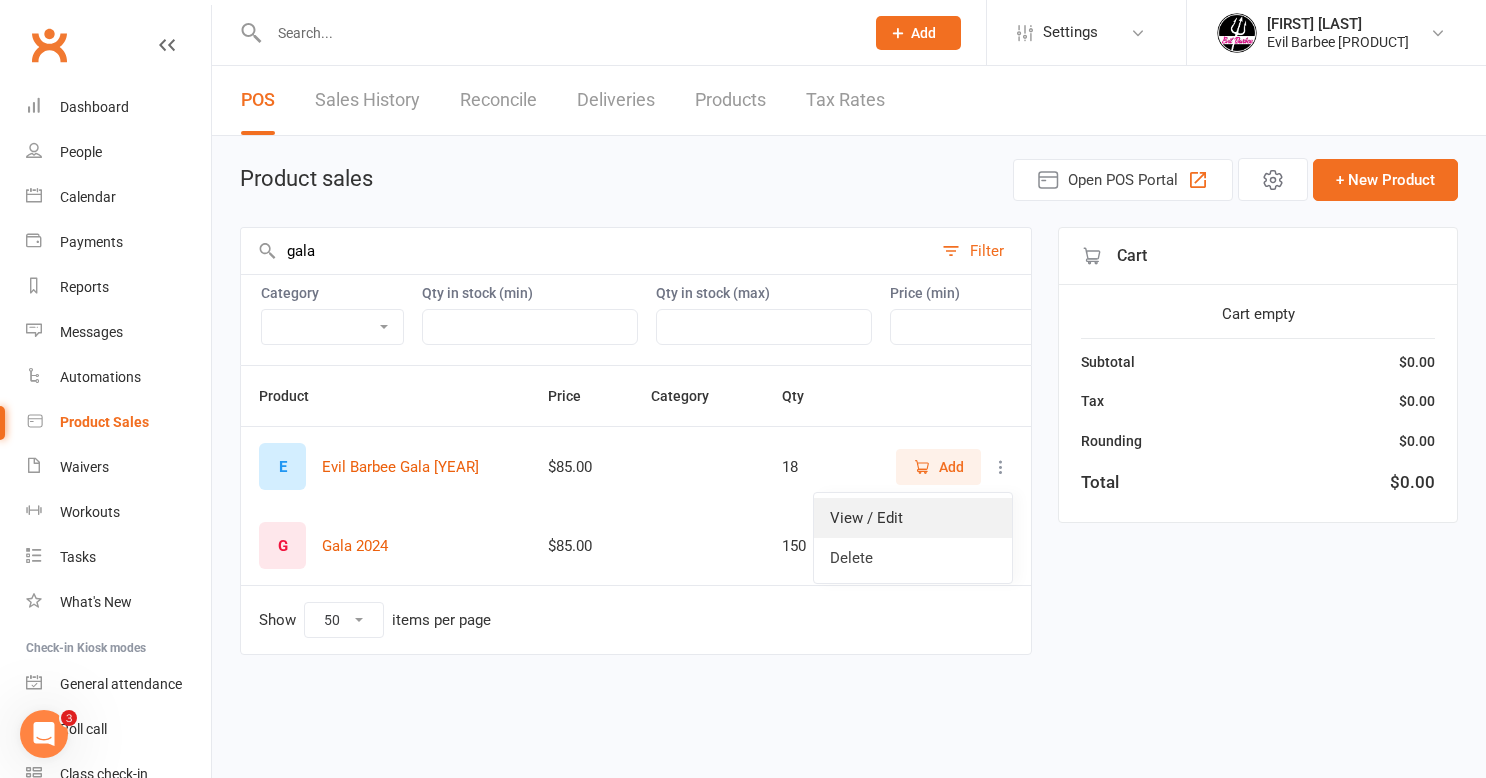 click on "View / Edit" at bounding box center [913, 518] 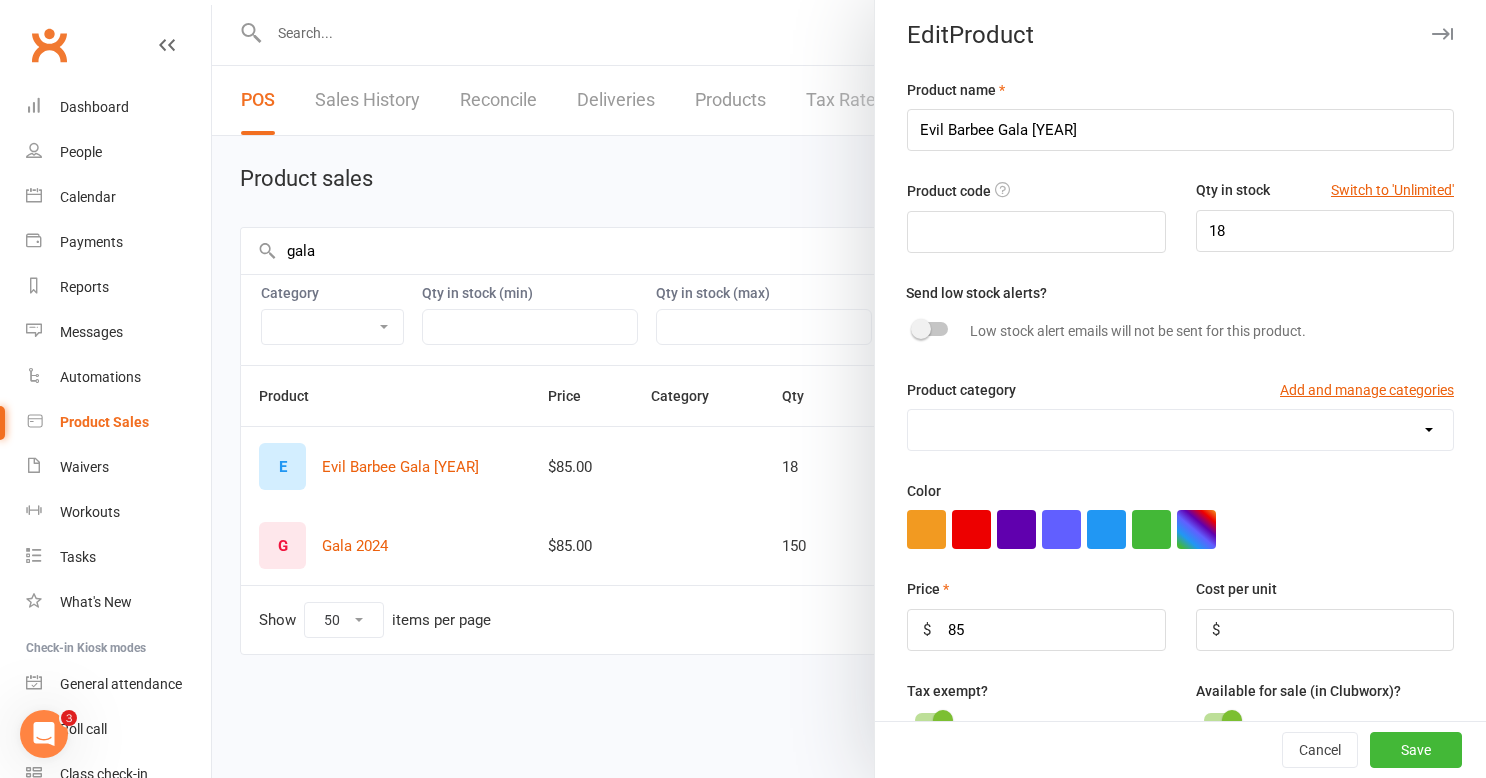 scroll, scrollTop: 0, scrollLeft: 0, axis: both 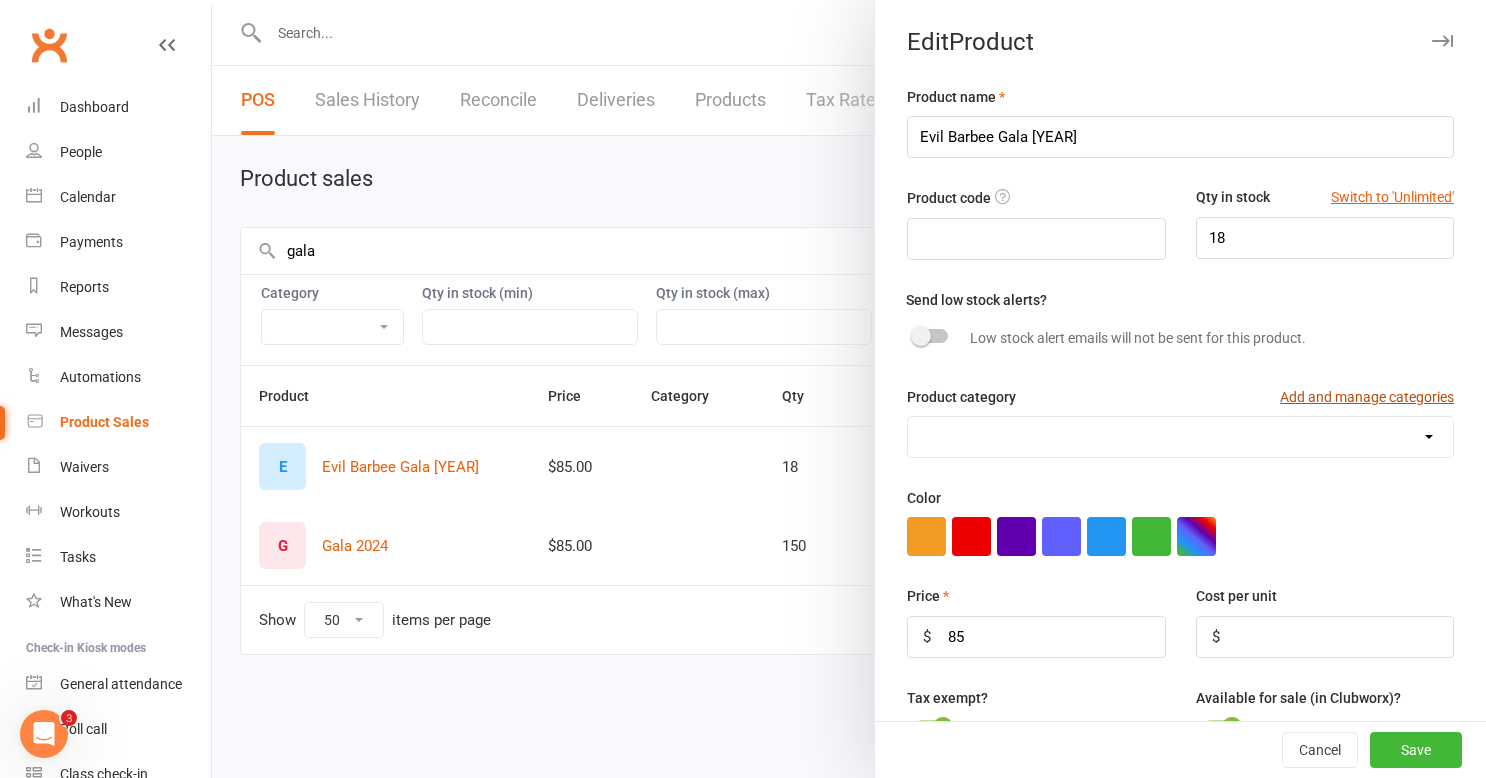 click on "Add and manage categories" at bounding box center [1367, 397] 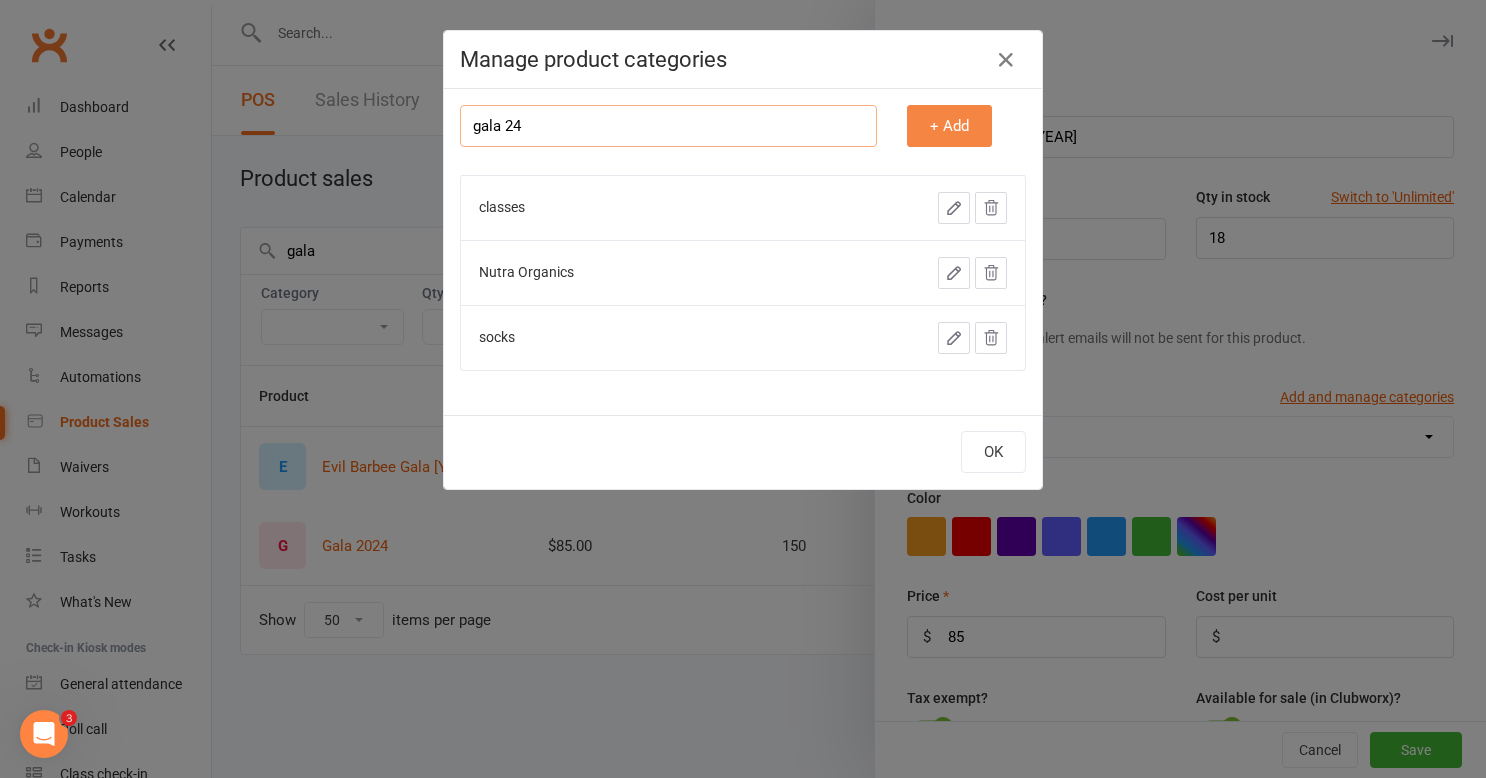 type on "gala 24" 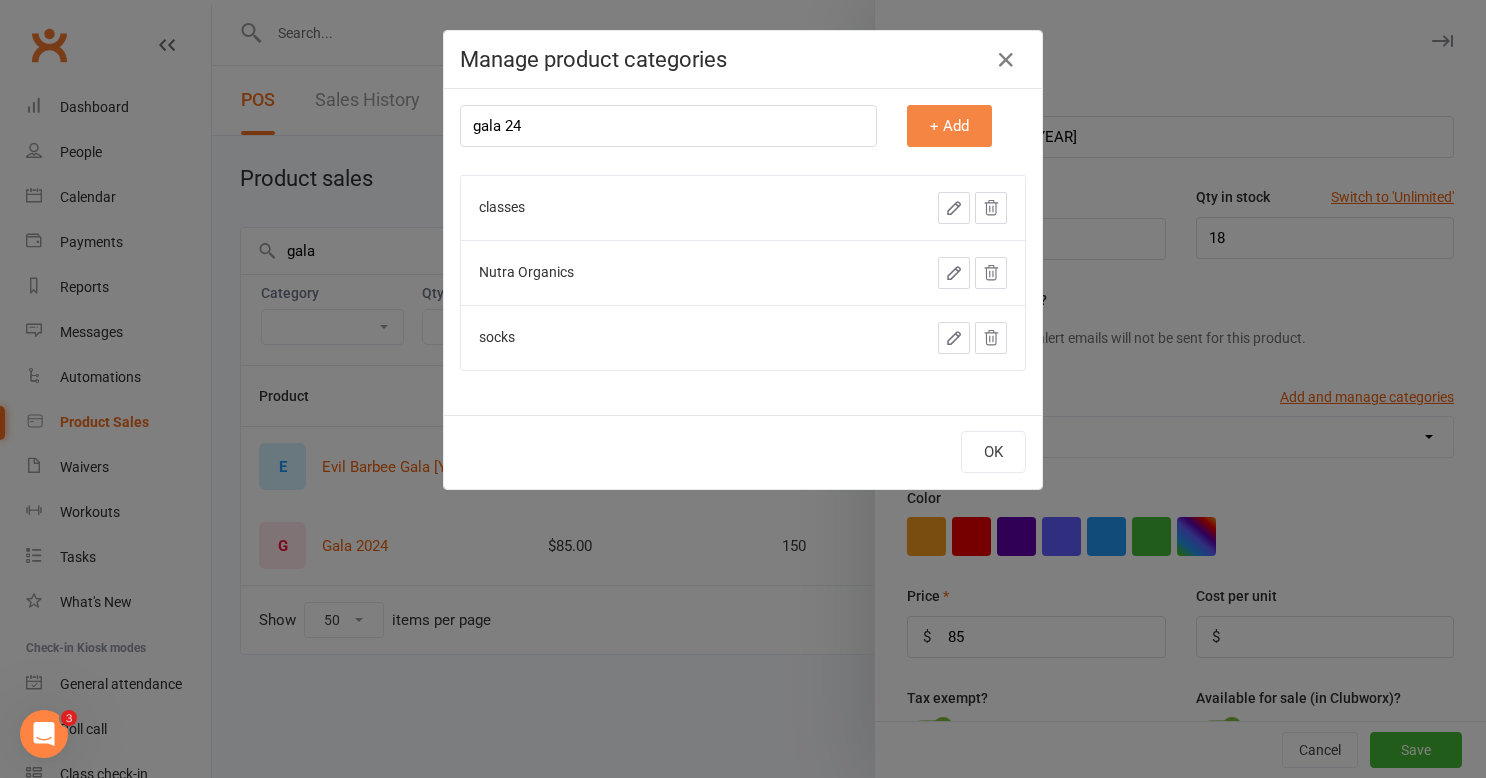 click on "+ Add" at bounding box center [949, 126] 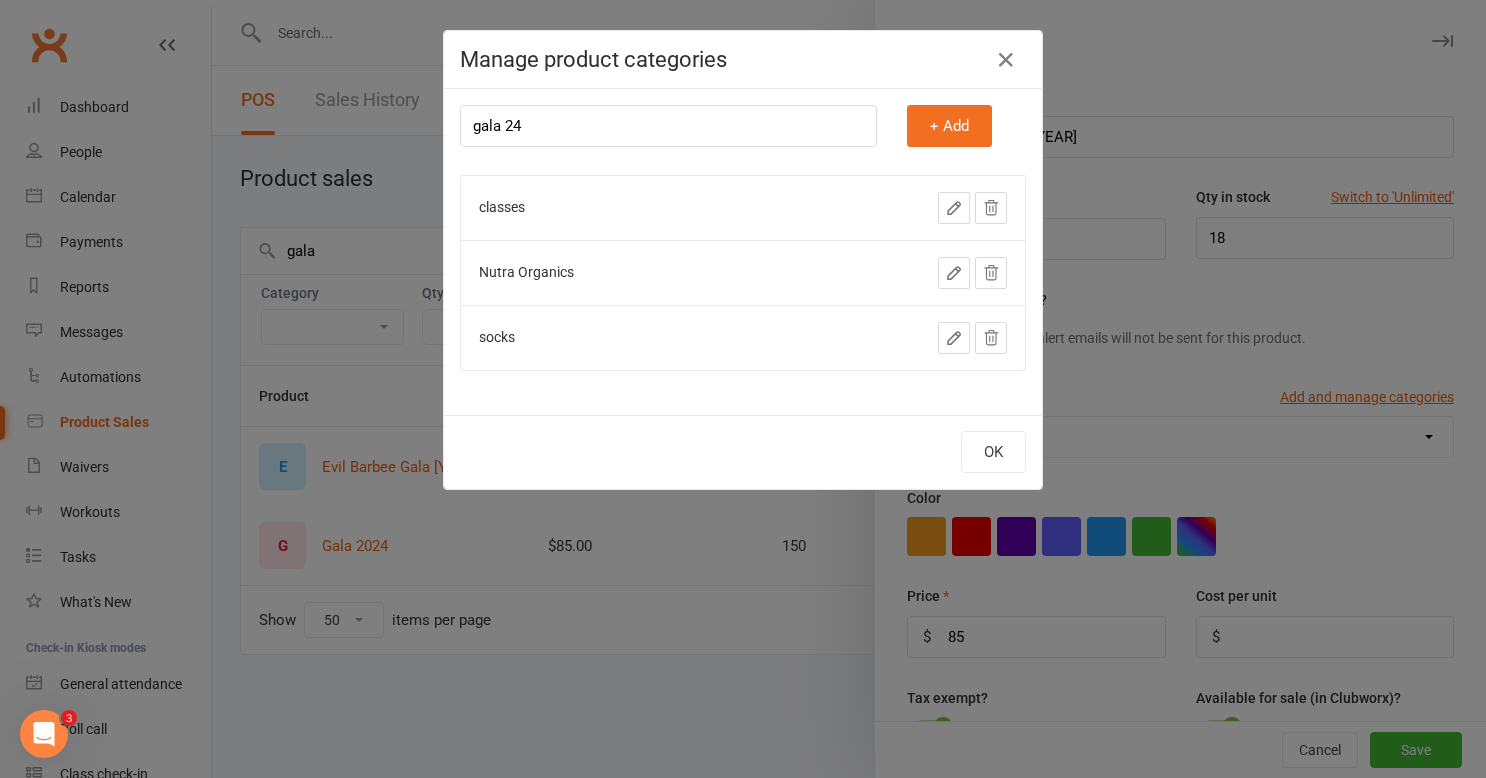 type 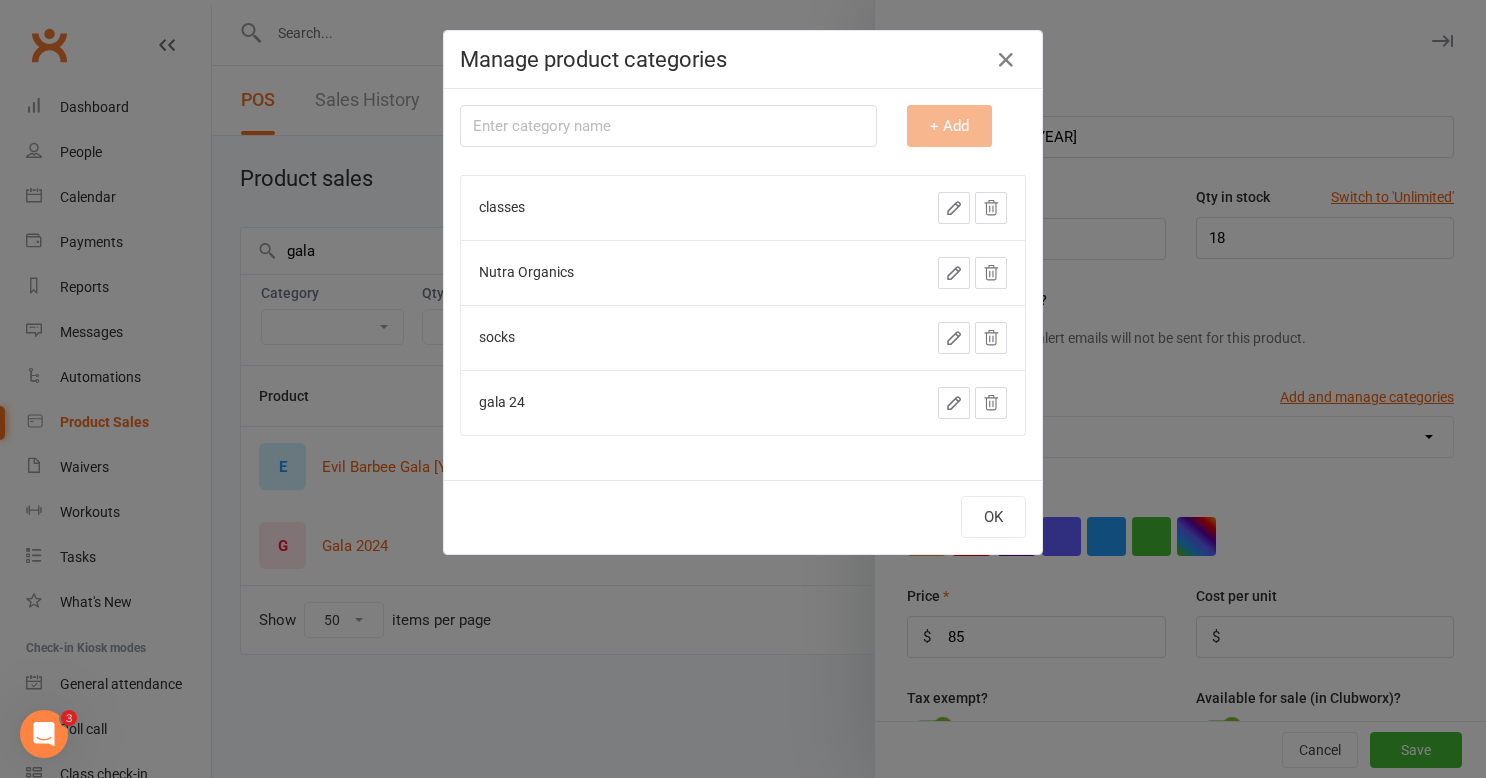 click on "Melanie Quinn" at bounding box center [743, 389] 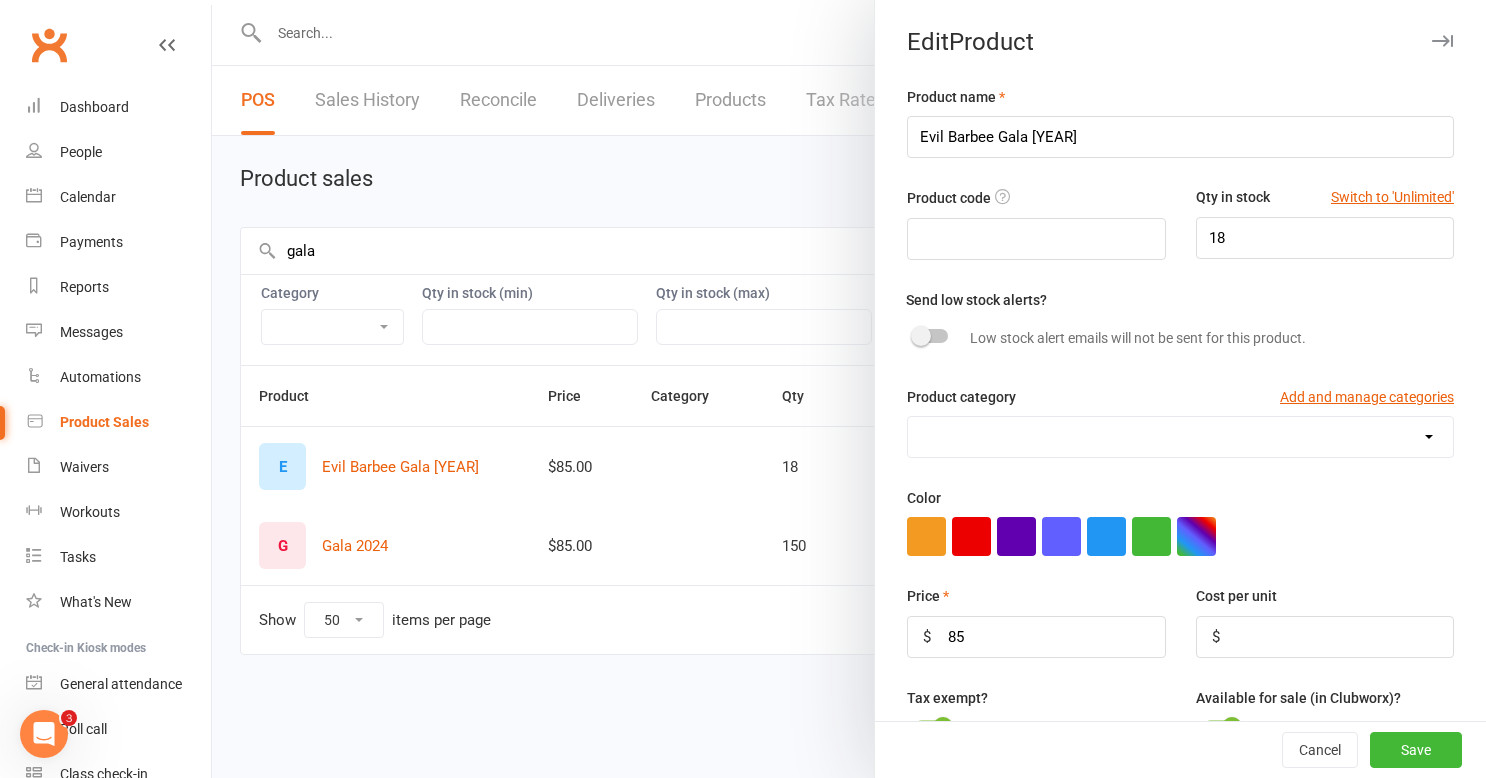 click at bounding box center (849, 389) 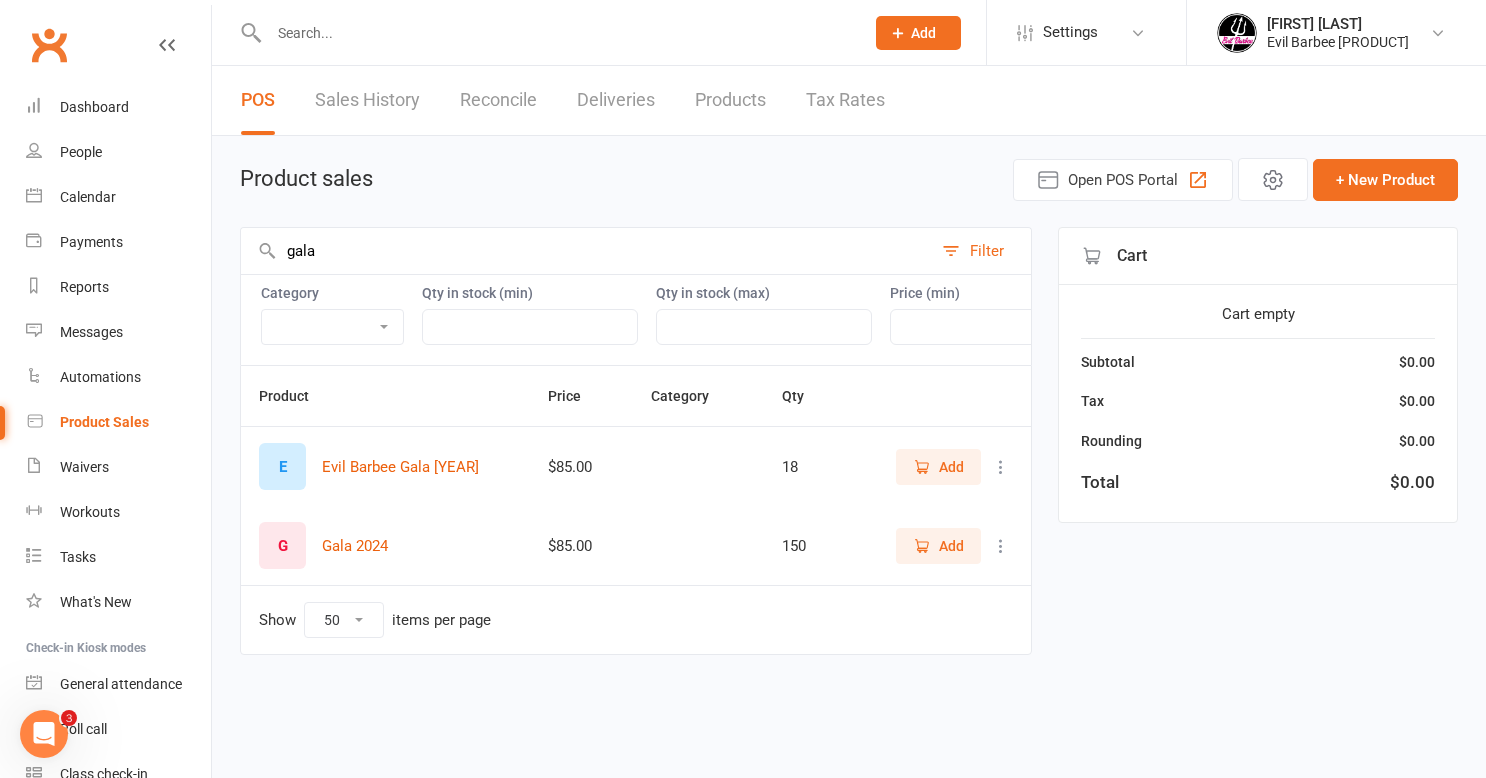 click at bounding box center (1001, 546) 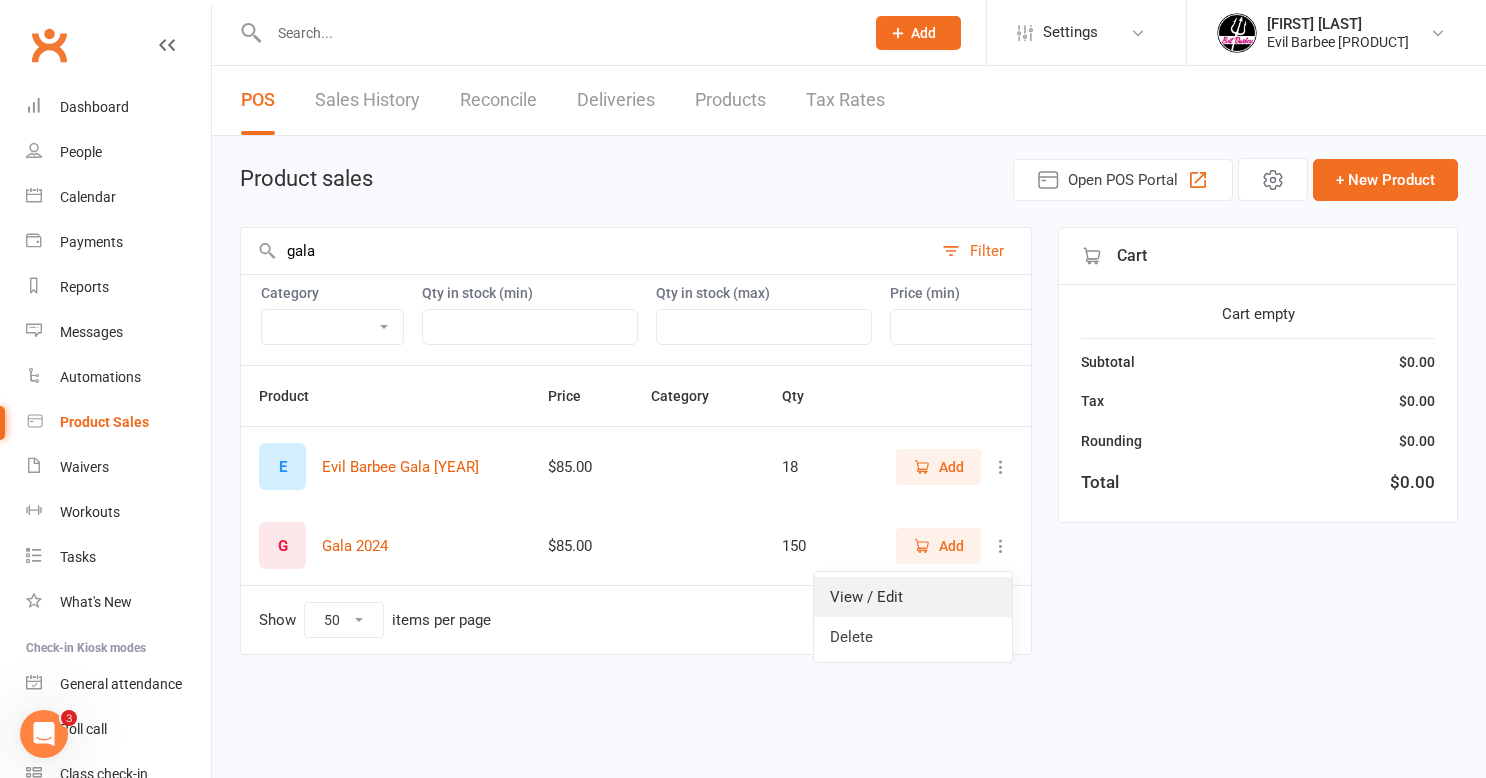 click on "View / Edit" at bounding box center (913, 597) 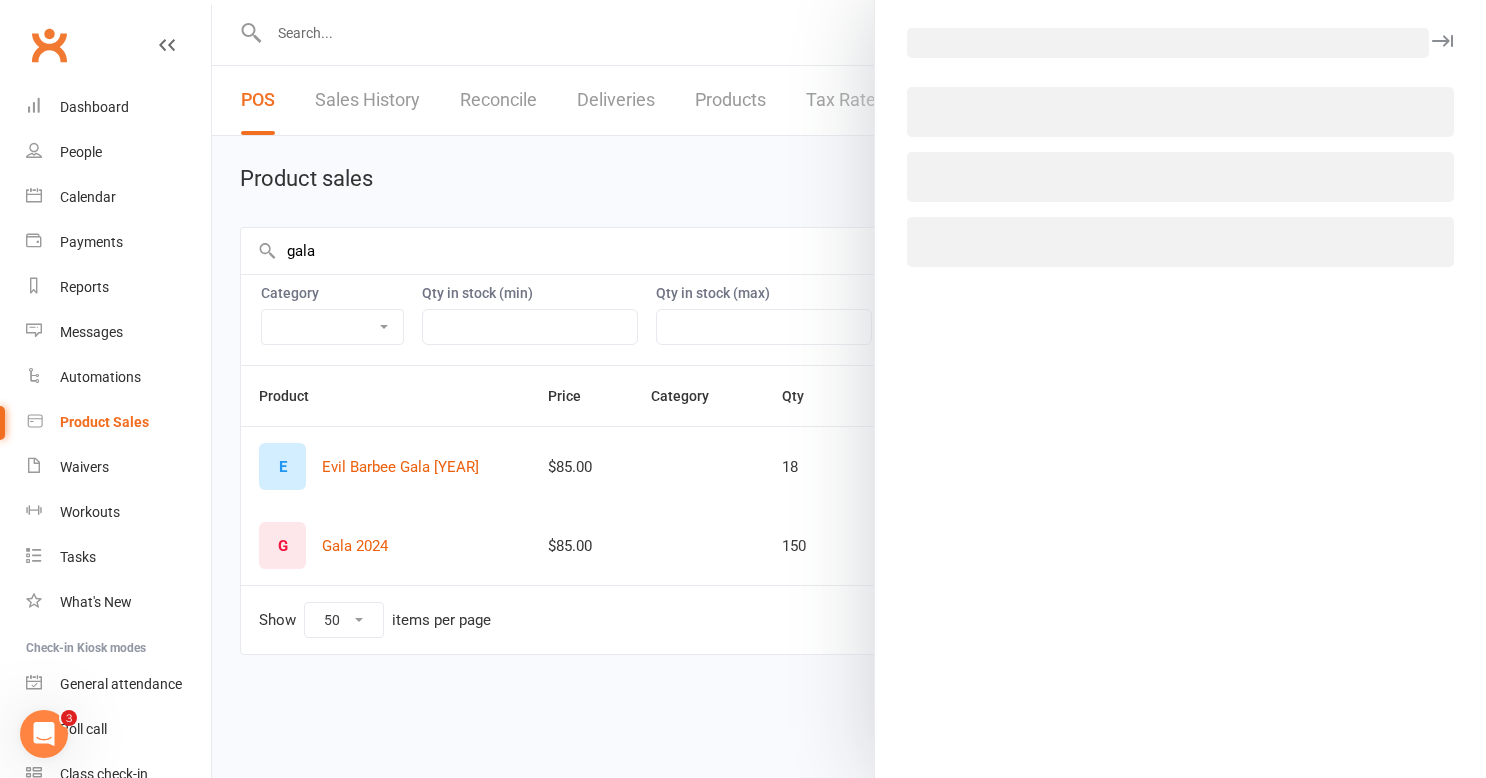 select on "1180" 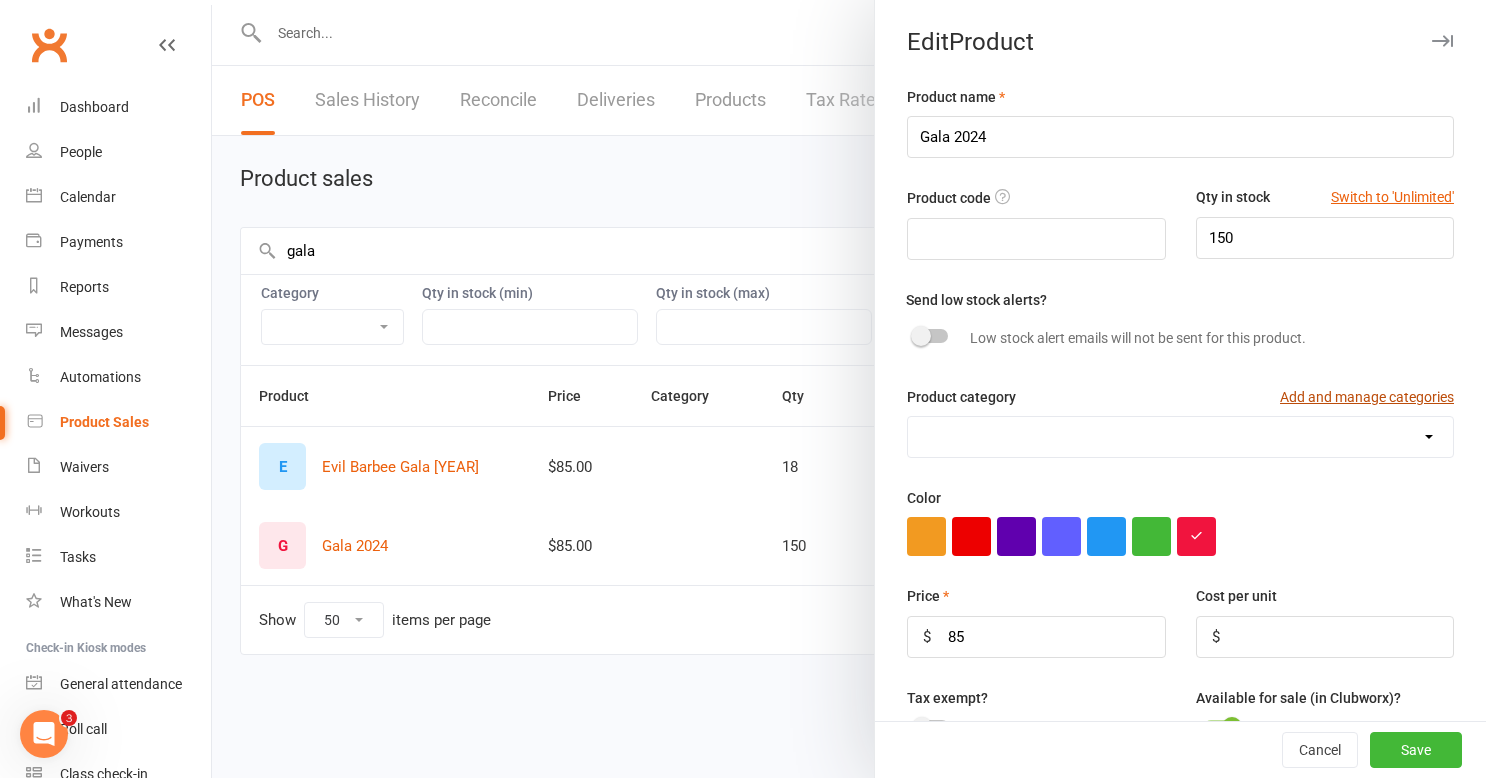 click on "Add and manage categories" at bounding box center [1367, 397] 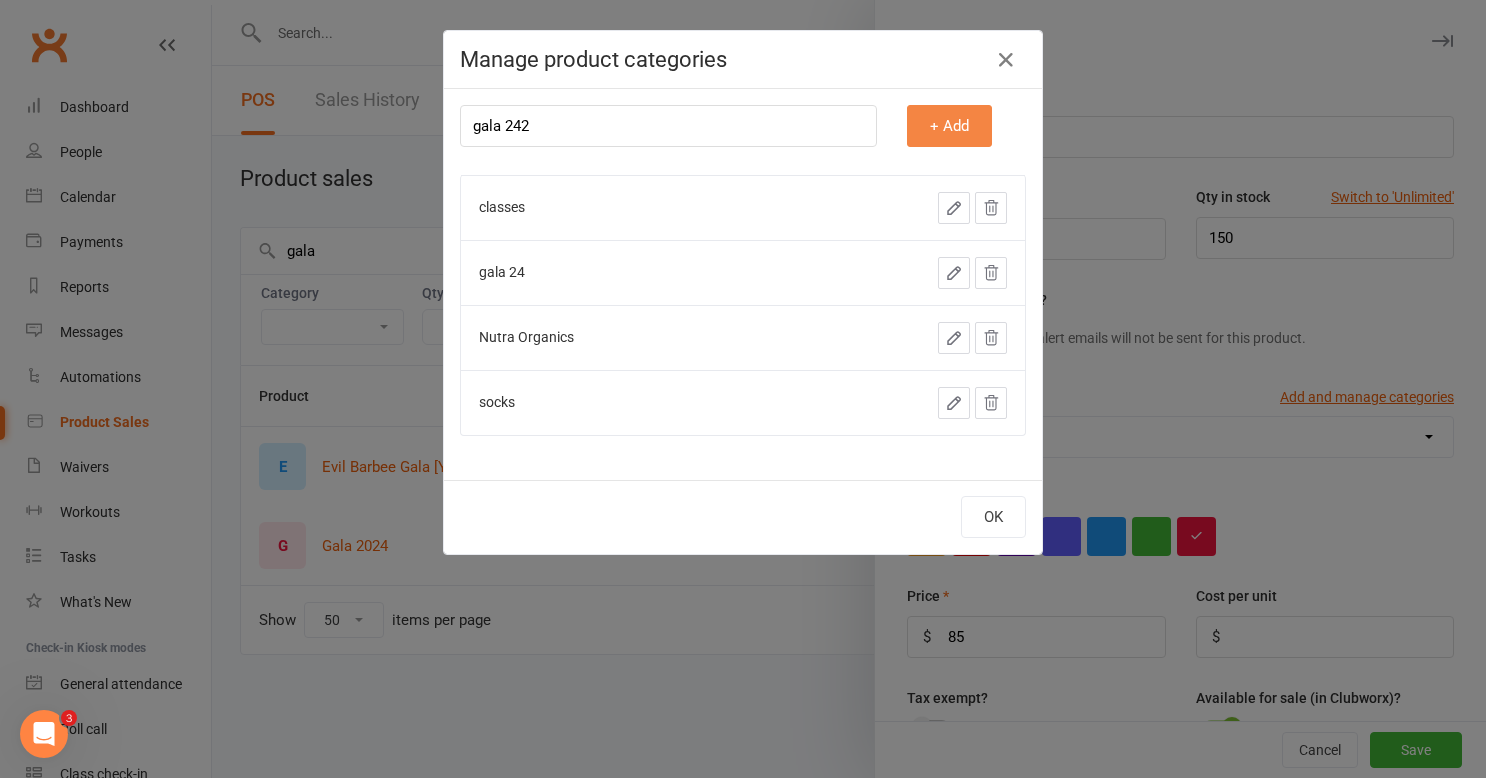 type on "gala 242" 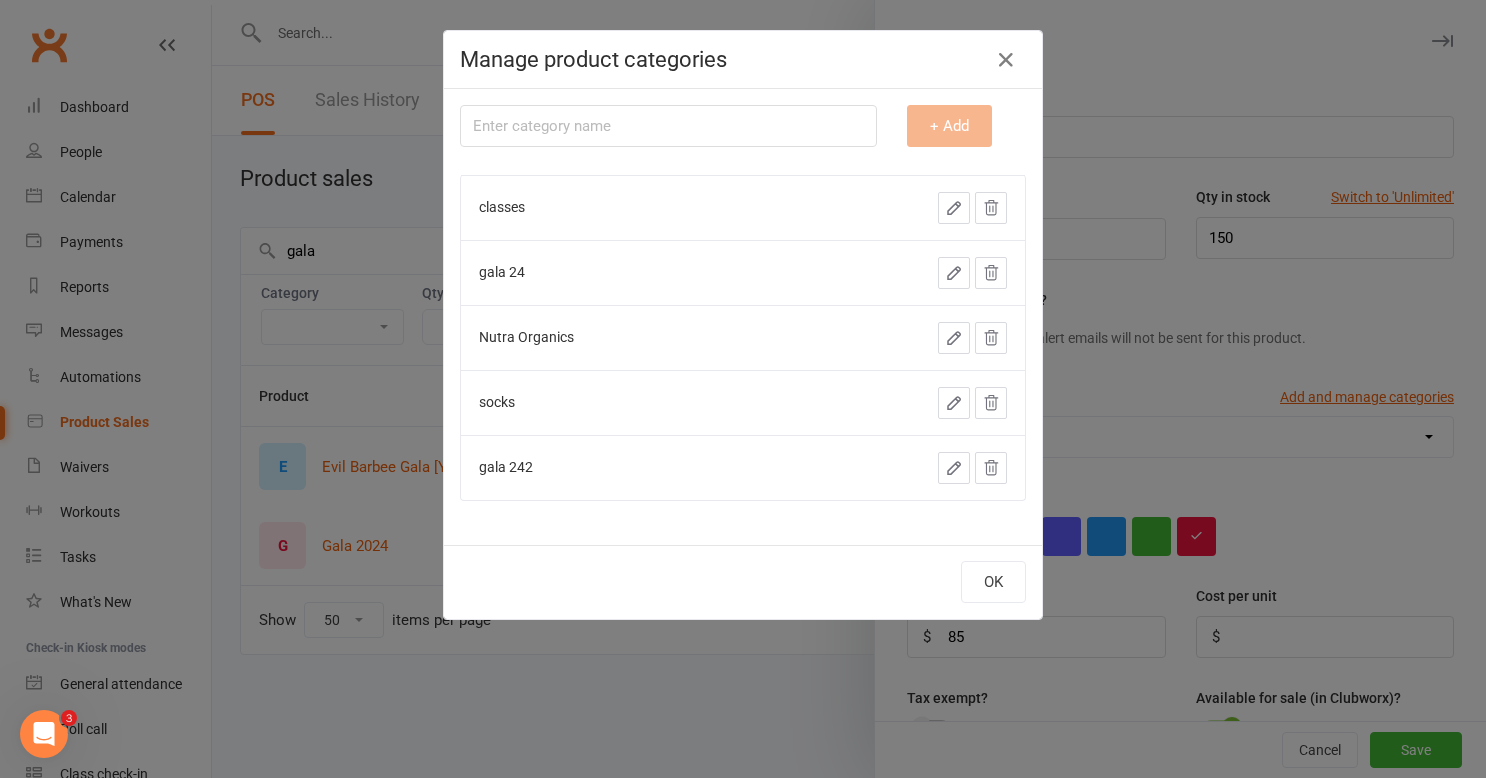 click on "Melanie Quinn" at bounding box center (743, 389) 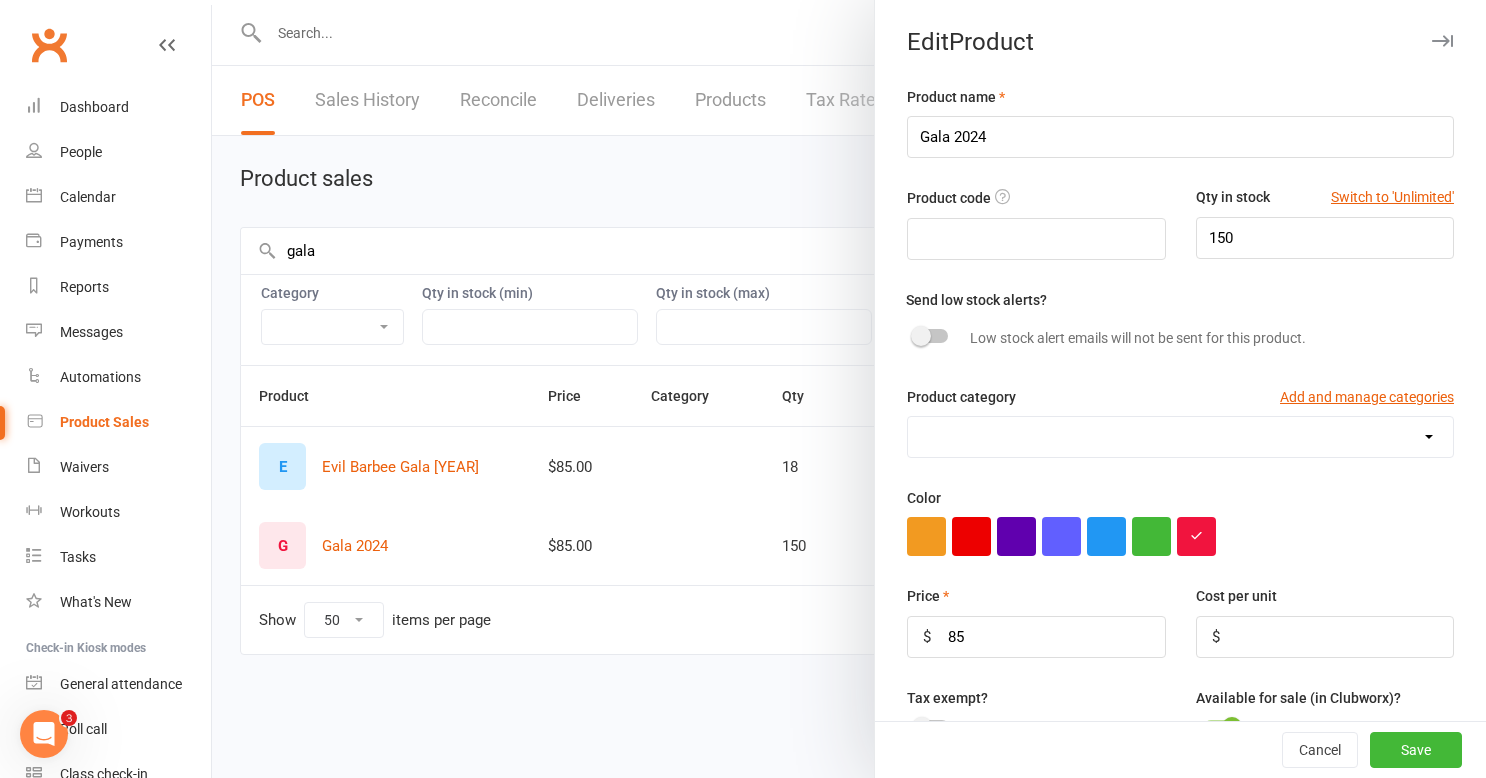 click at bounding box center (849, 389) 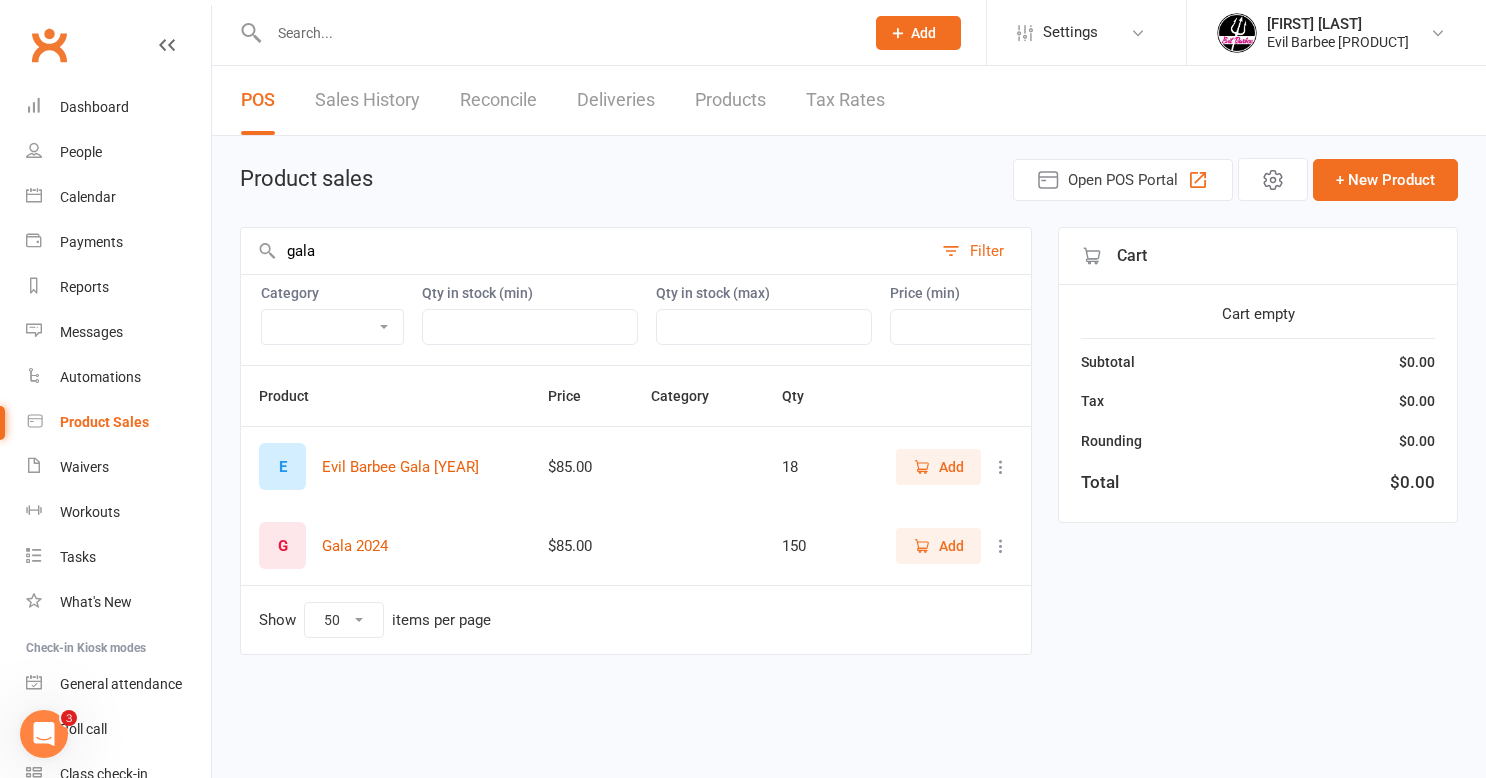 click on "Filter" at bounding box center (987, 251) 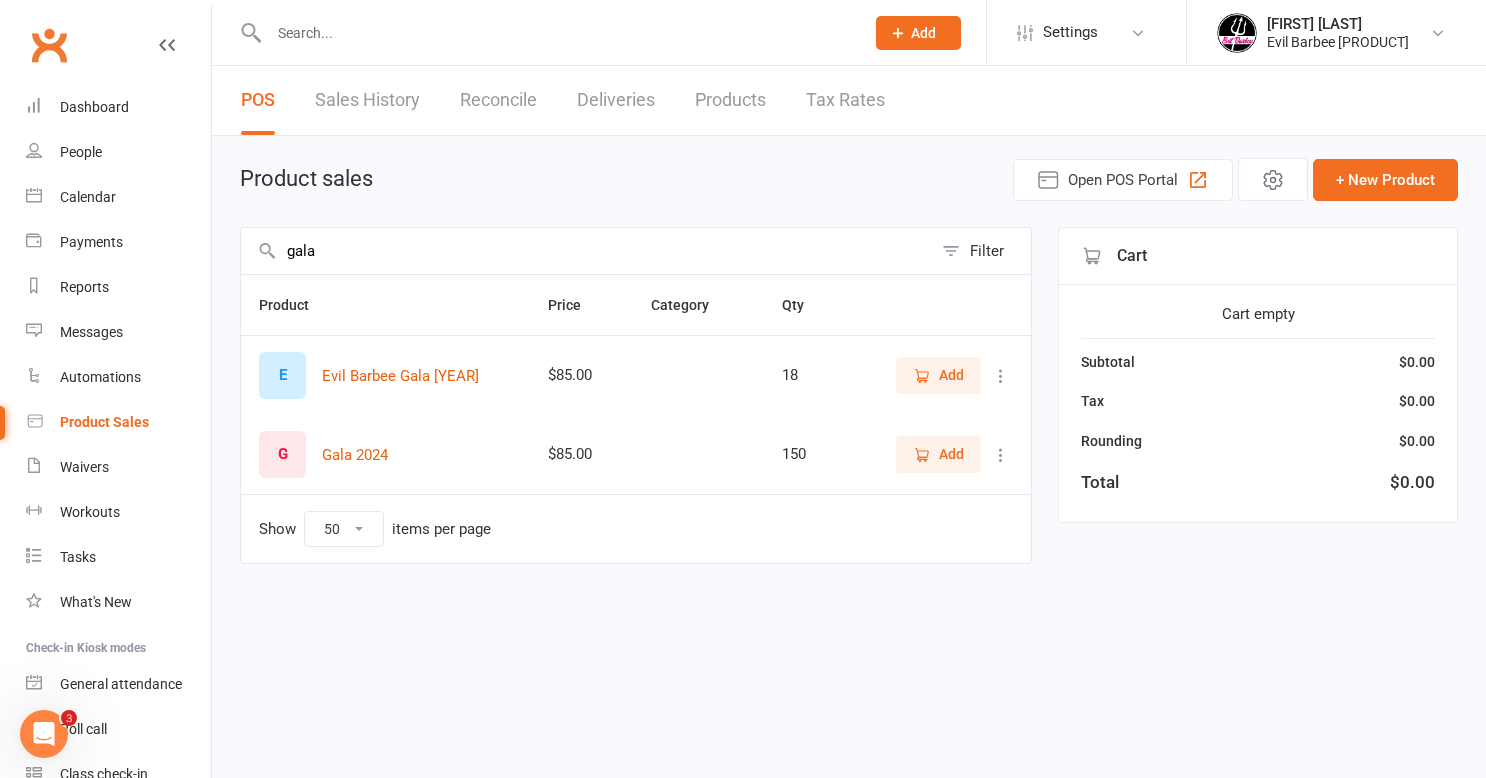 click on "Sales History" at bounding box center (367, 100) 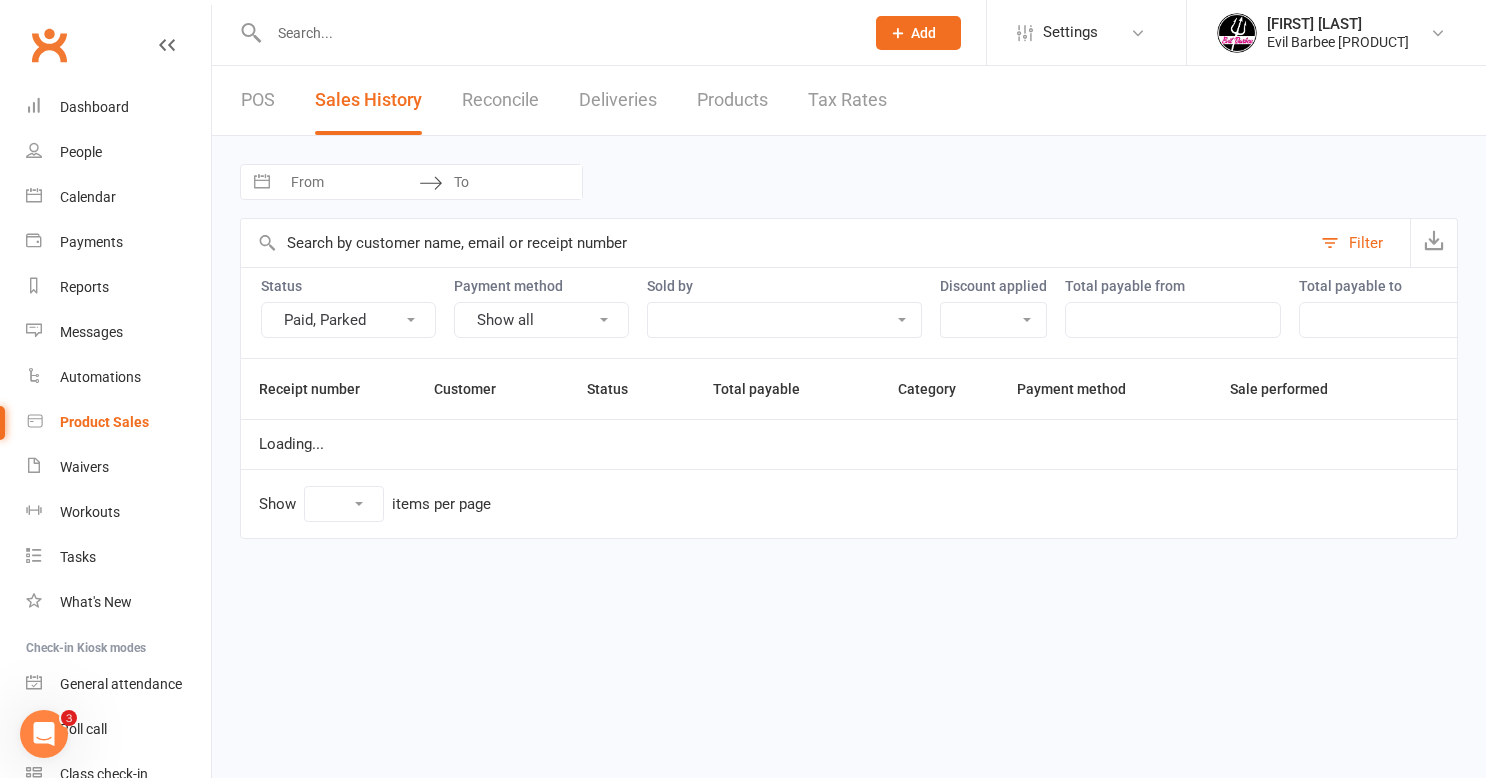 select on "25" 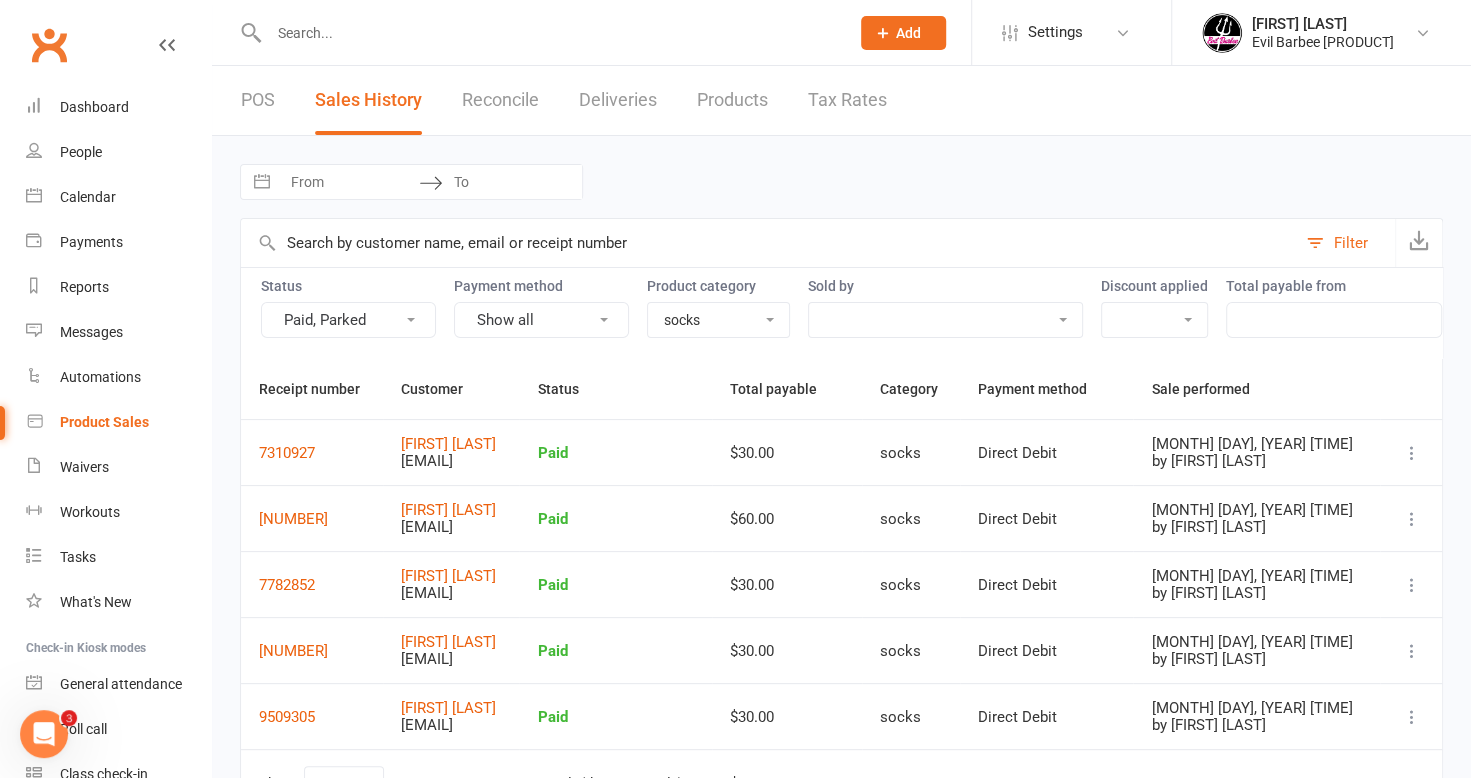 click on "classes gala 24 gala 242 Nutra Organics socks" at bounding box center [718, 320] 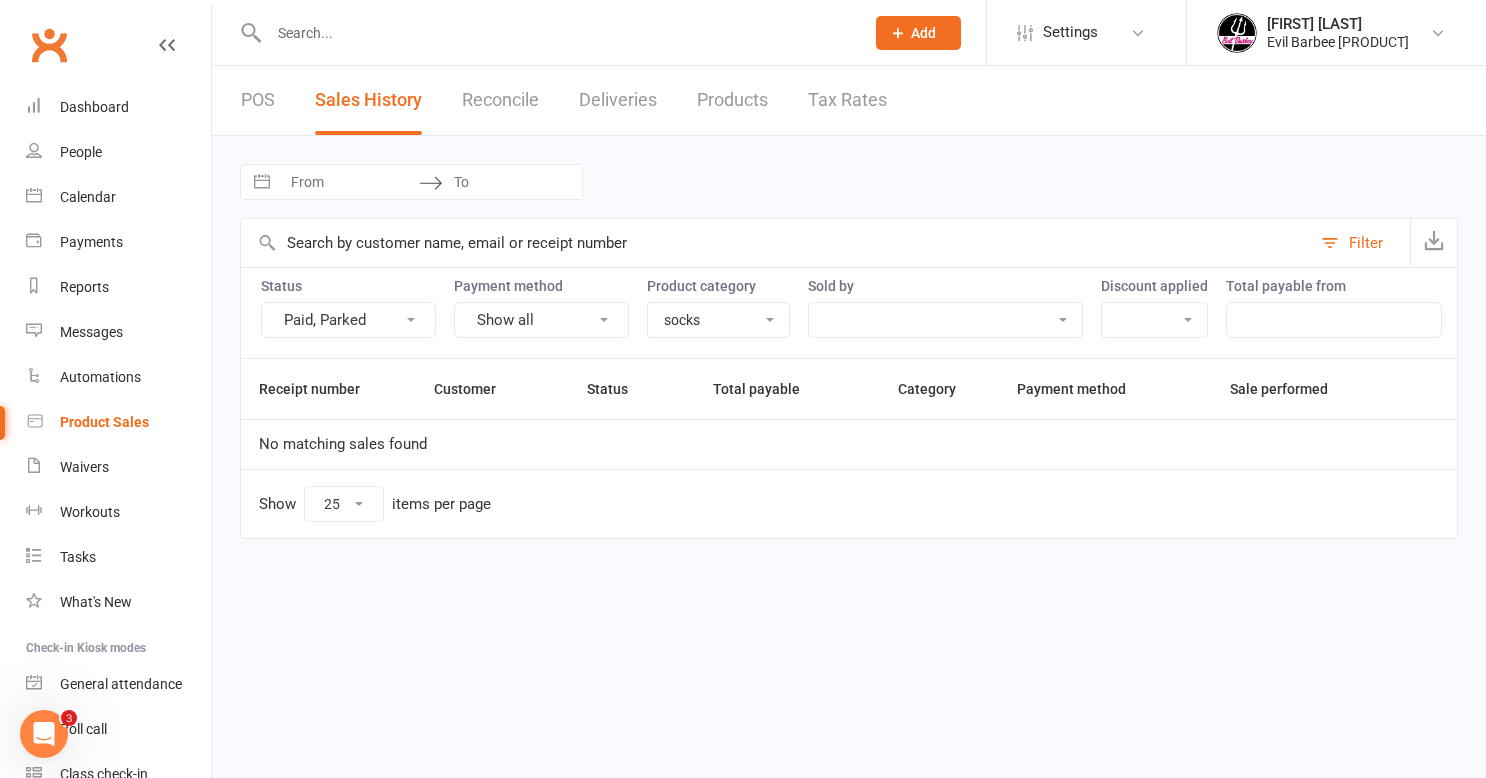 click on "classes gala 24 gala 242 Nutra Organics socks" at bounding box center [718, 320] 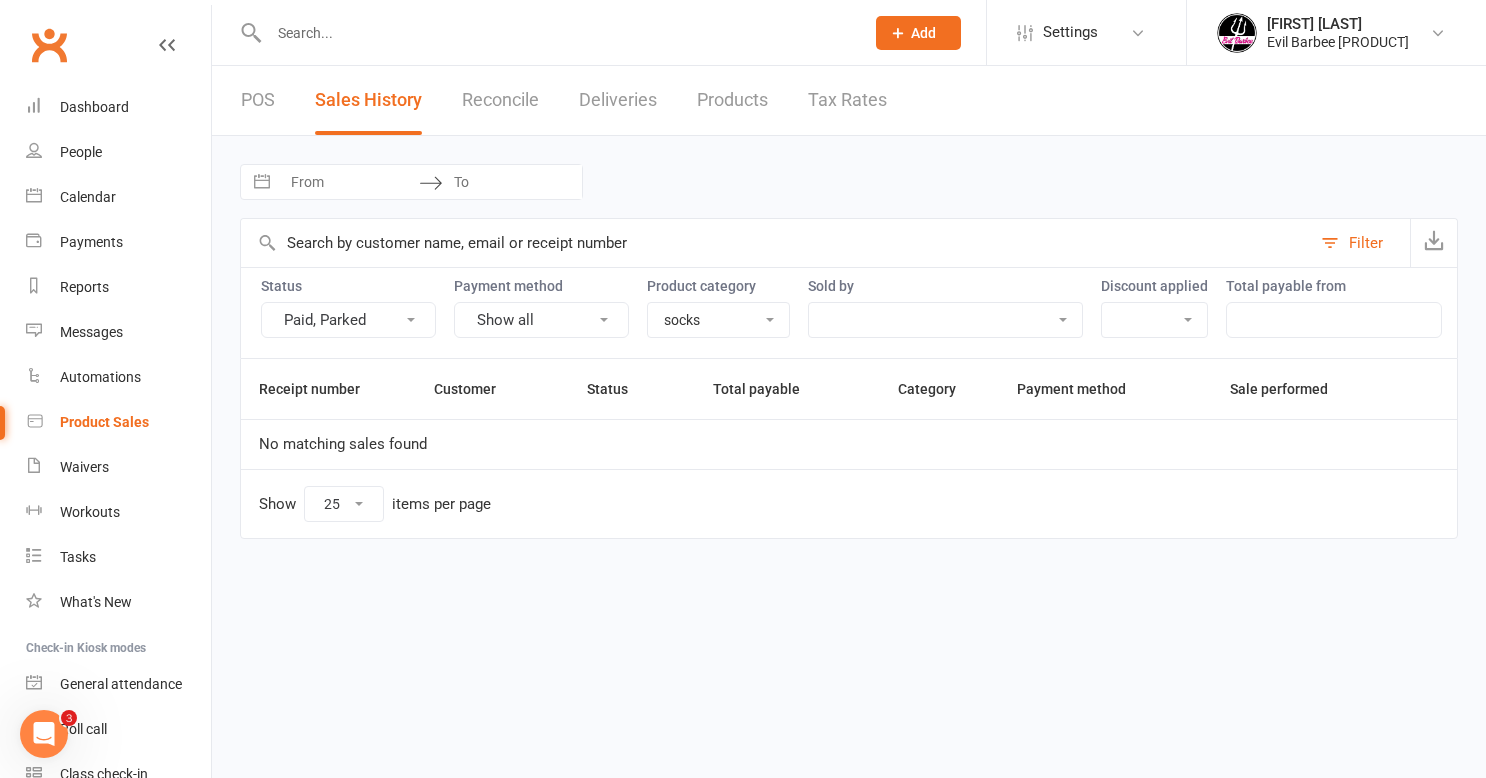 select on "3992" 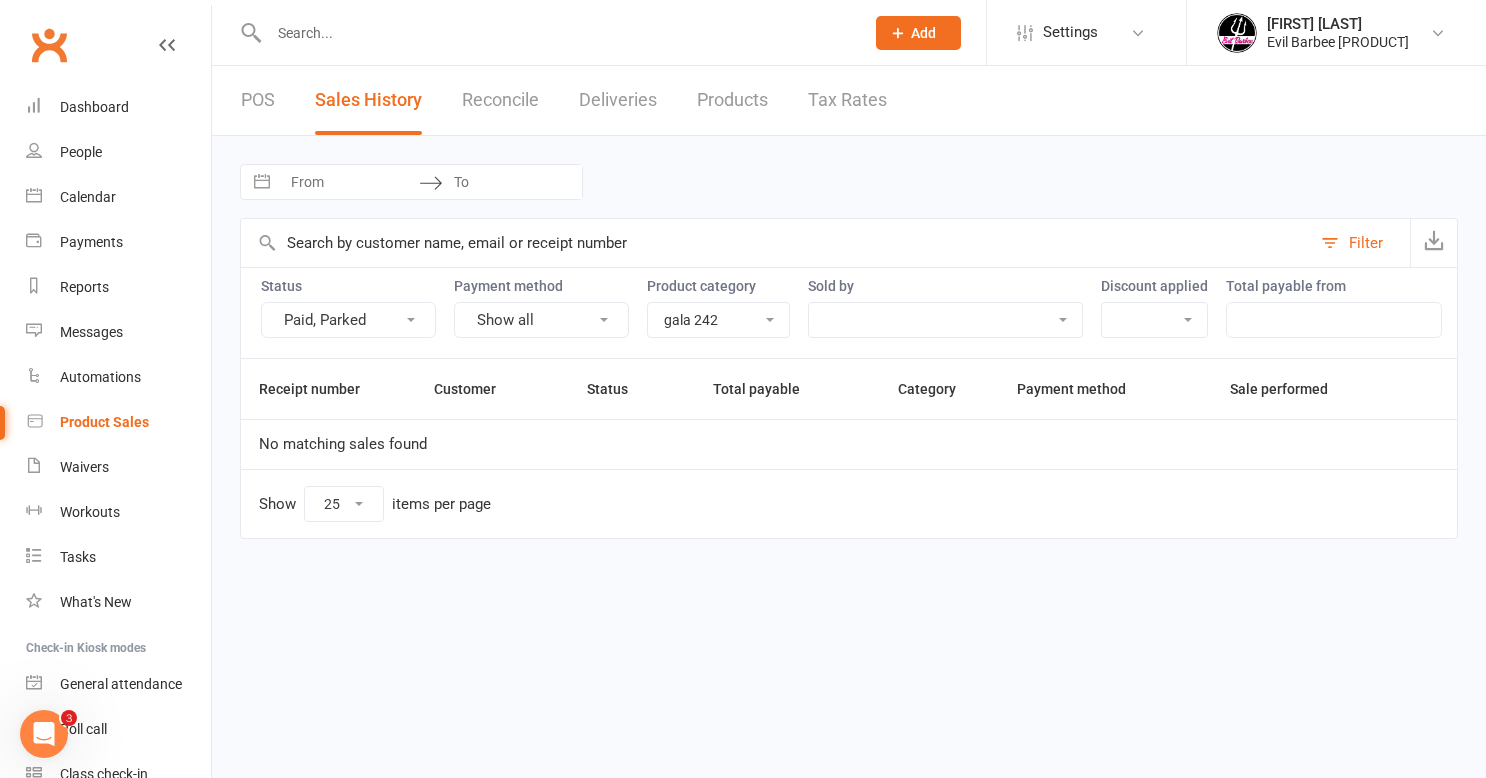 click on "classes gala 24 gala 242 Nutra Organics socks" at bounding box center (718, 320) 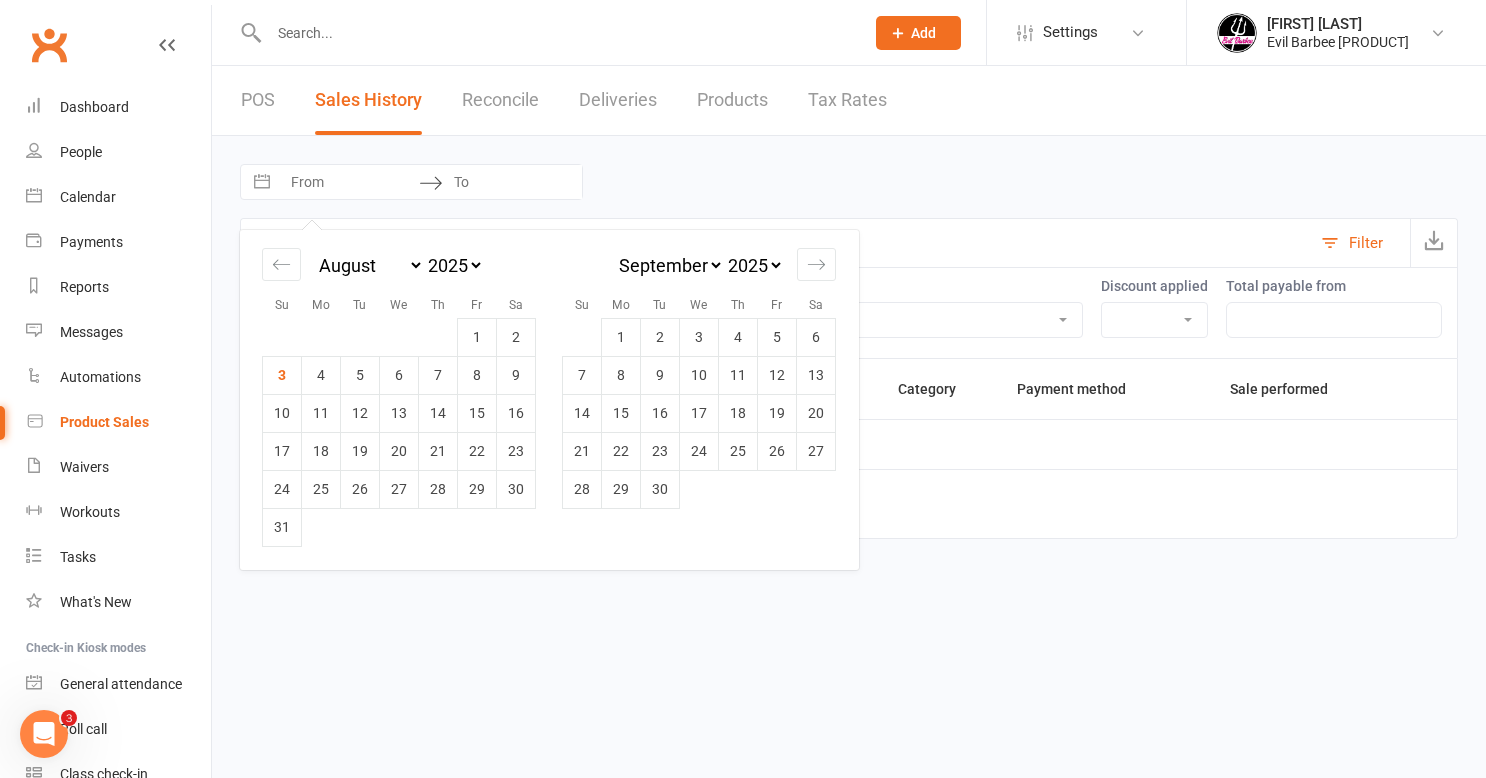 click at bounding box center [349, 182] 